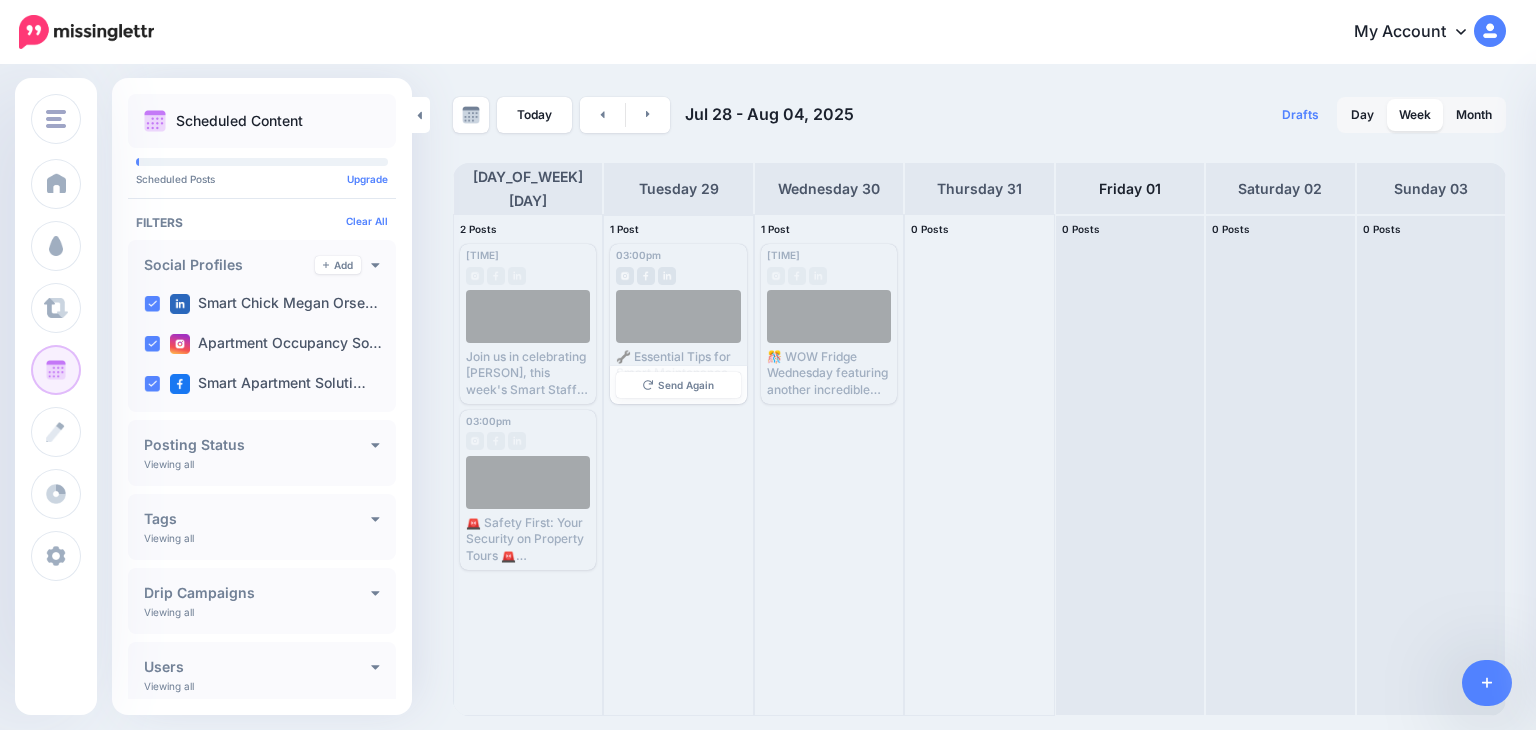 scroll, scrollTop: 0, scrollLeft: 0, axis: both 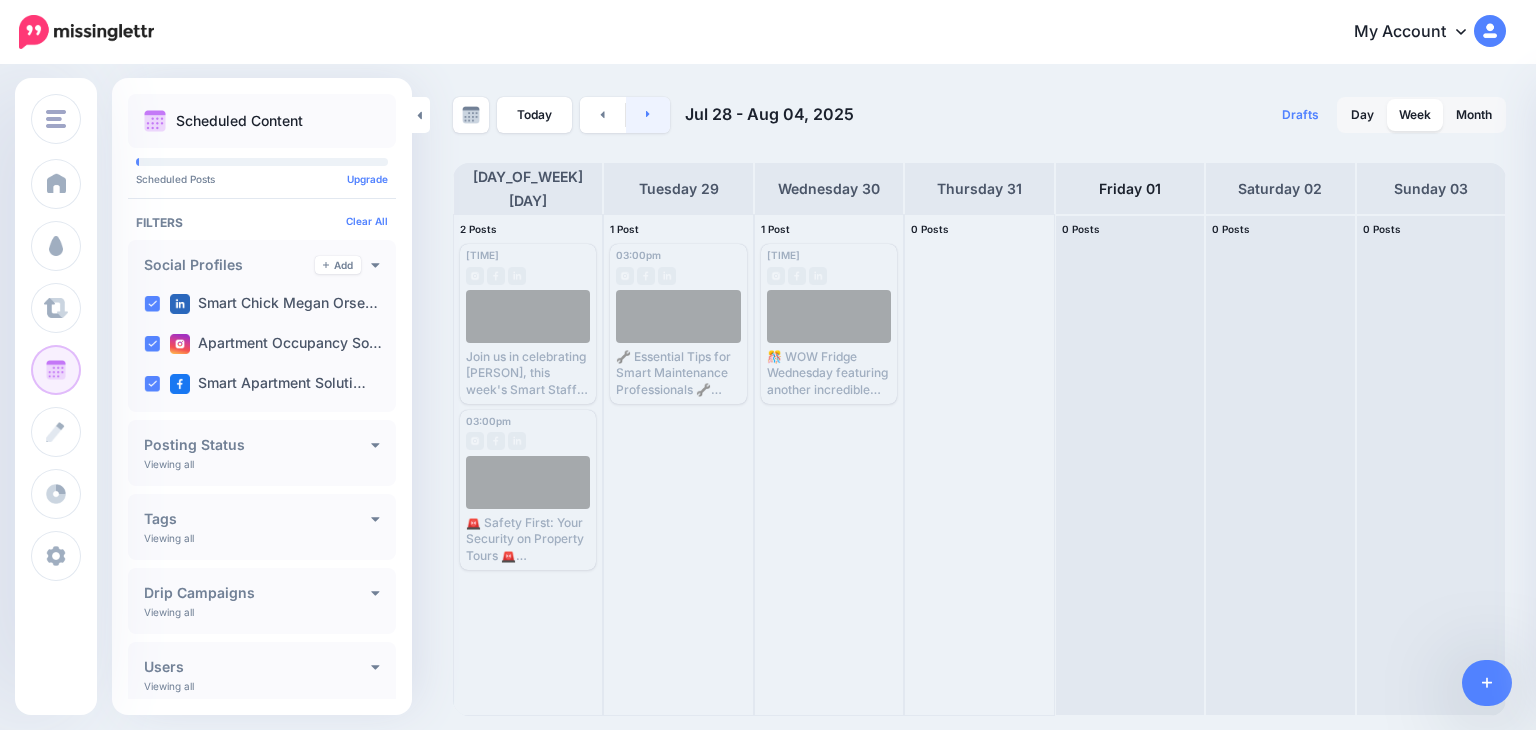 click 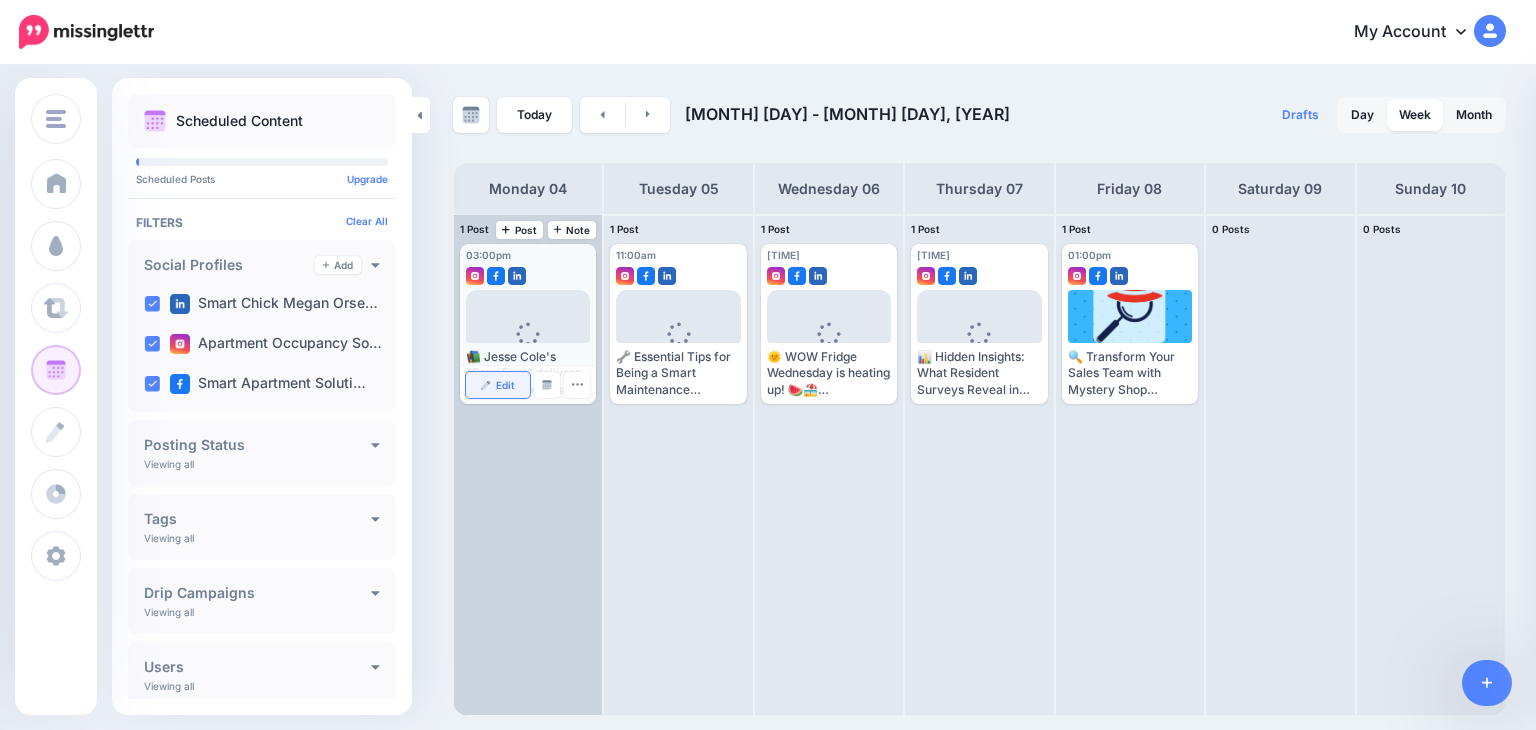 click on "Edit" at bounding box center [505, 385] 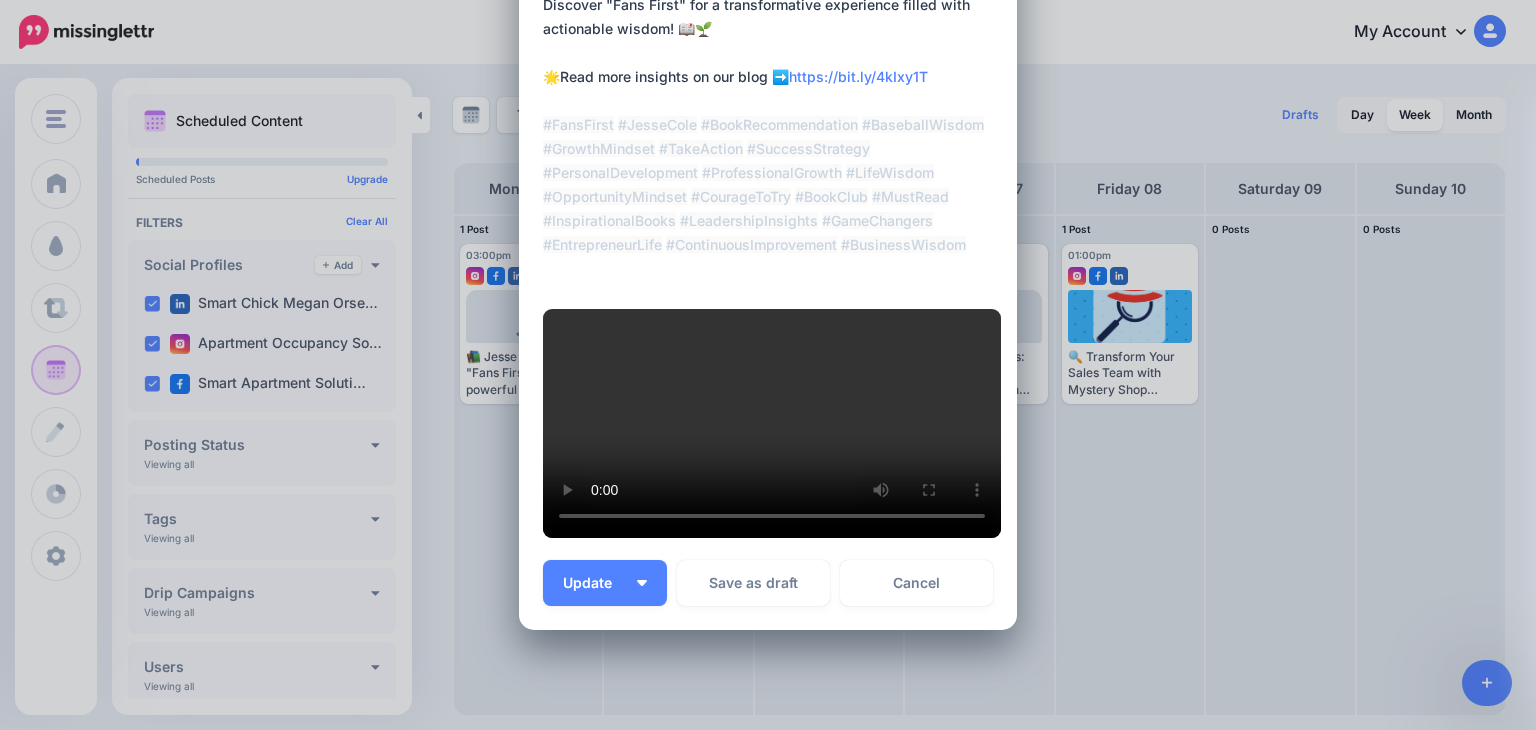 scroll, scrollTop: 548, scrollLeft: 0, axis: vertical 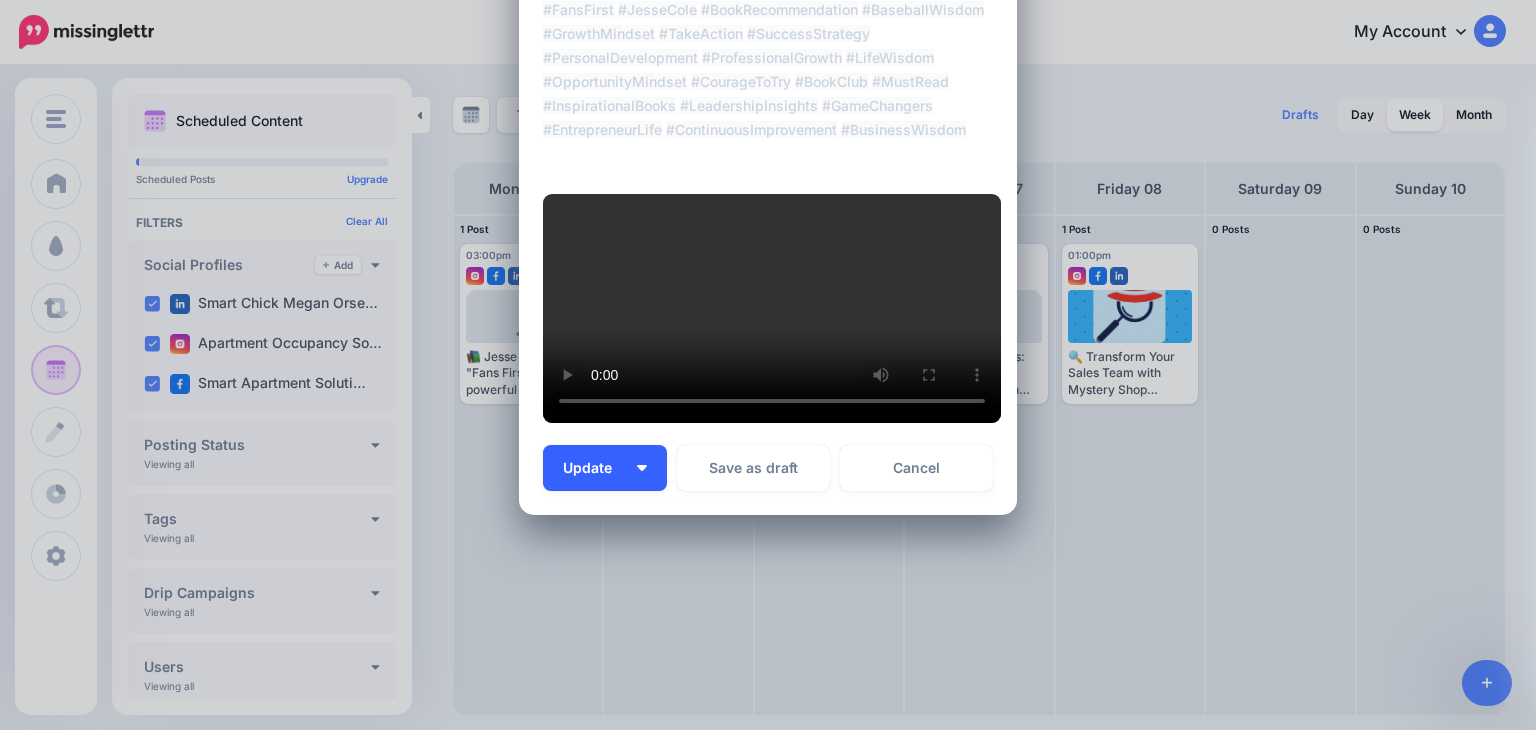 click on "Update" at bounding box center [605, 468] 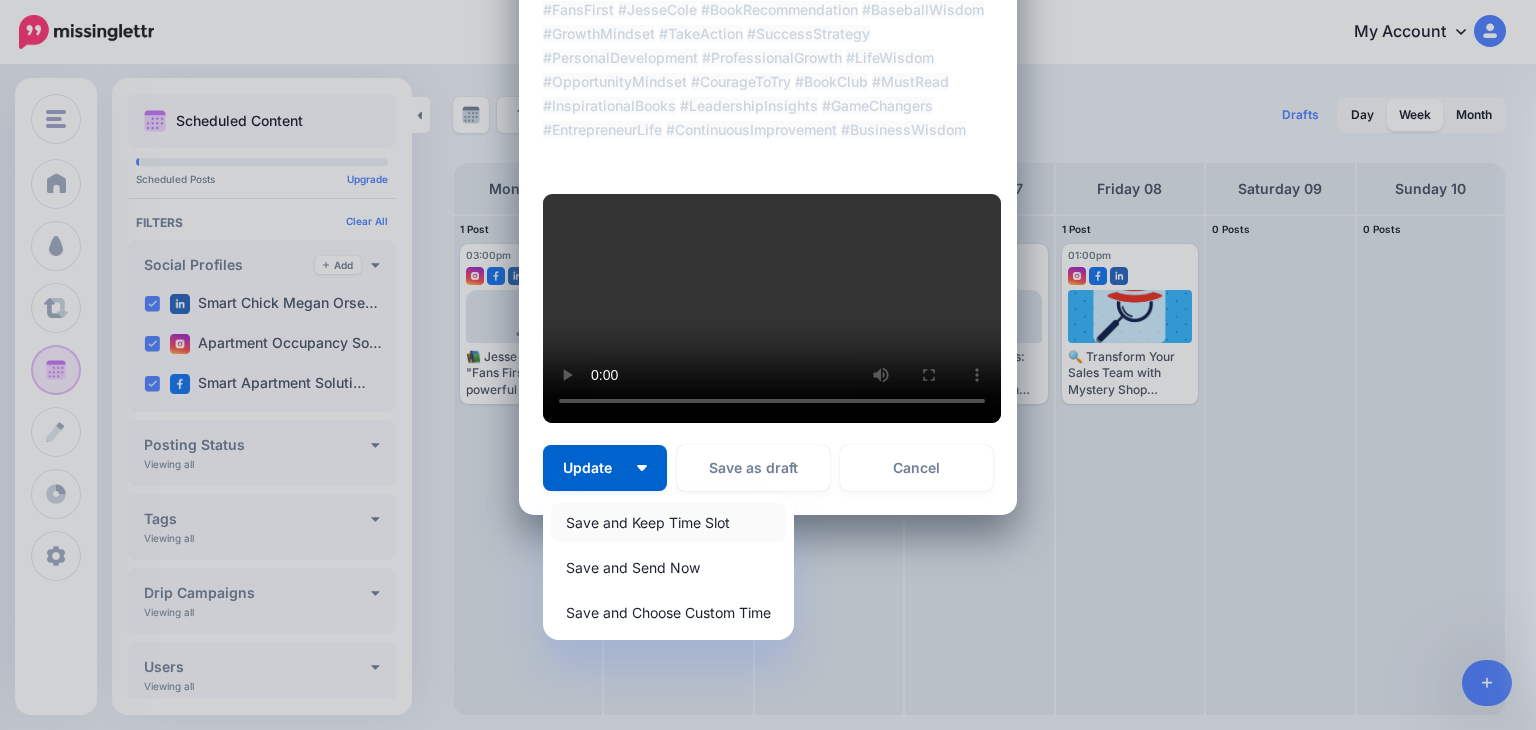 click on "Save and Keep Time Slot" at bounding box center (668, 522) 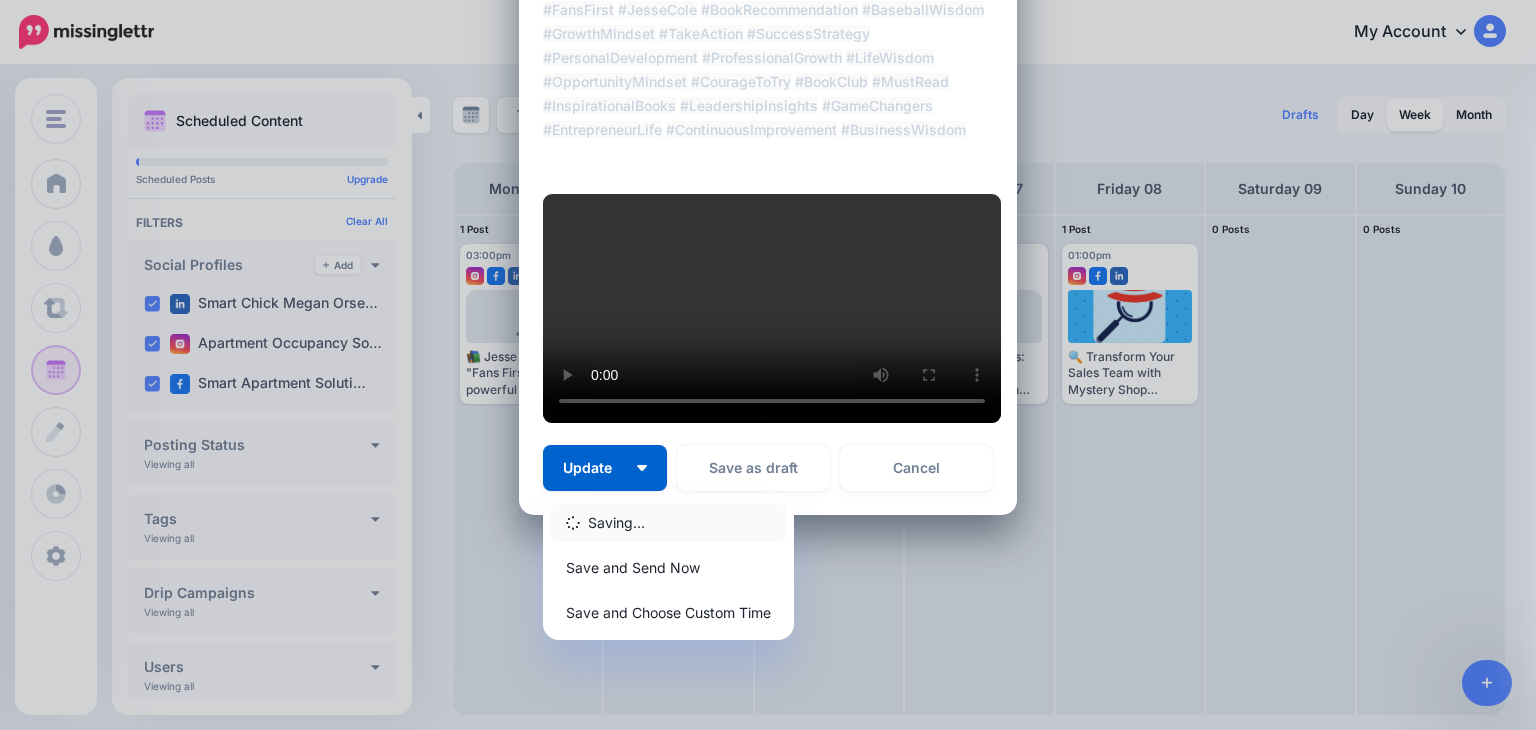 scroll, scrollTop: 388, scrollLeft: 0, axis: vertical 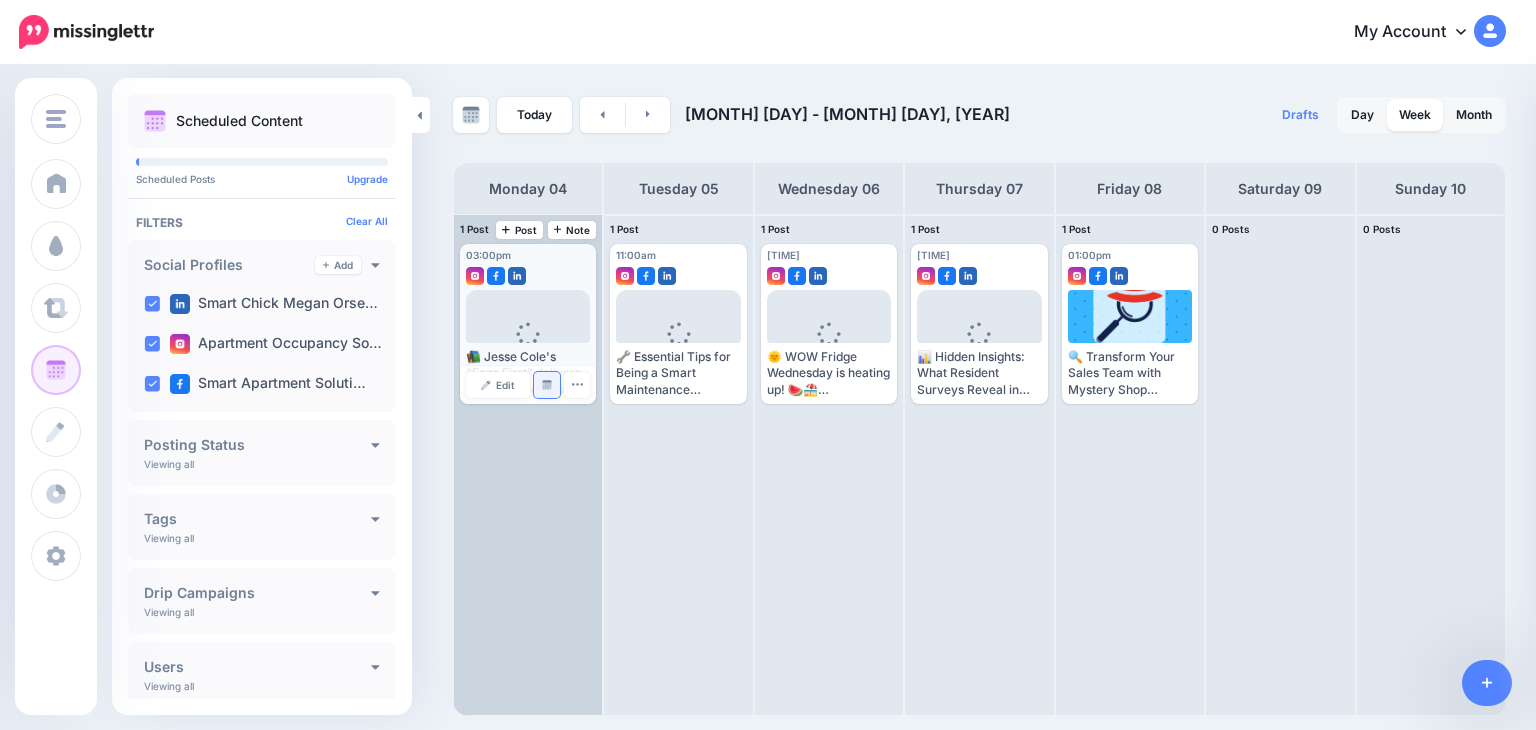 click at bounding box center [547, 385] 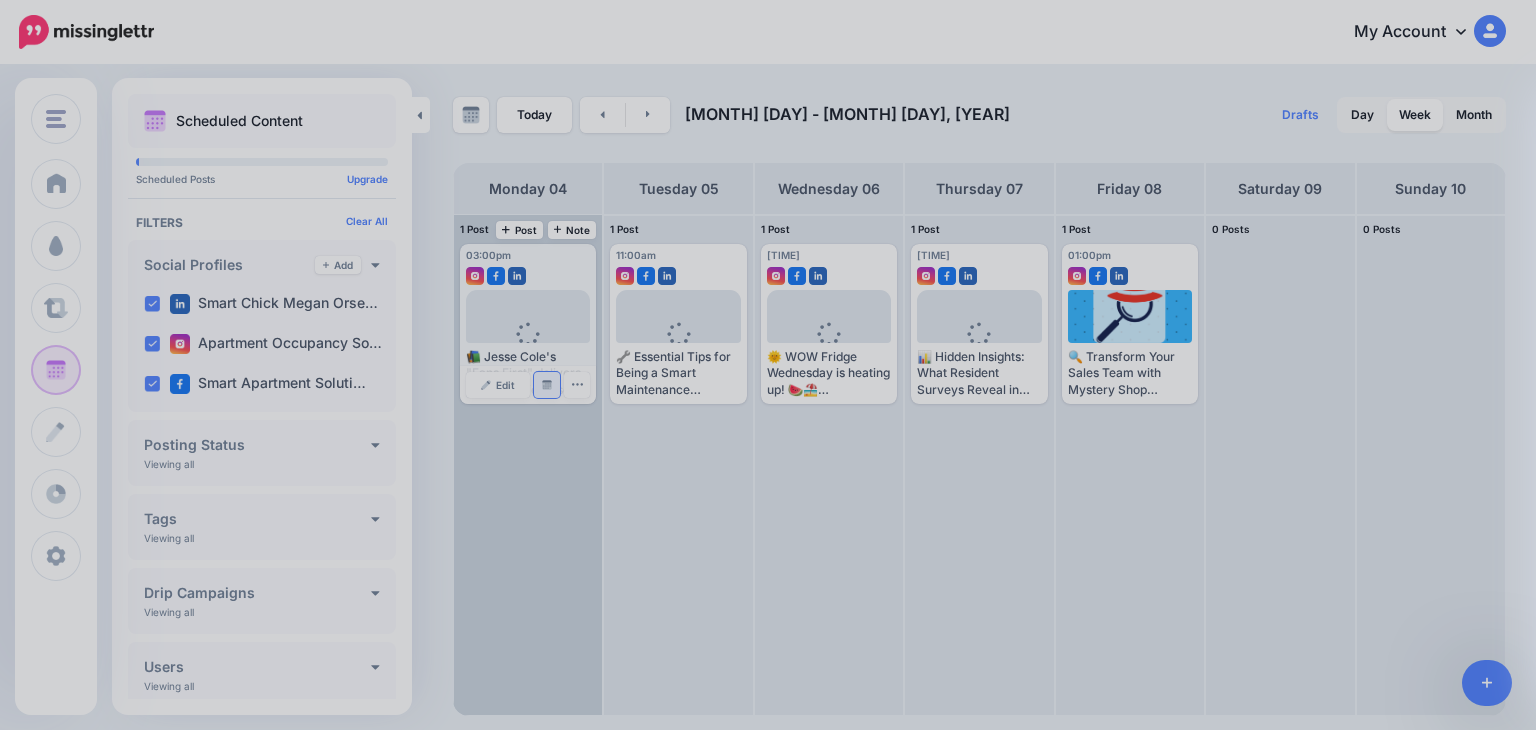 scroll, scrollTop: 0, scrollLeft: 0, axis: both 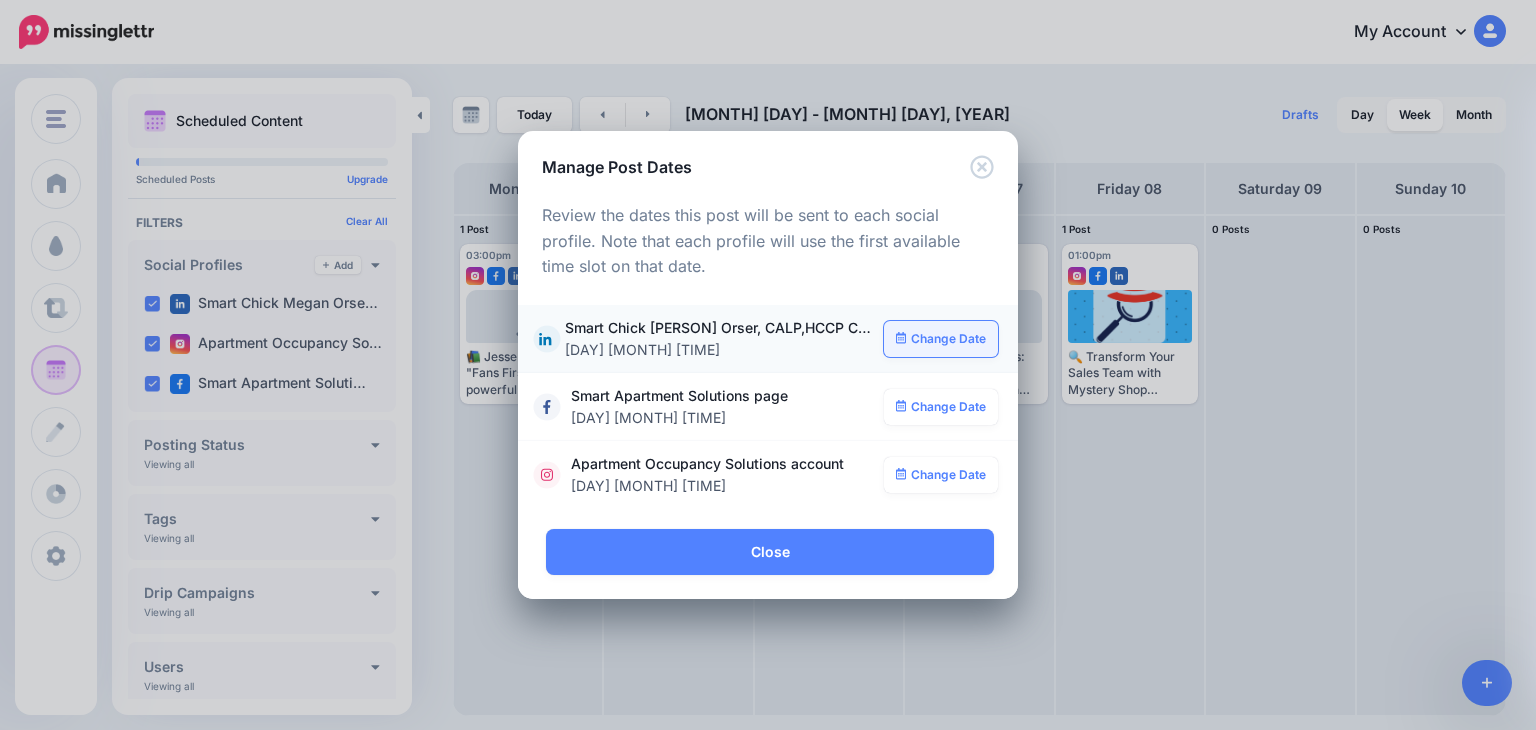 click on "Change Date" at bounding box center [941, 339] 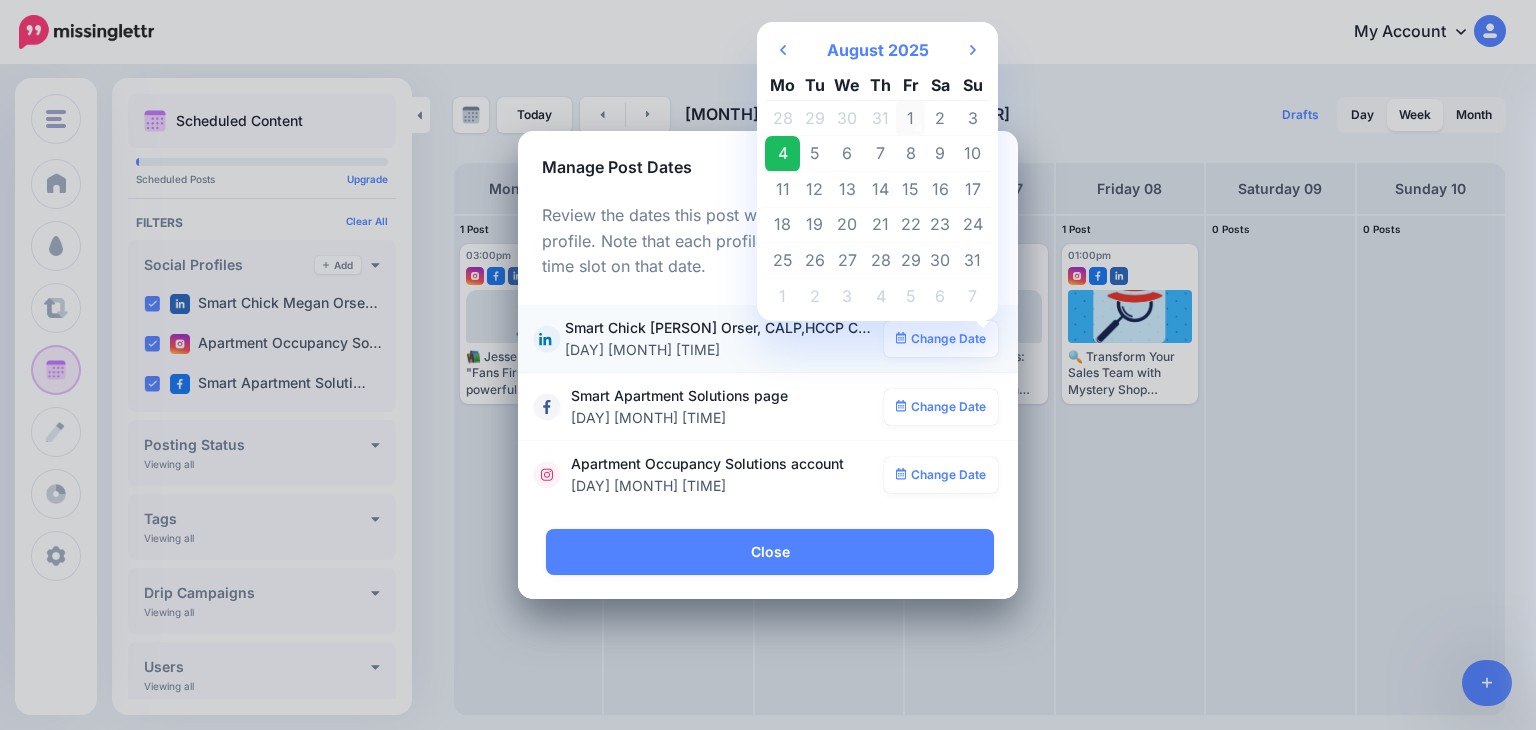 click on "1" at bounding box center (911, 118) 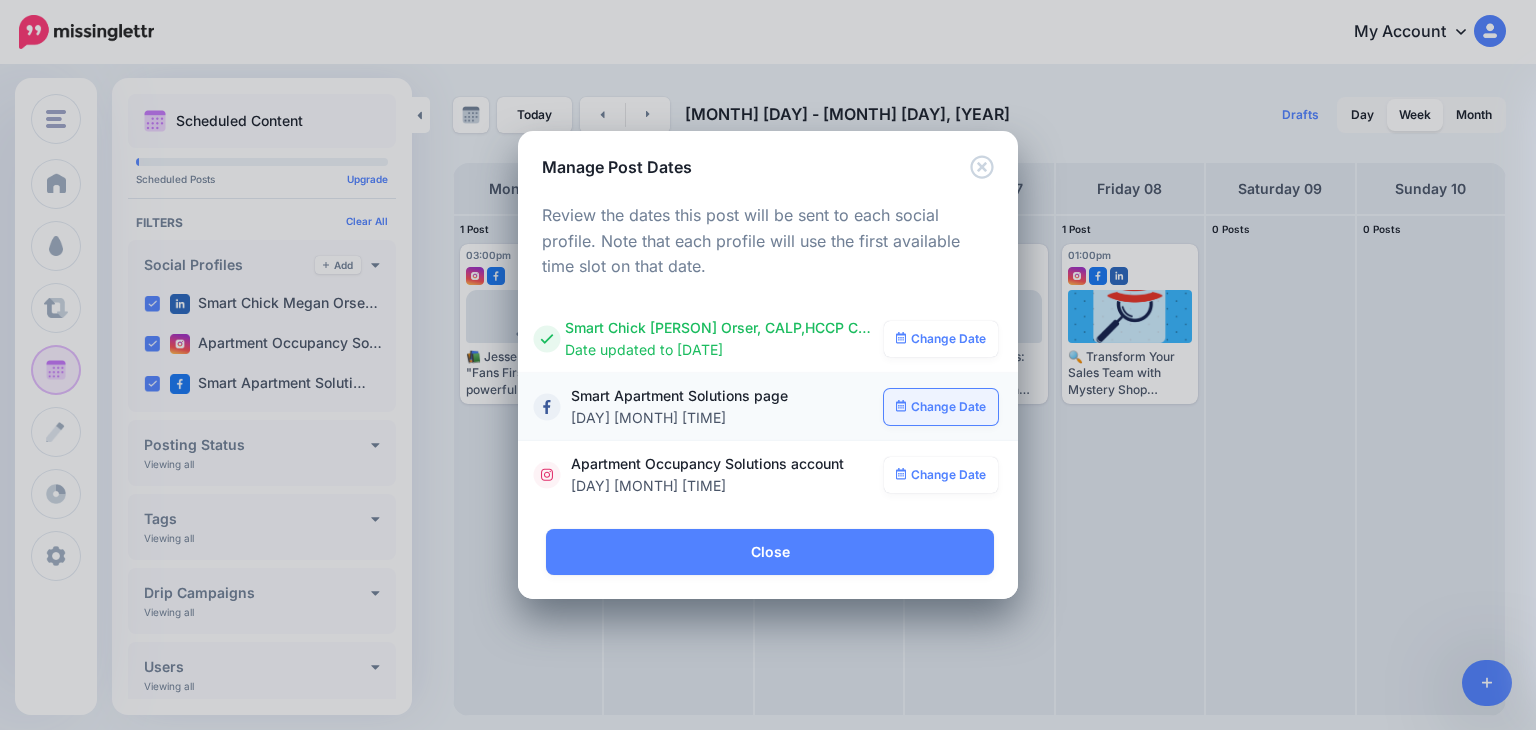 click on "Change Date" at bounding box center [941, 407] 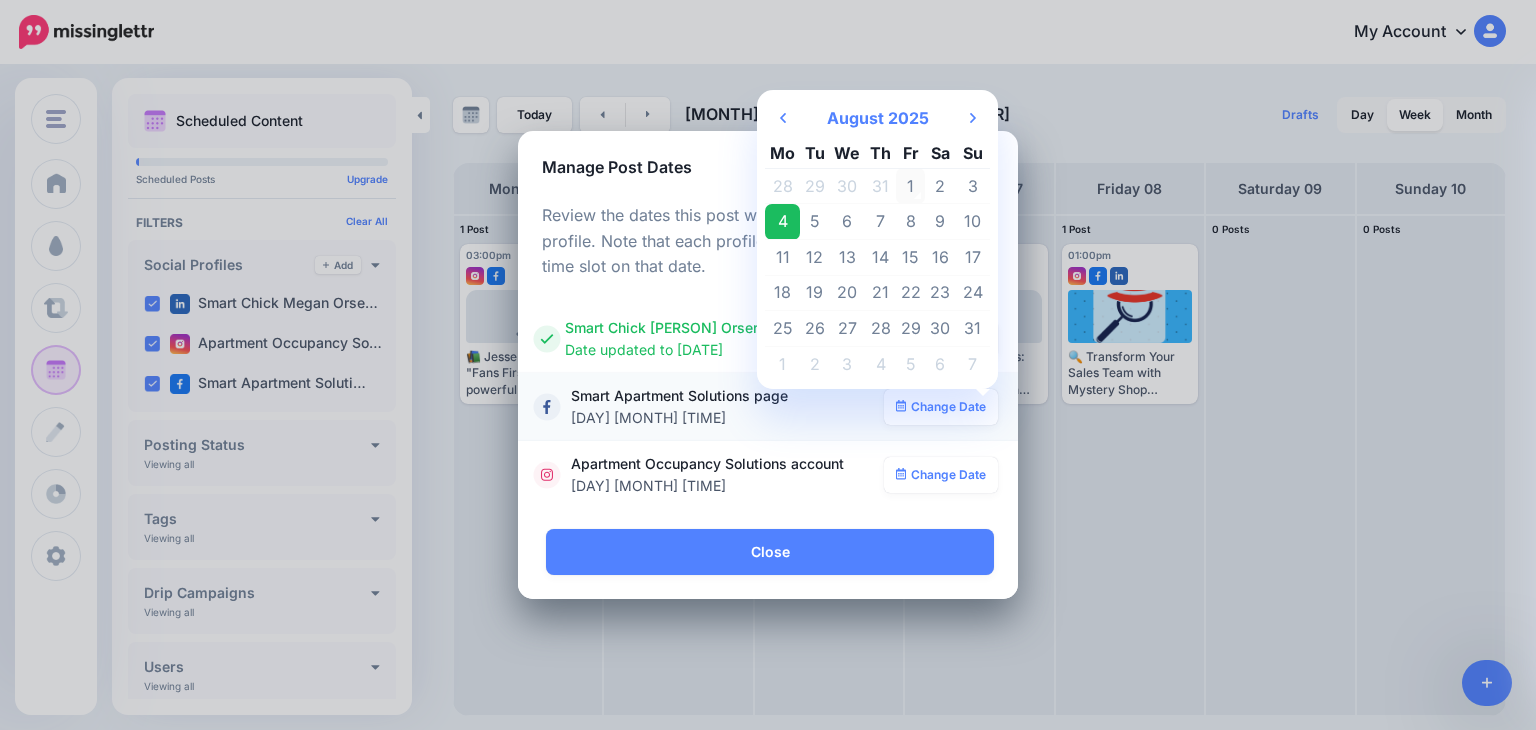 click on "1" at bounding box center (911, 186) 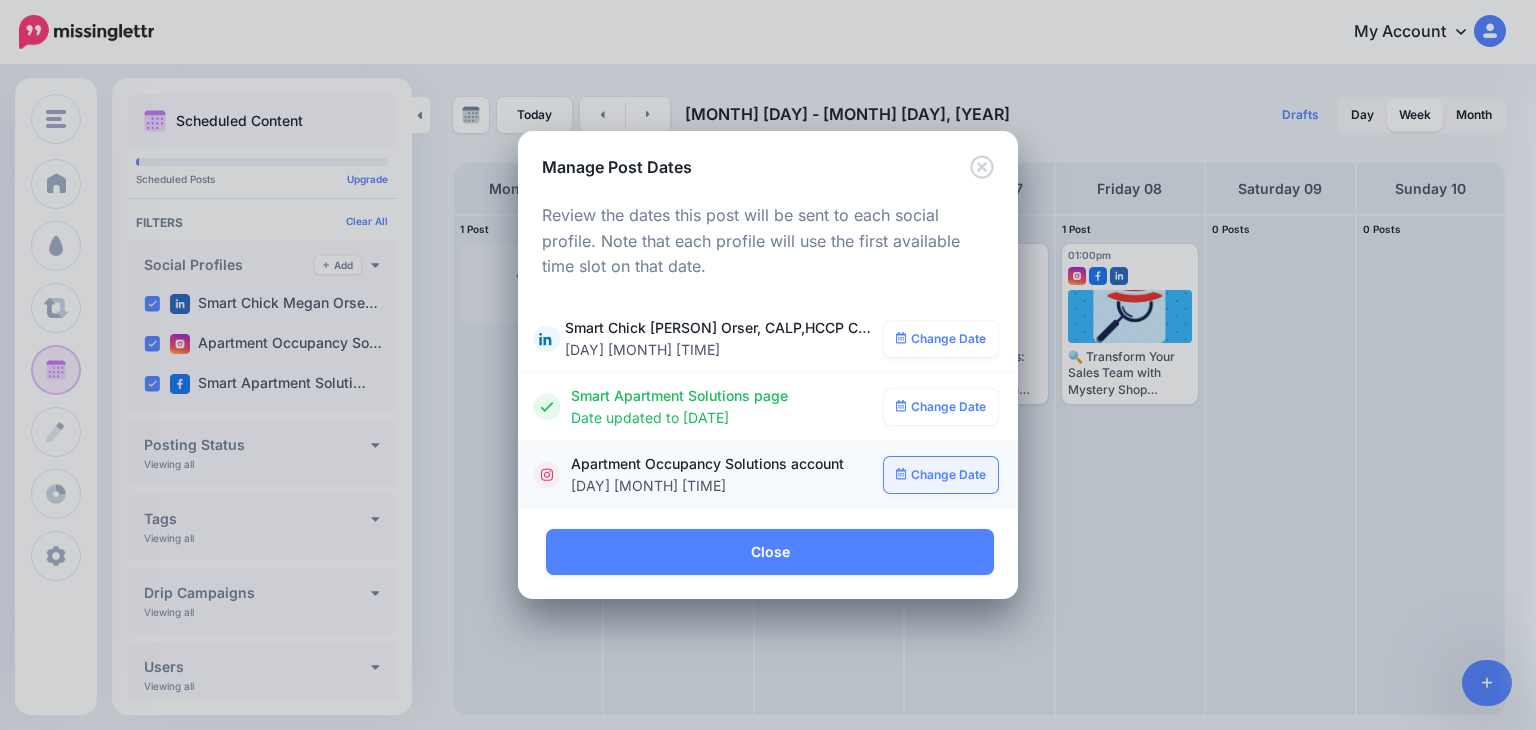 click on "Change Date" at bounding box center (941, 475) 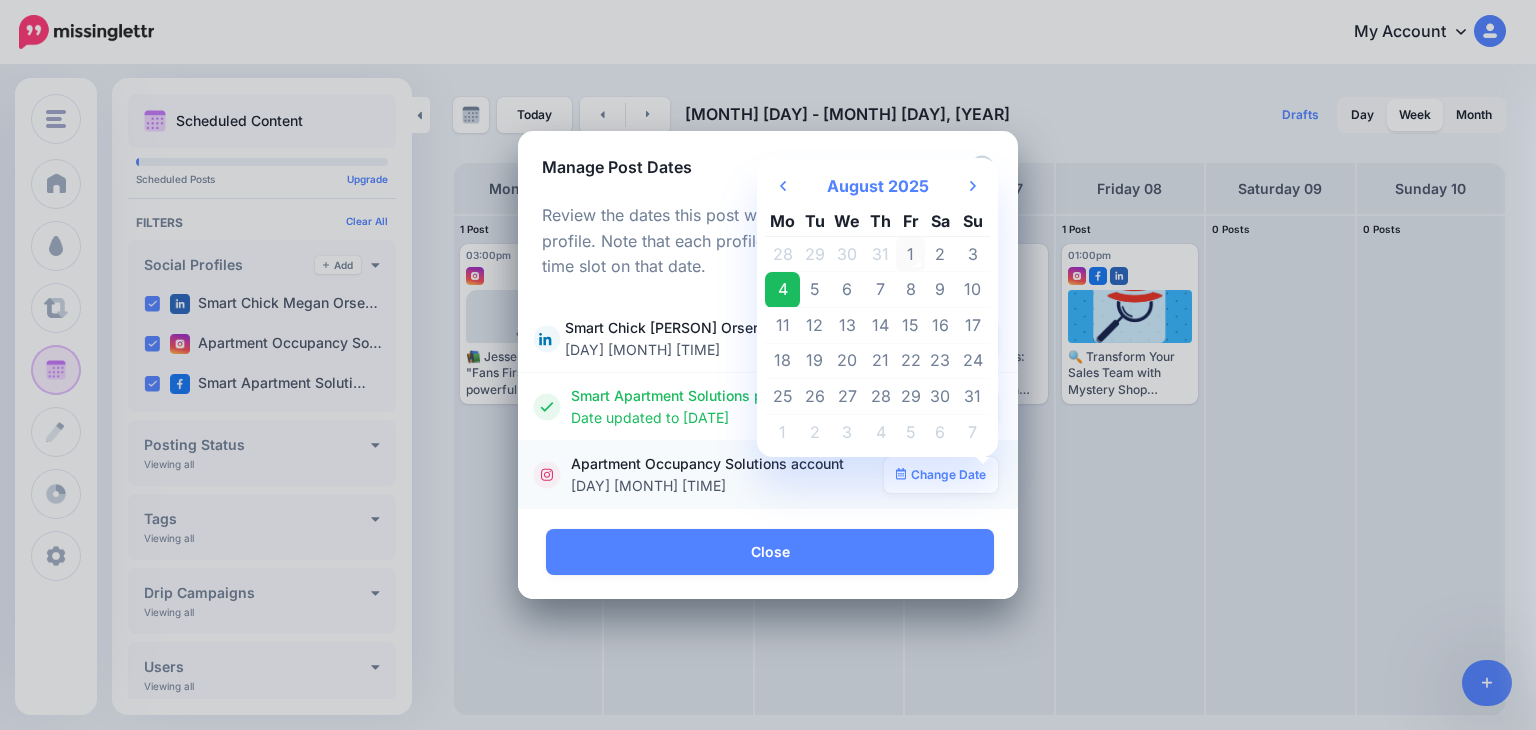 click on "1" at bounding box center (911, 254) 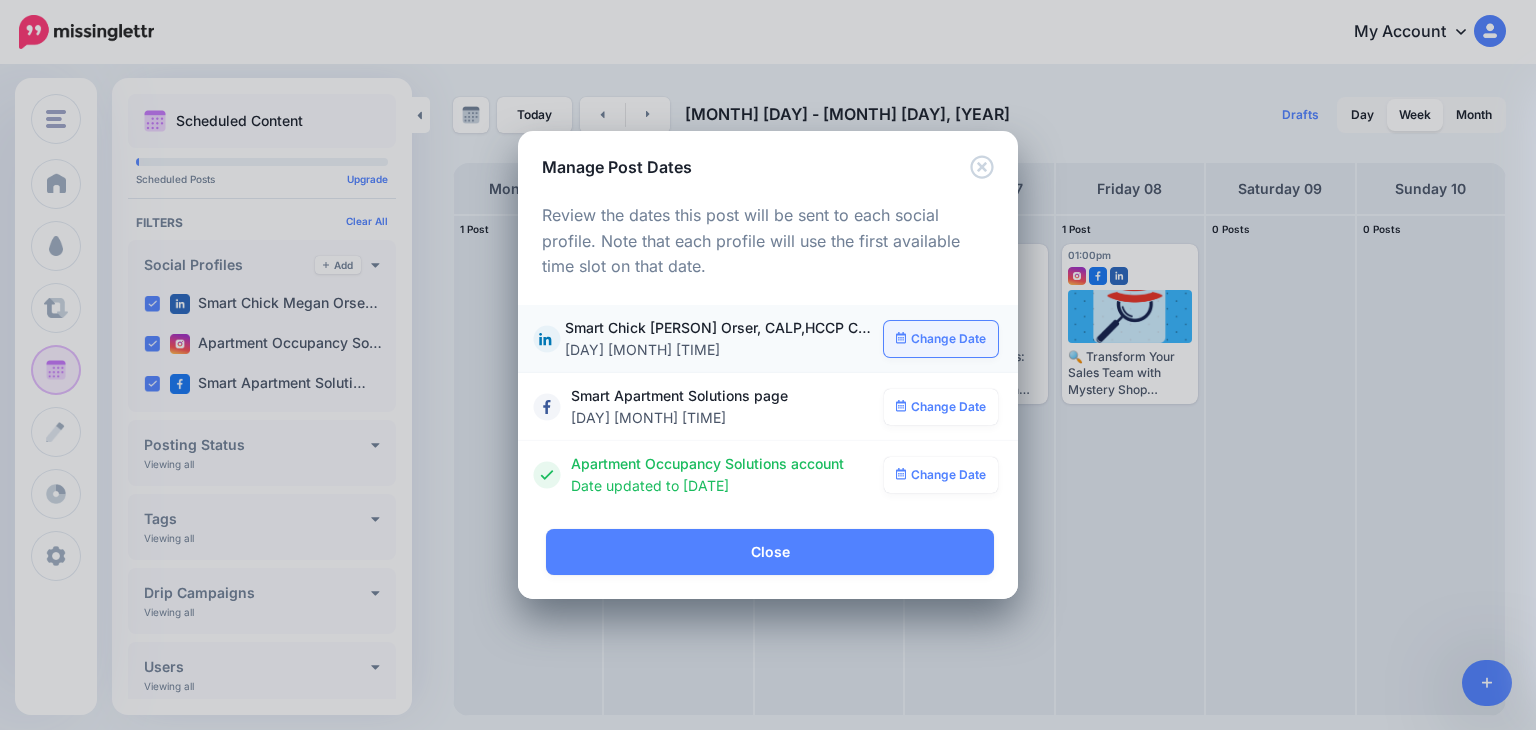click on "Change Date" at bounding box center [941, 339] 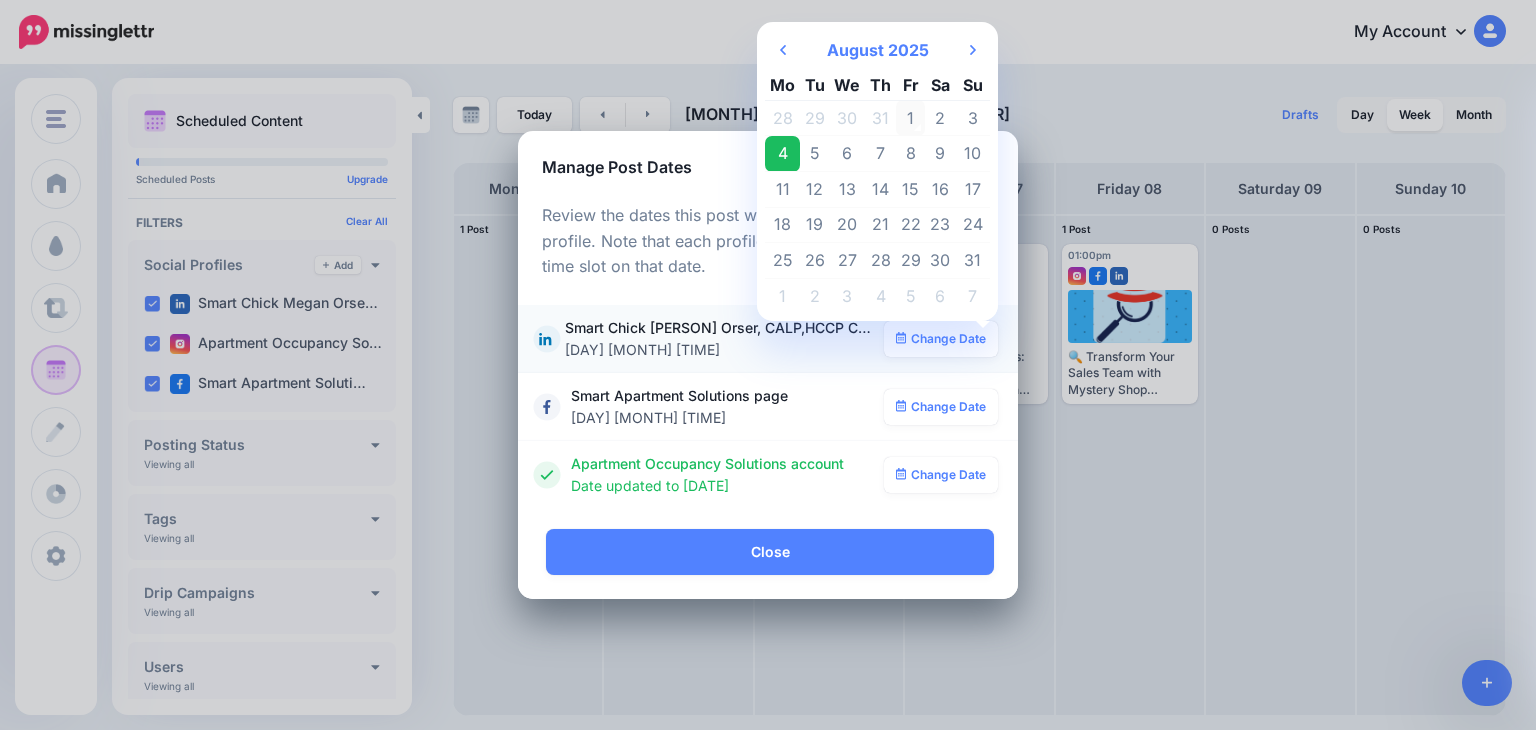 click on "1" at bounding box center [911, 118] 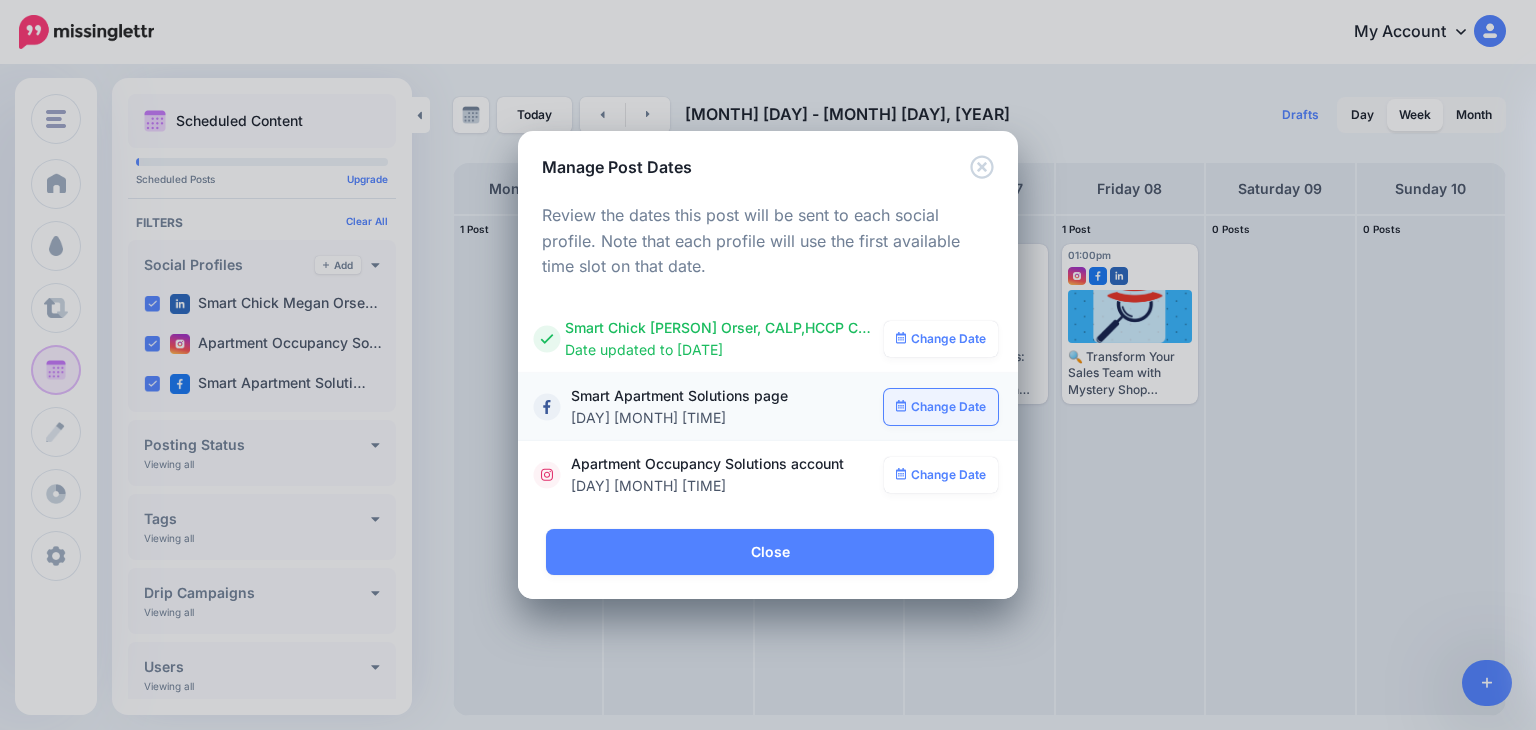 click on "Change Date" at bounding box center [941, 407] 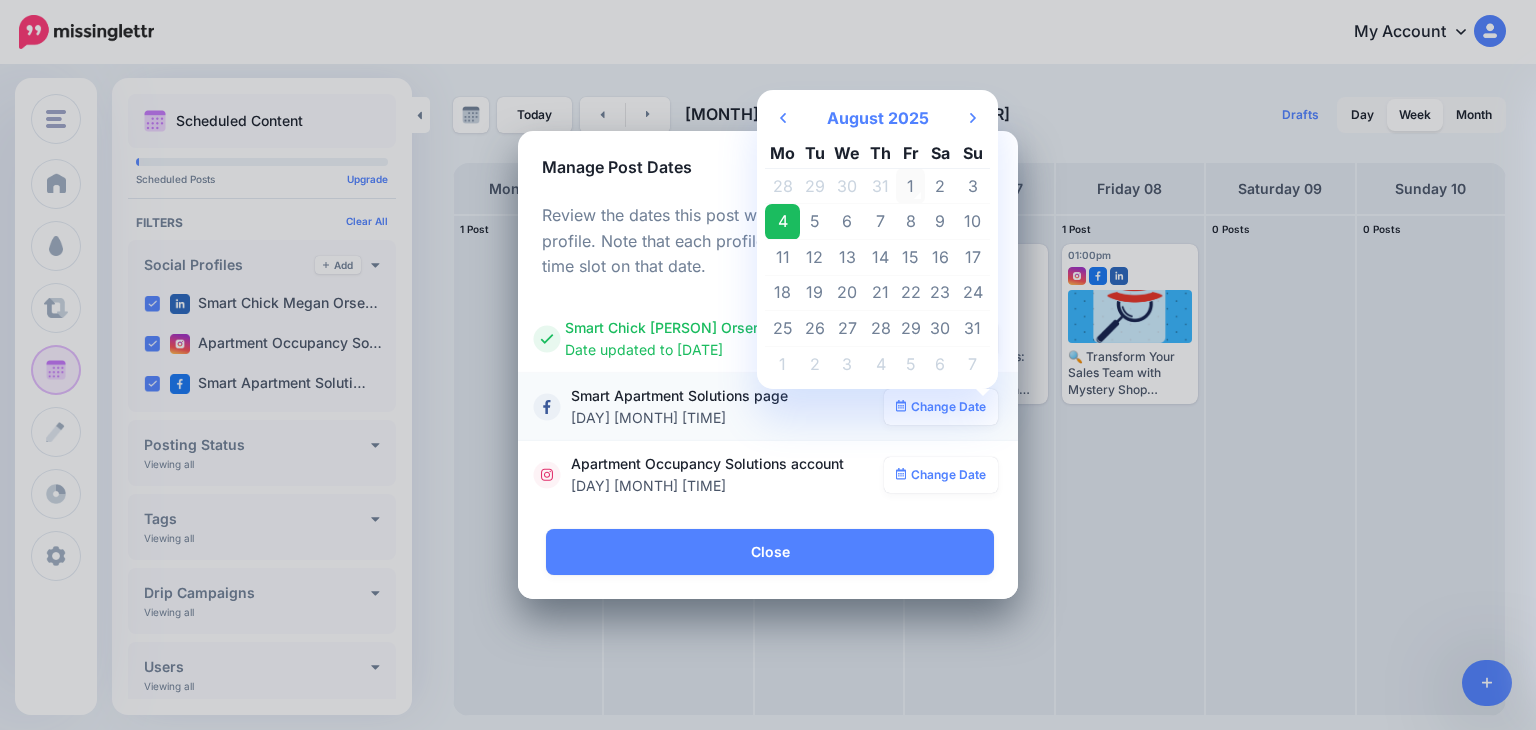 click on "1" at bounding box center (911, 186) 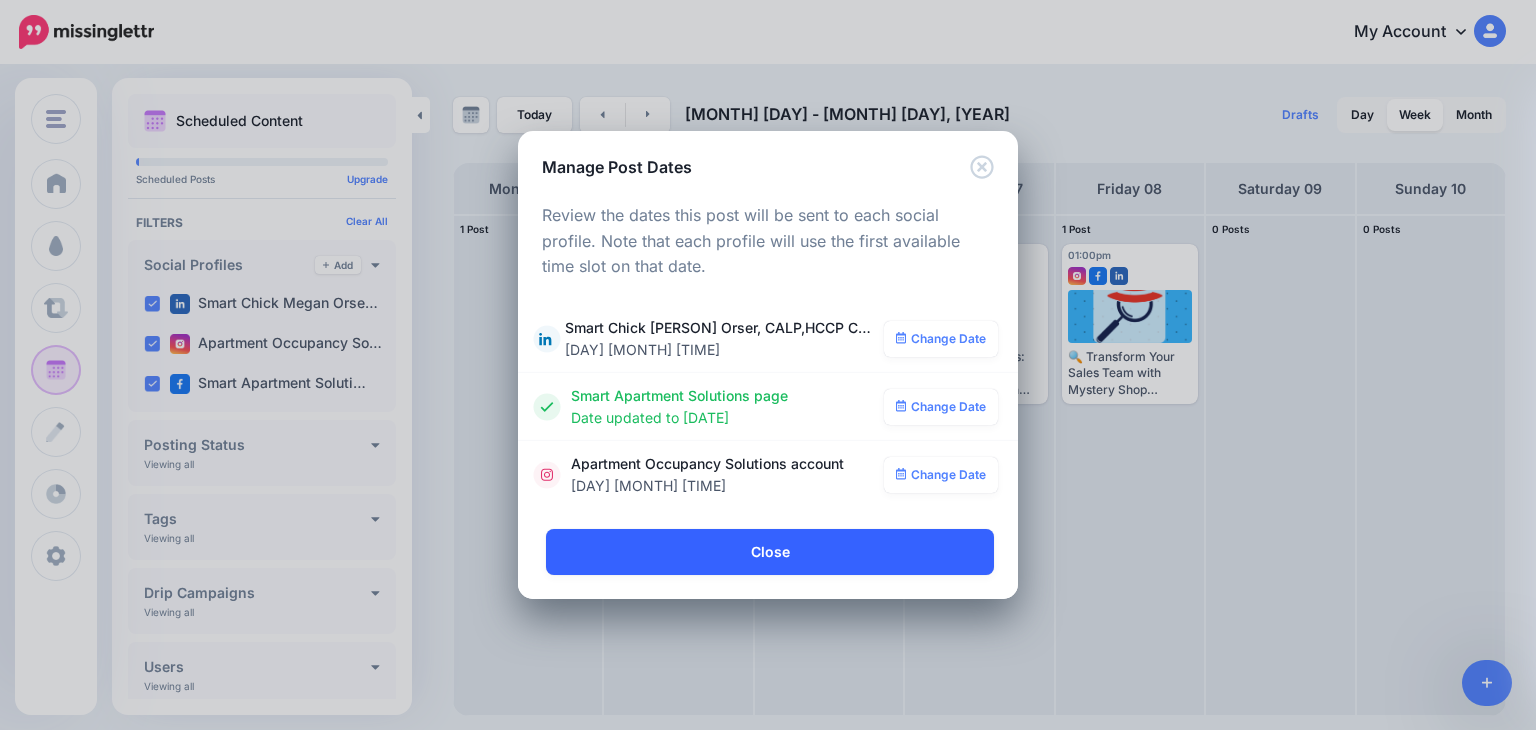 click on "Close" at bounding box center [770, 552] 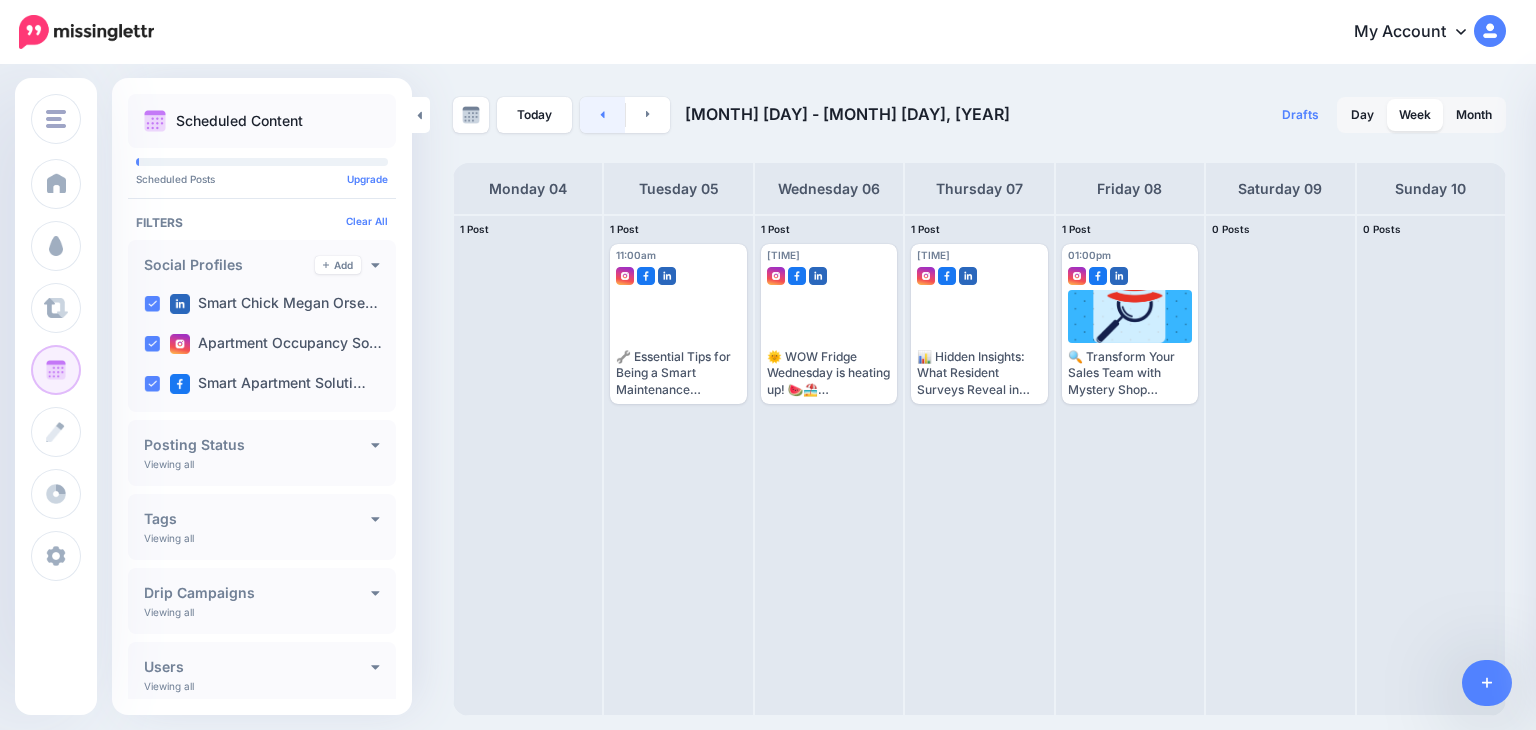 click at bounding box center [602, 115] 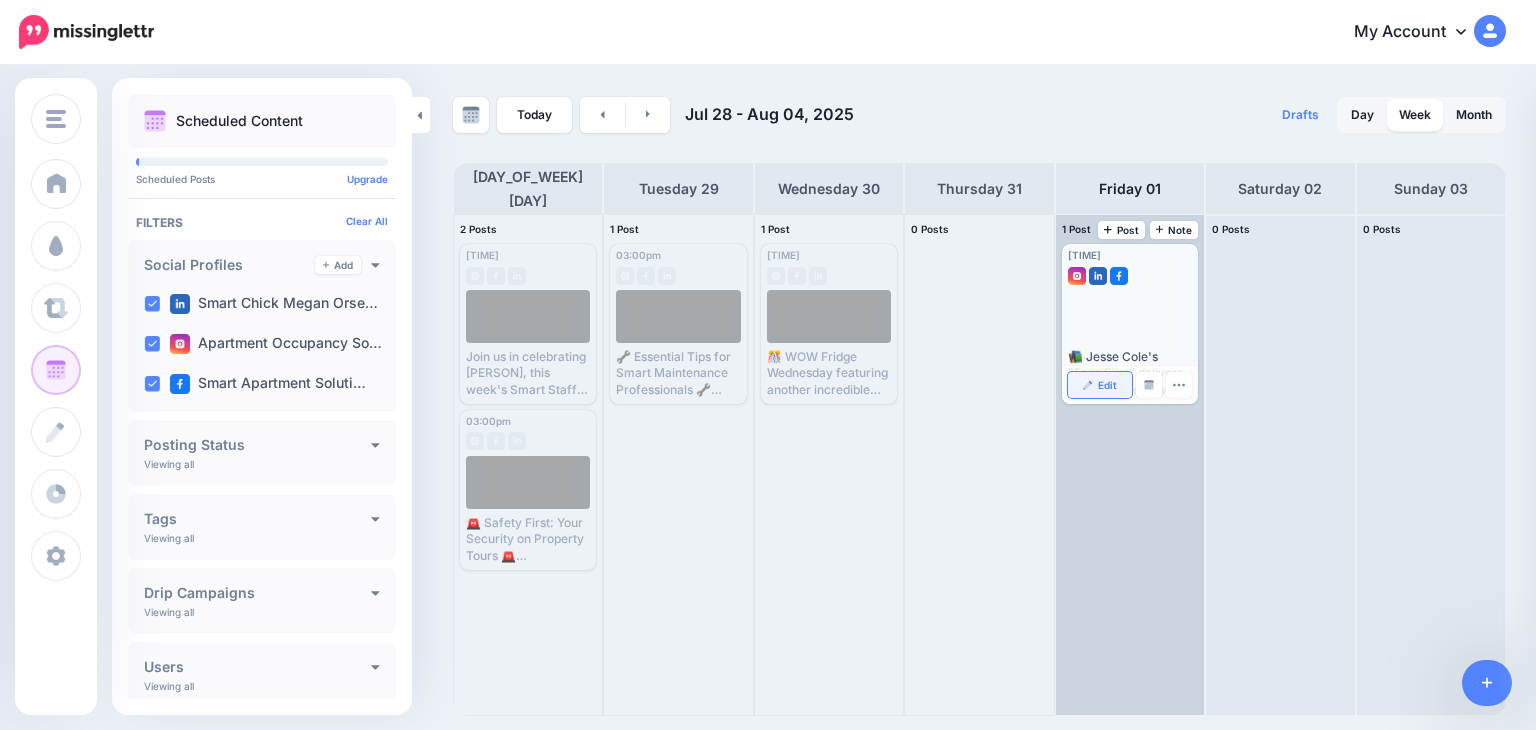click on "Edit" at bounding box center (1100, 385) 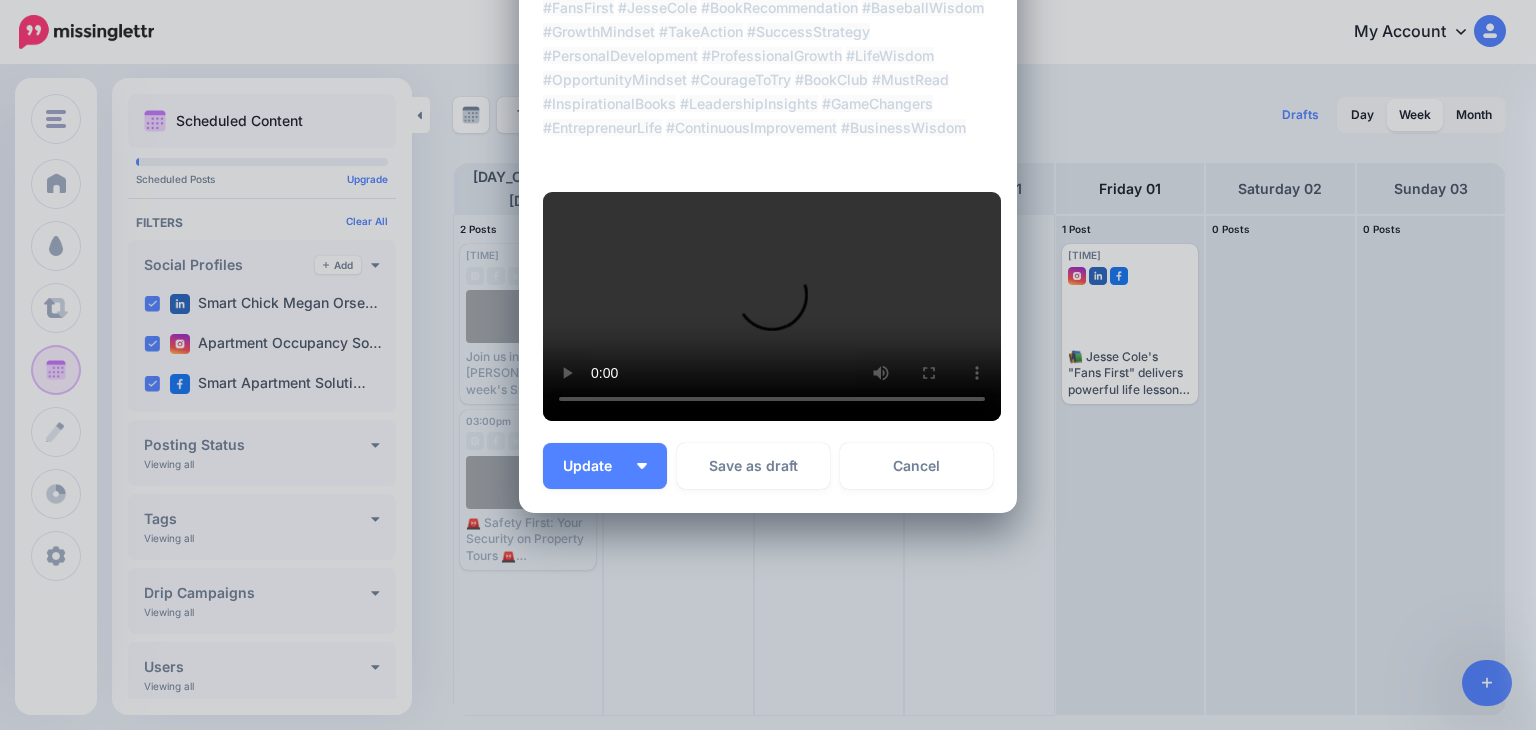 scroll, scrollTop: 778, scrollLeft: 0, axis: vertical 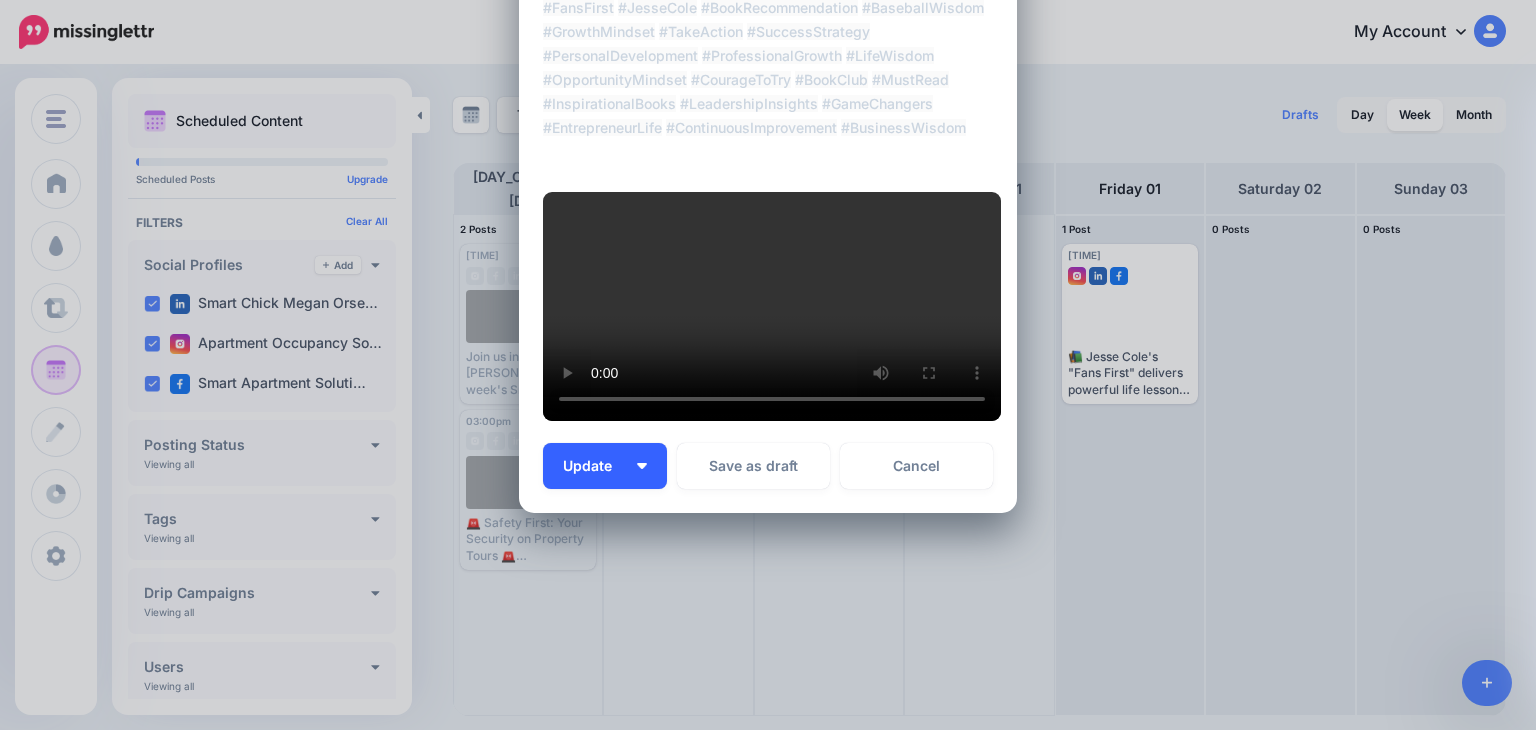 click on "Update" at bounding box center (605, 466) 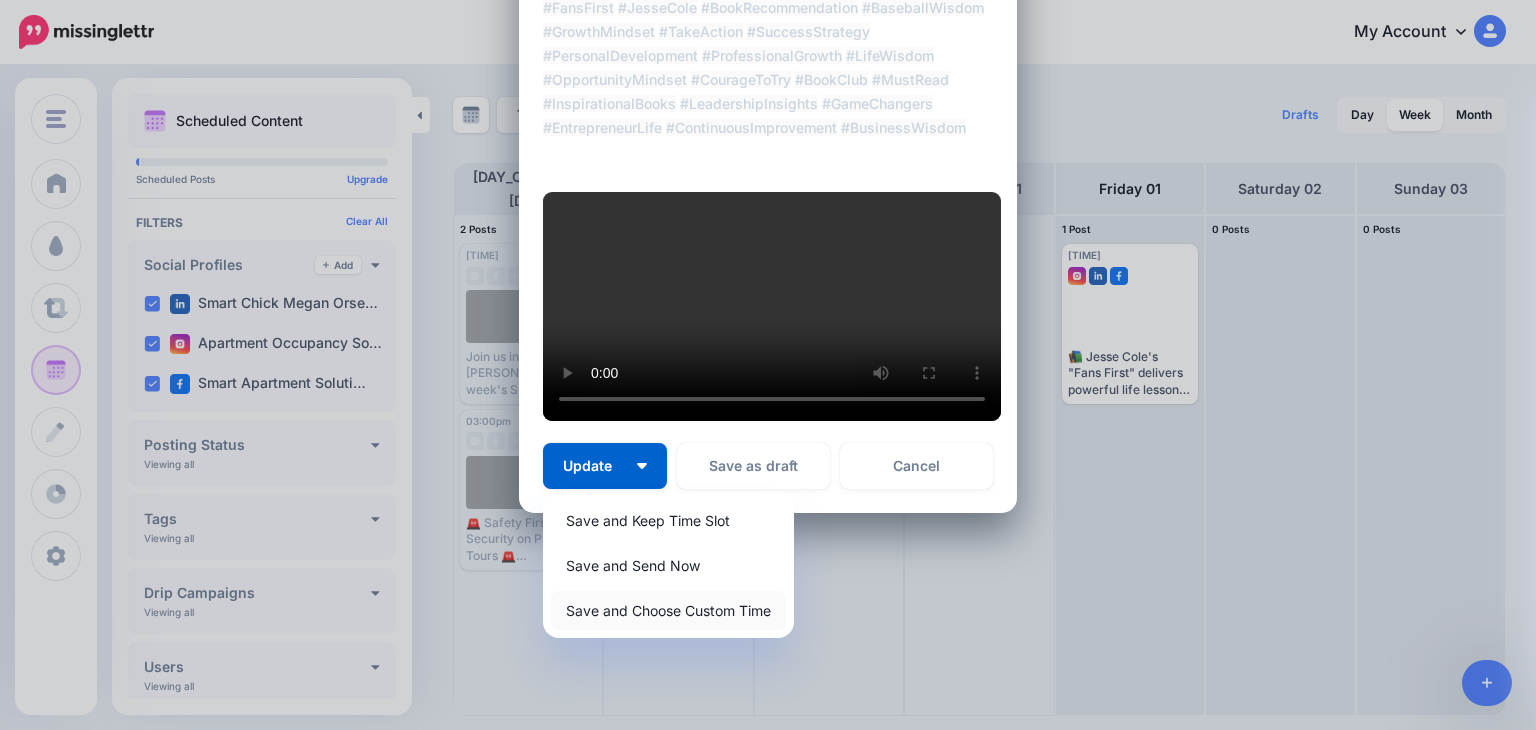 click on "Save and Choose Custom Time" at bounding box center [668, 610] 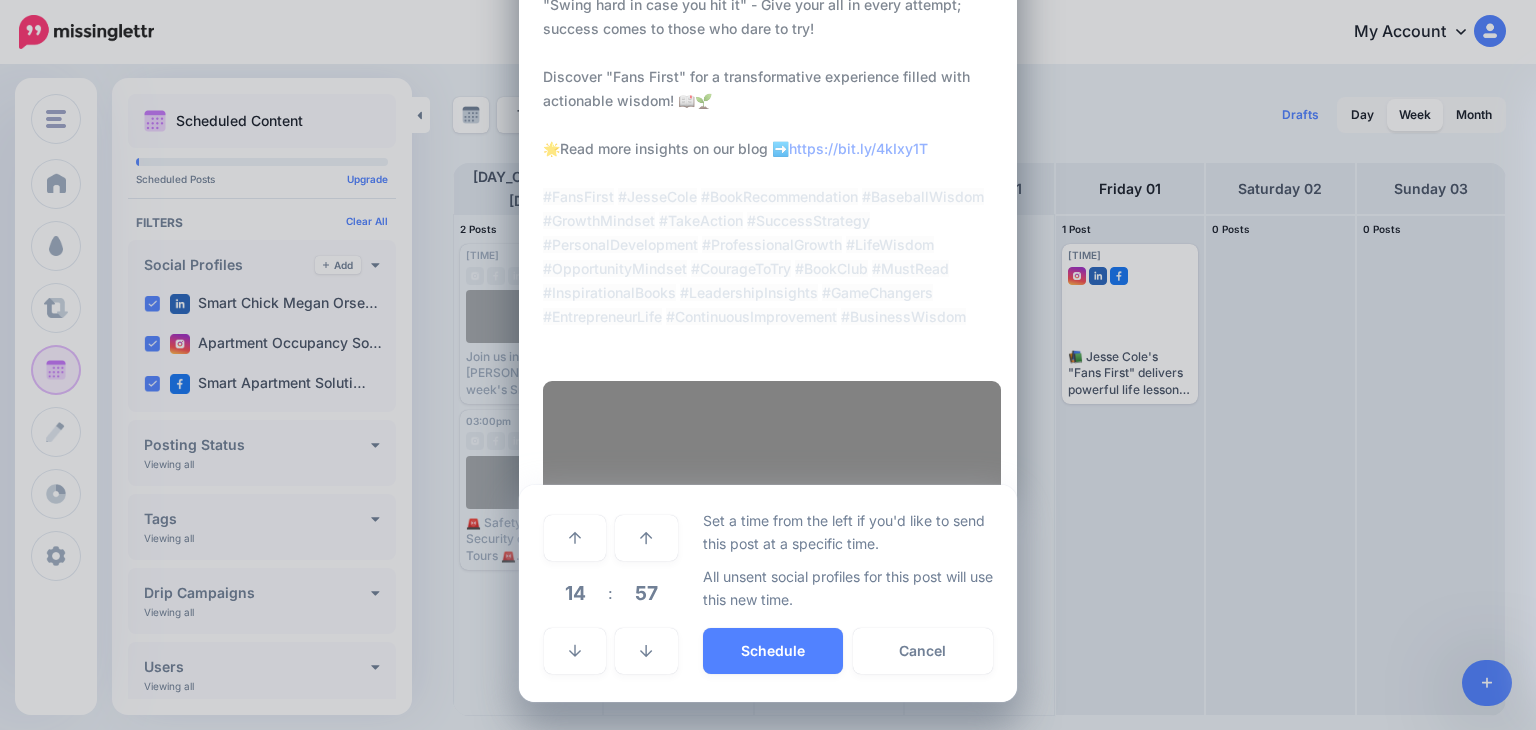 scroll, scrollTop: 588, scrollLeft: 0, axis: vertical 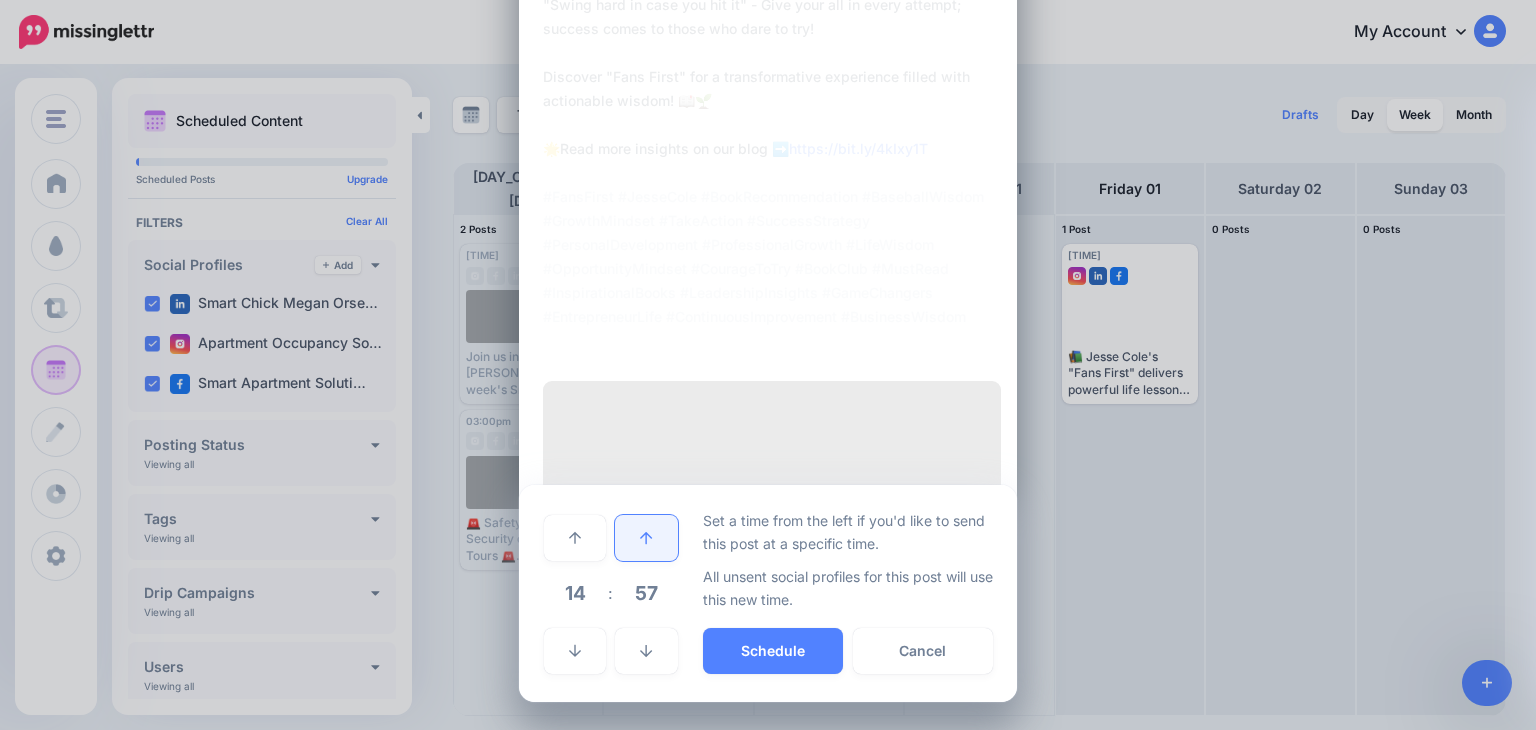 click at bounding box center (646, 538) 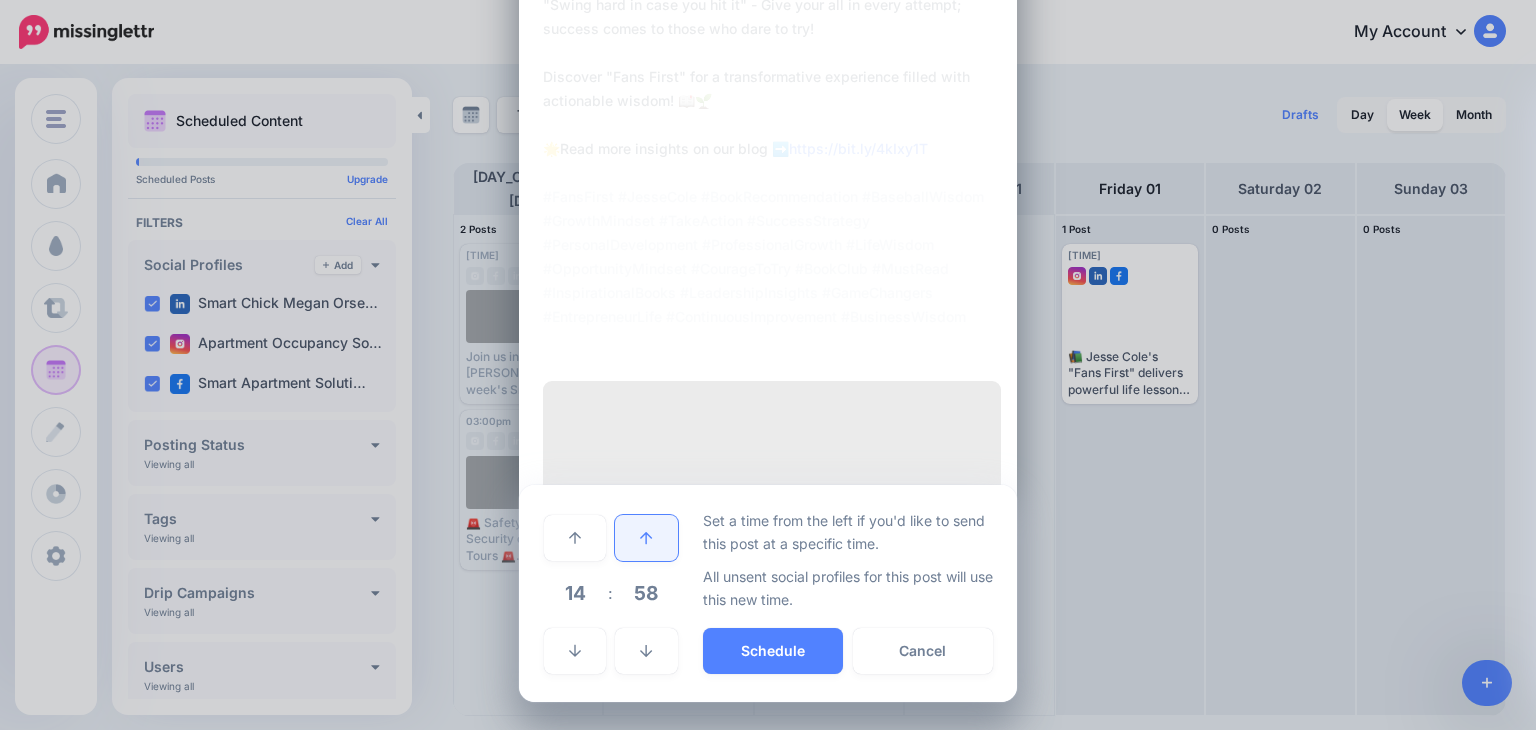 click at bounding box center (646, 538) 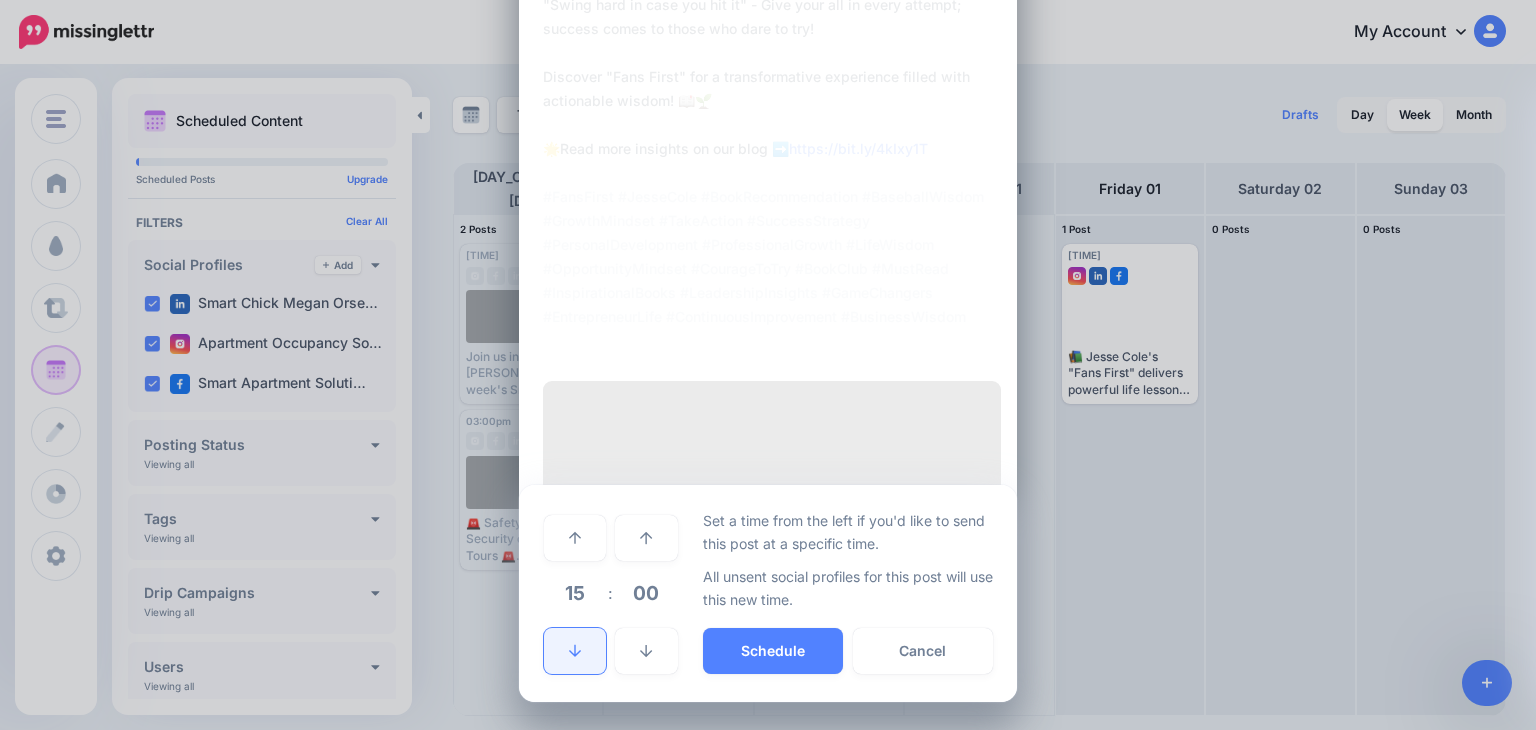click at bounding box center (575, 651) 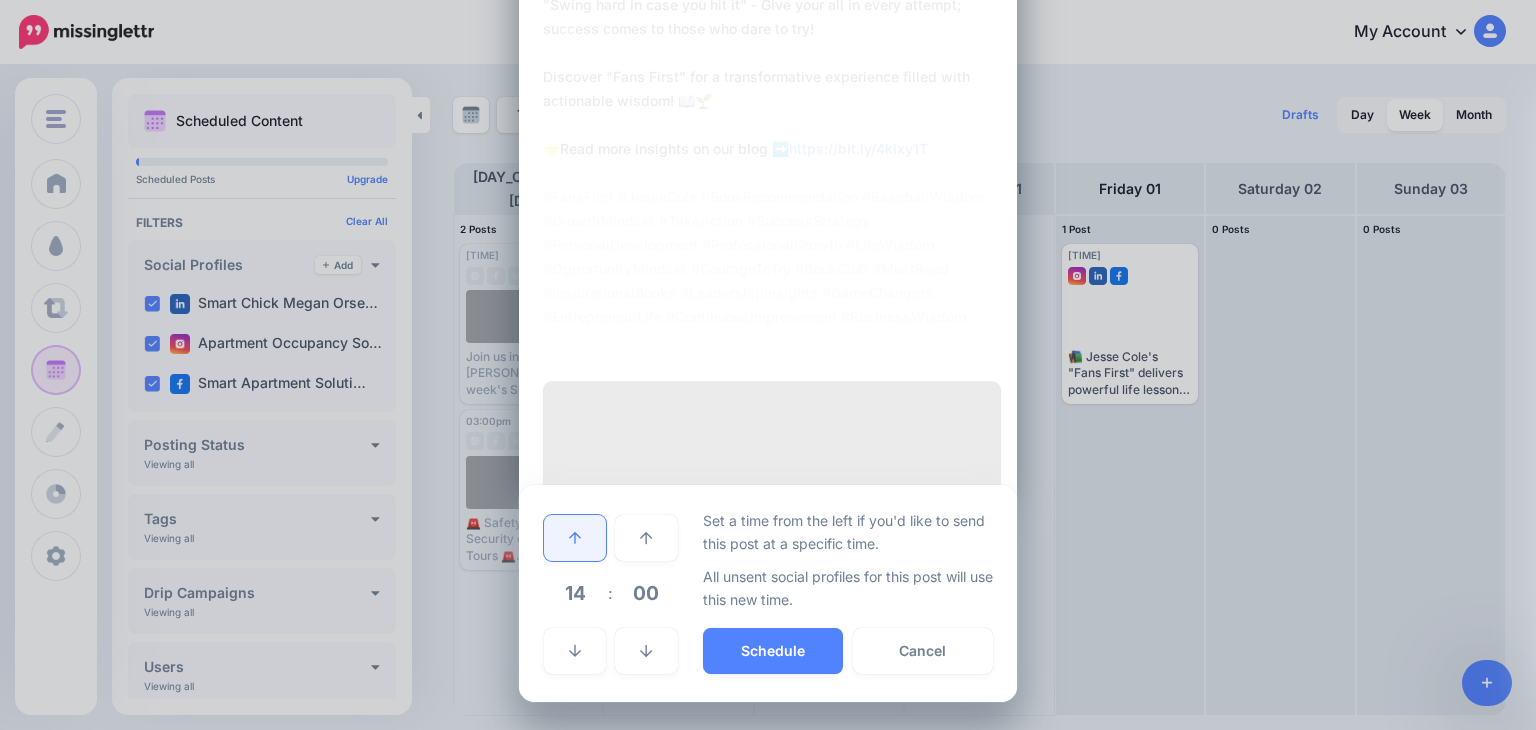 click at bounding box center [575, 538] 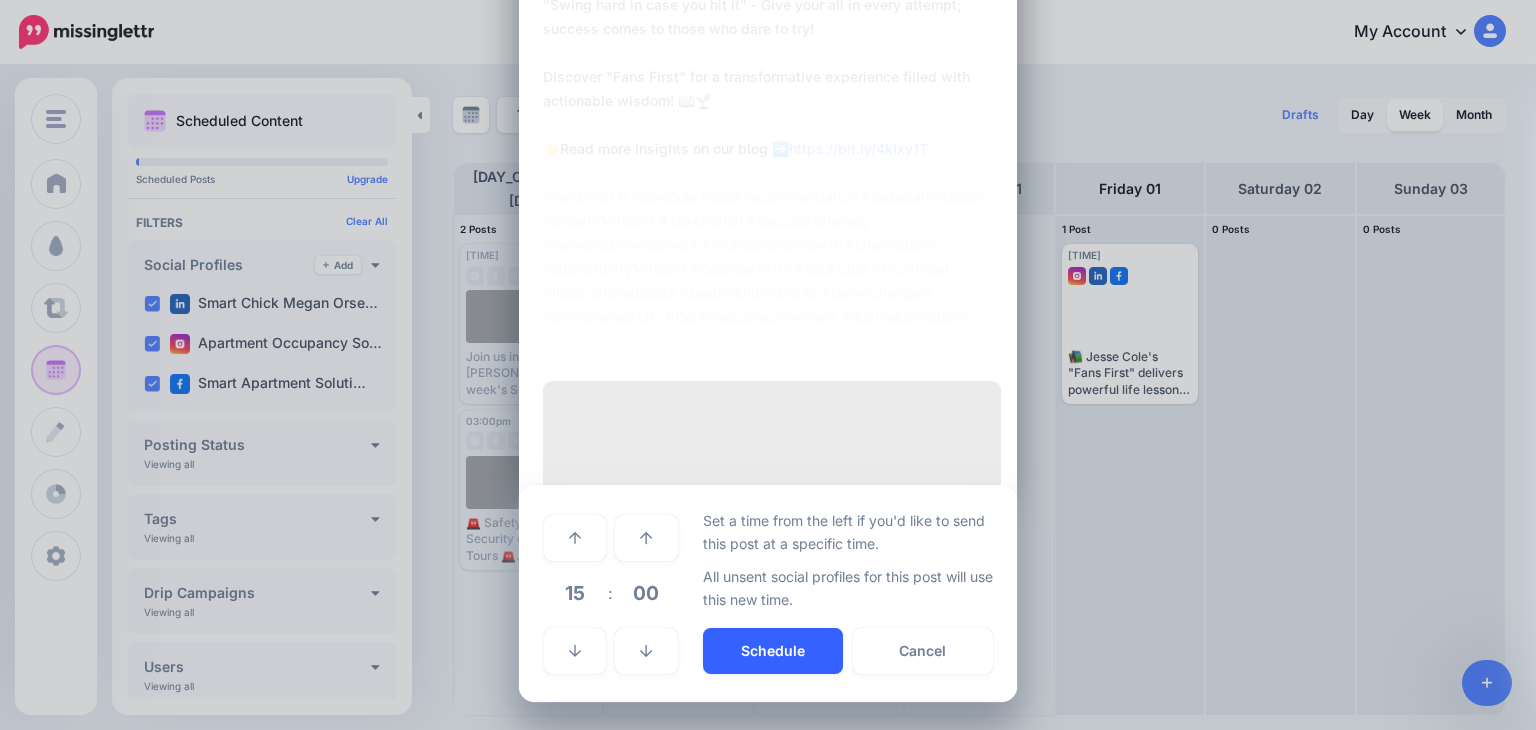 click on "Schedule" at bounding box center [773, 651] 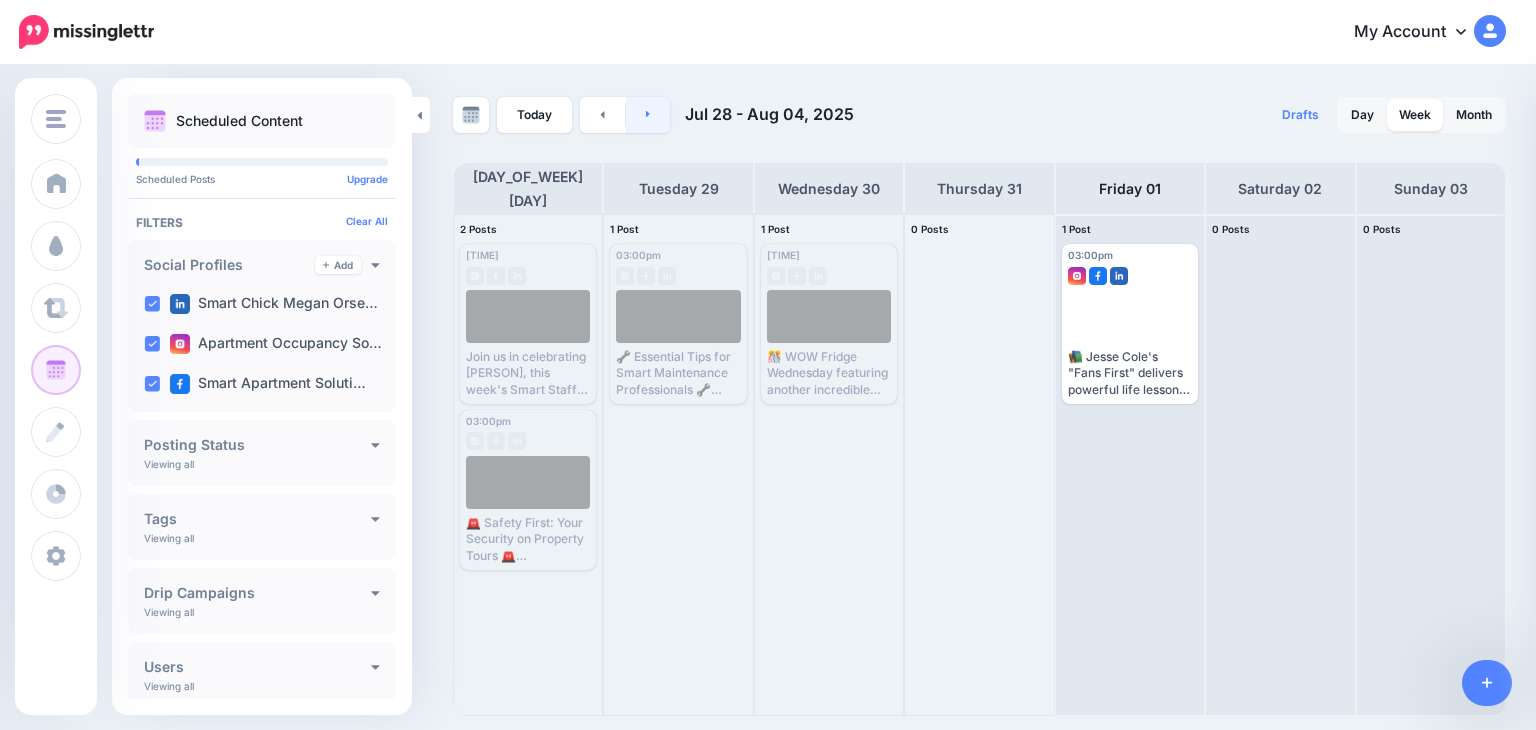 click 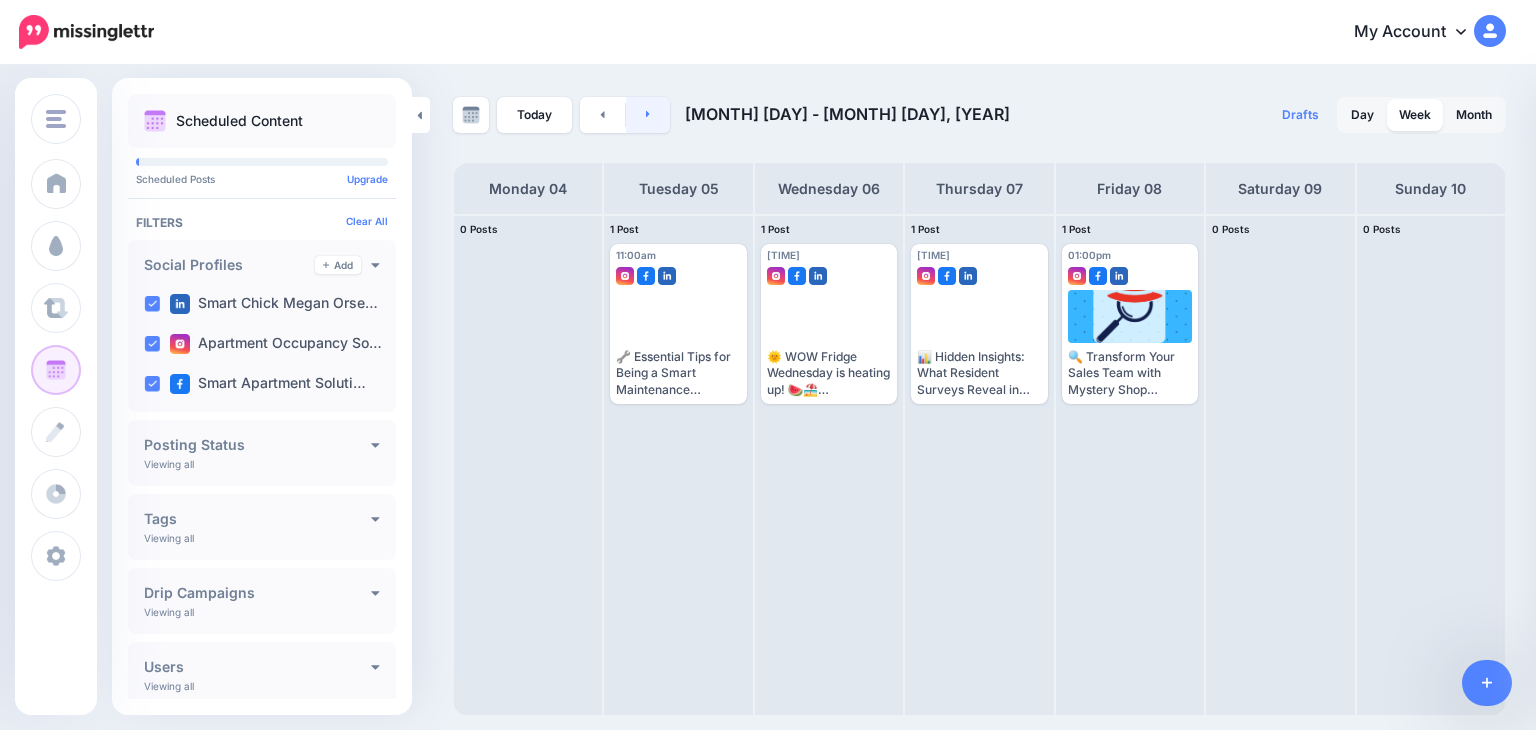 click 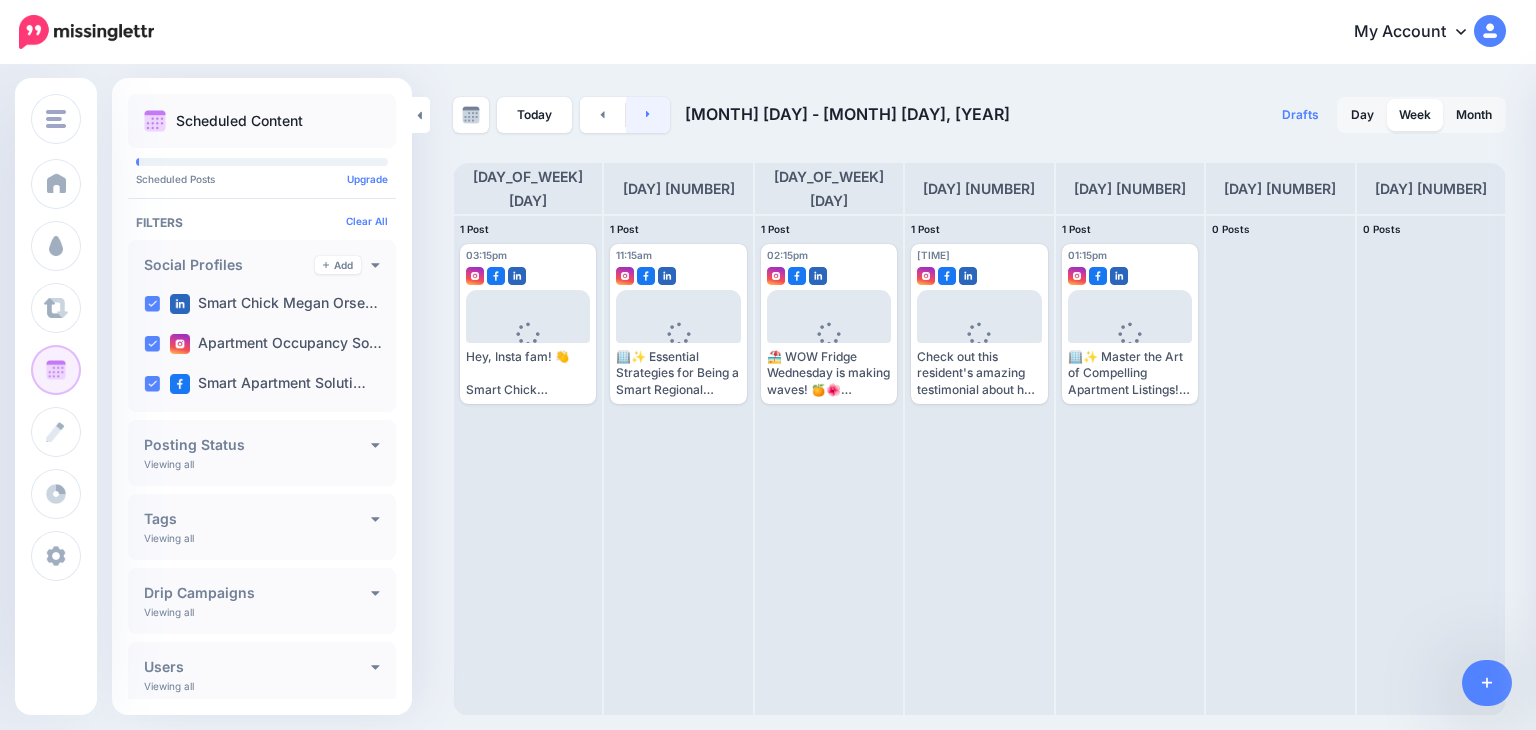click 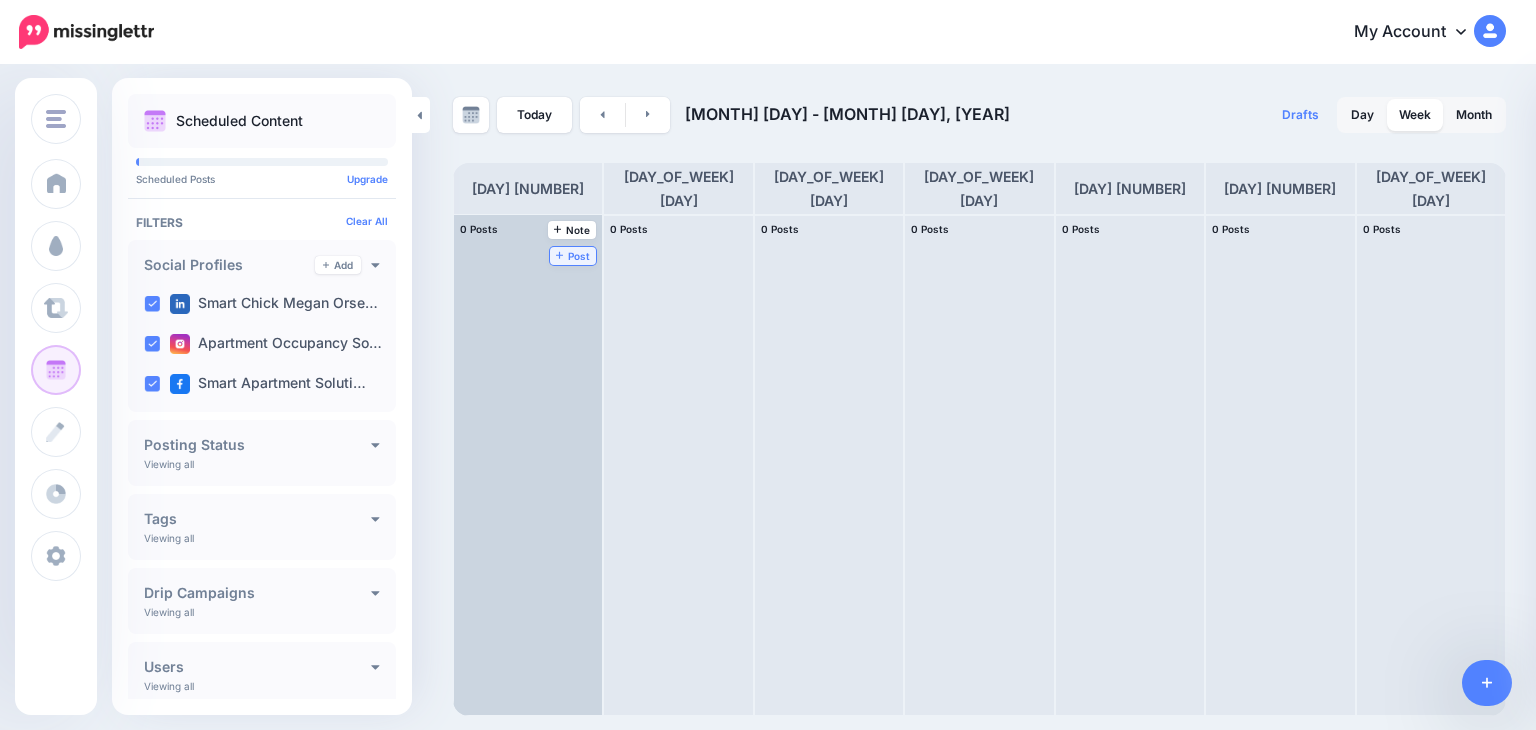 click on "Post" at bounding box center [573, 256] 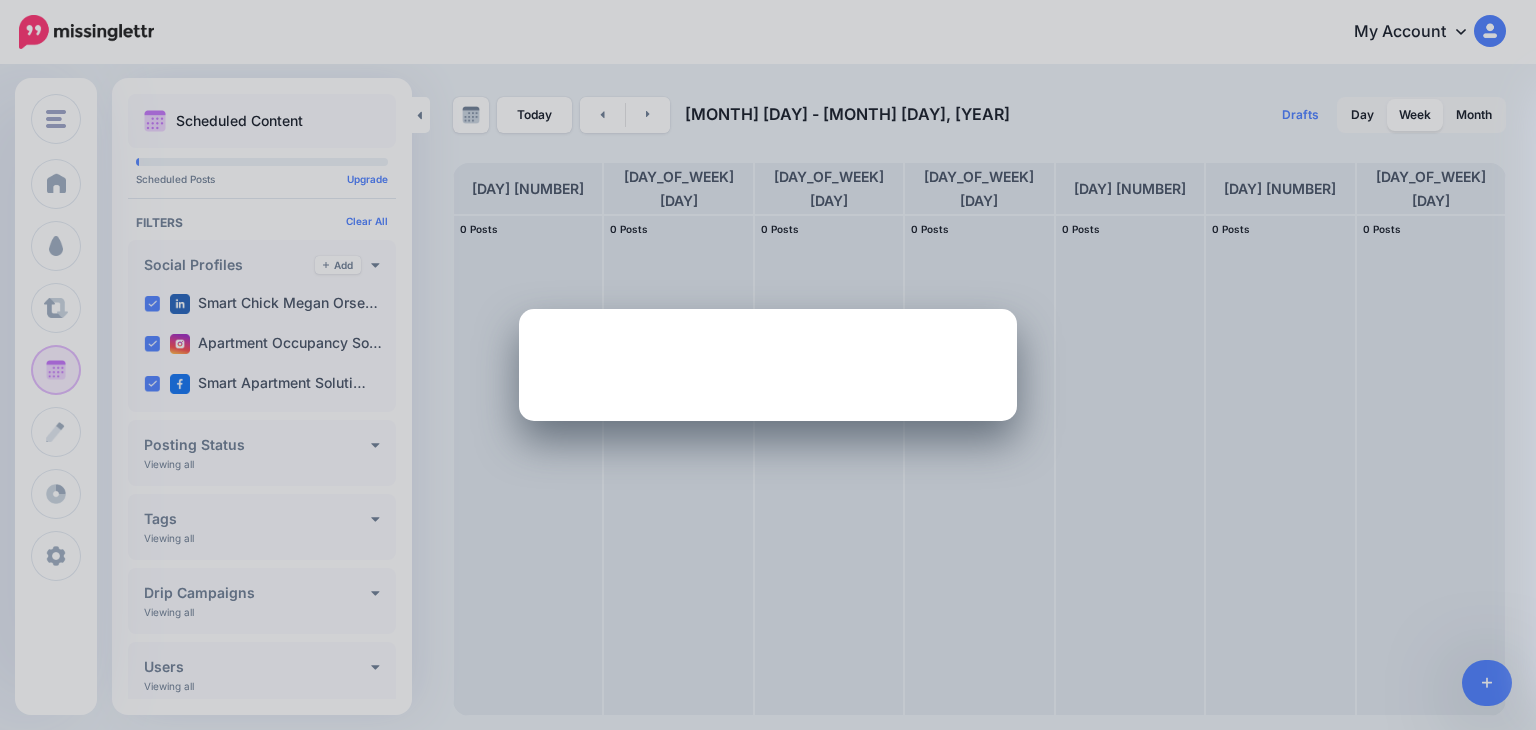 scroll, scrollTop: 0, scrollLeft: 0, axis: both 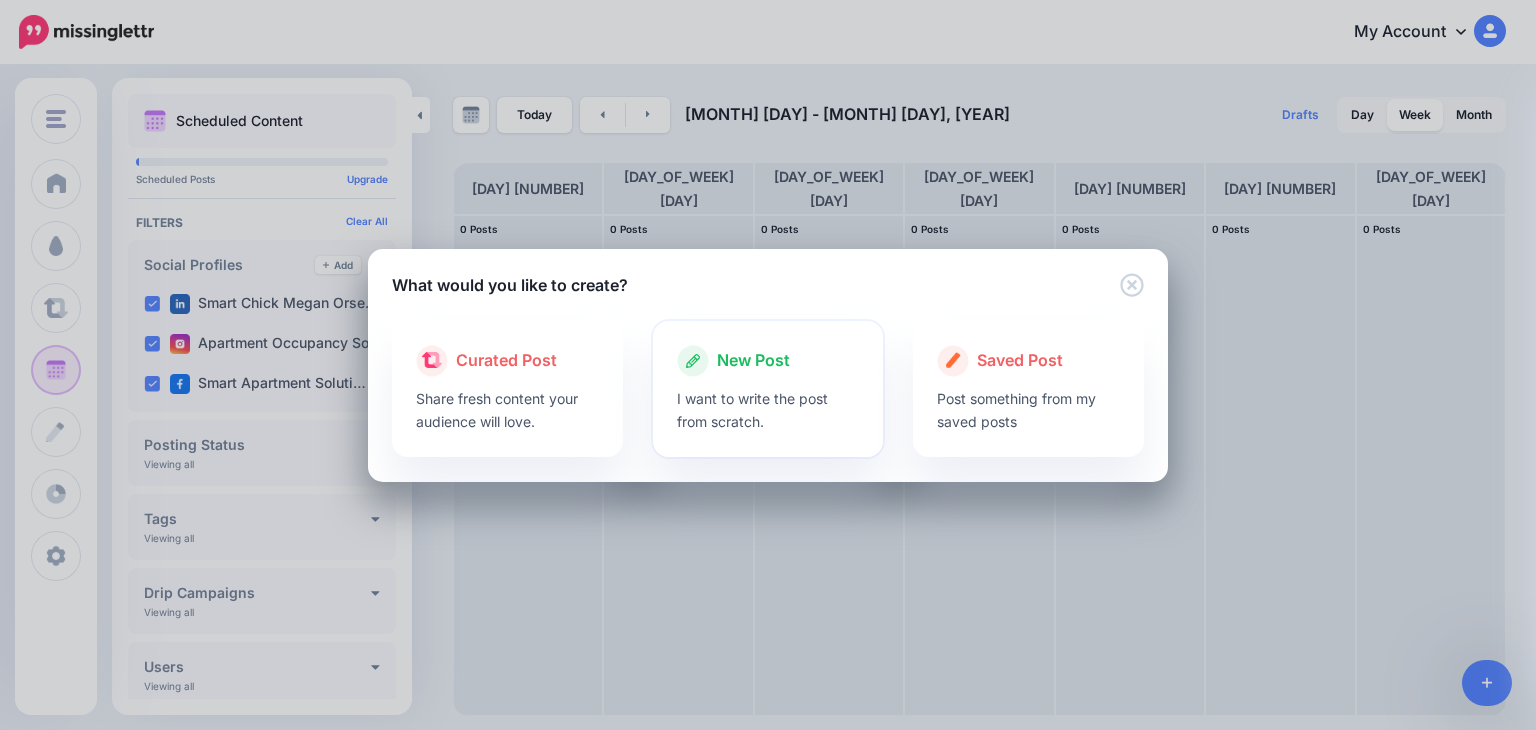 click at bounding box center (768, 382) 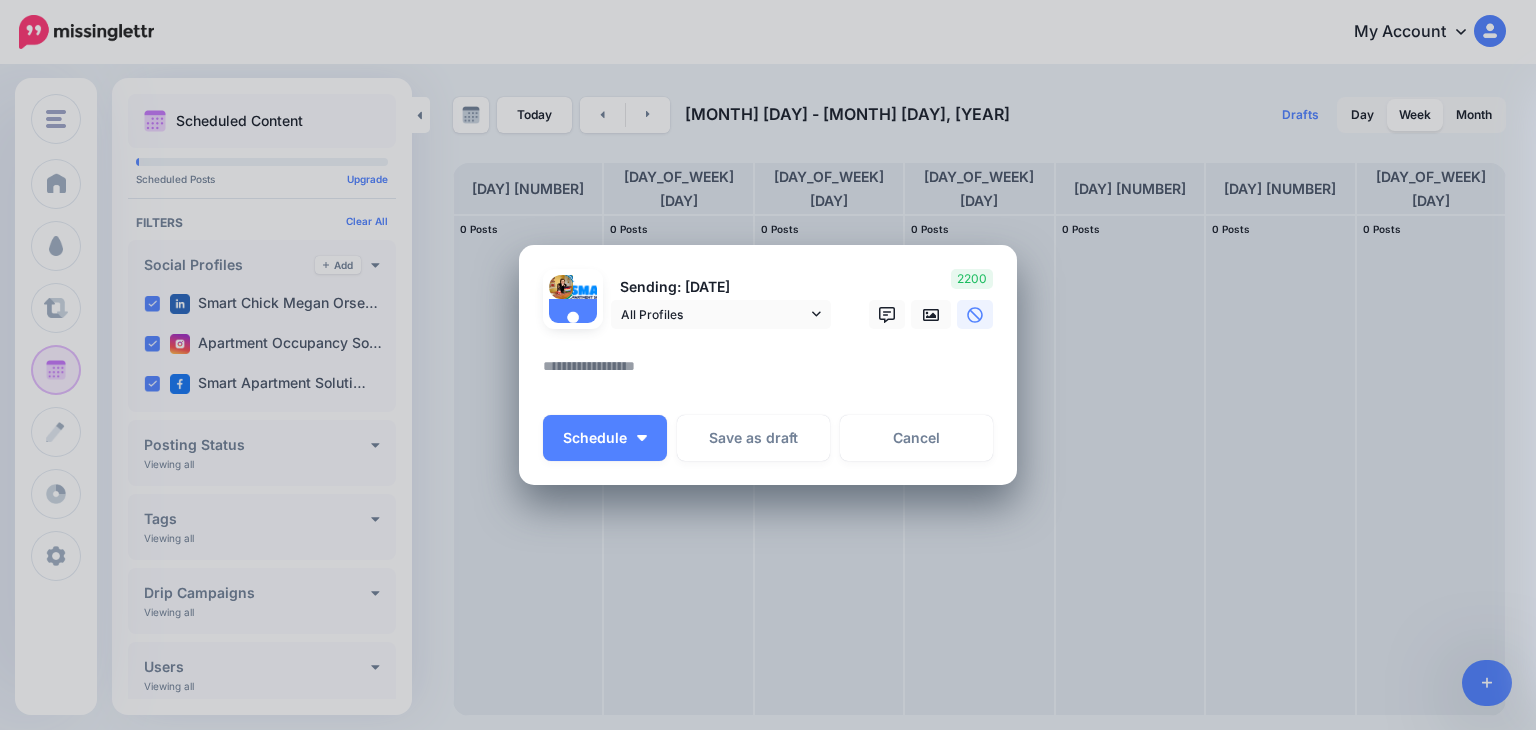 paste on "**********" 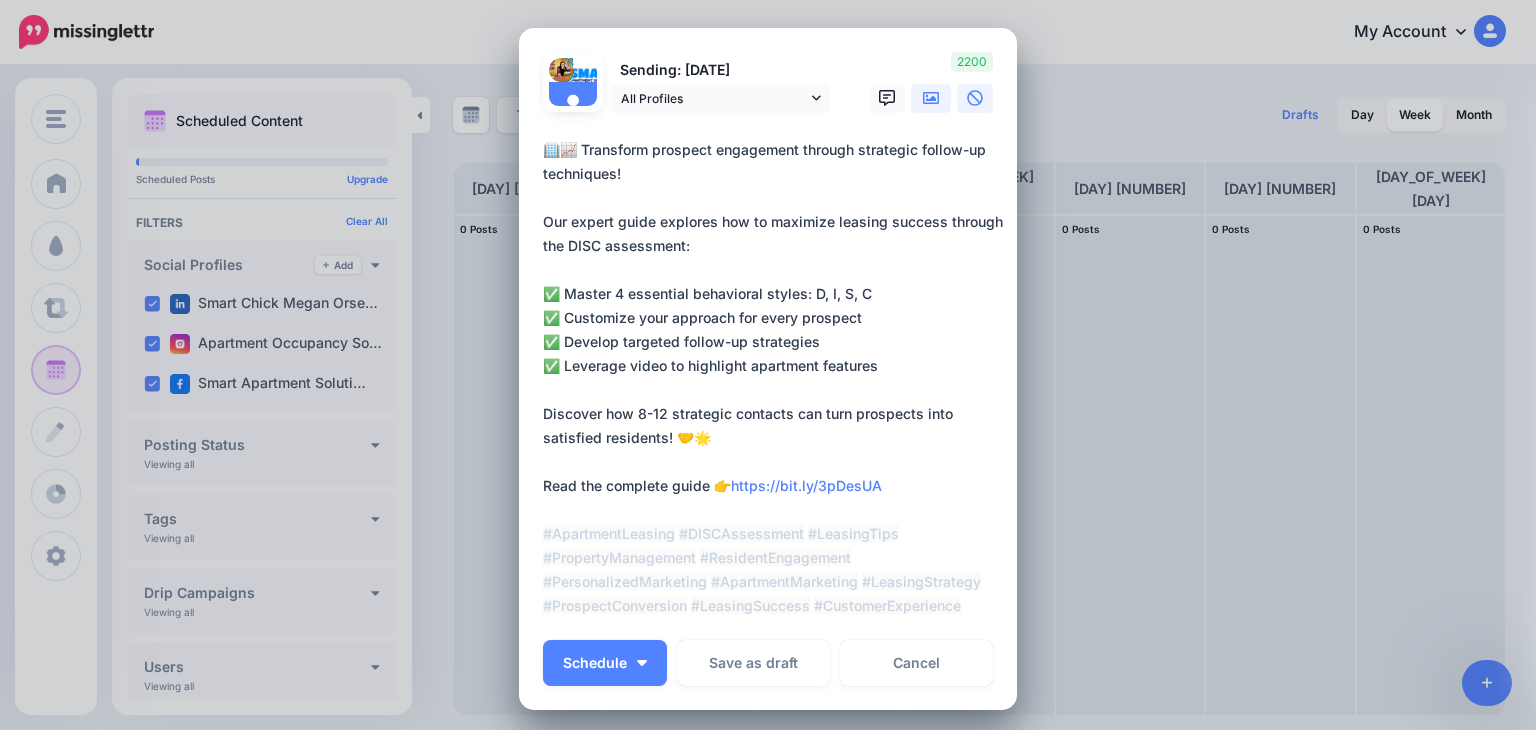 type on "**********" 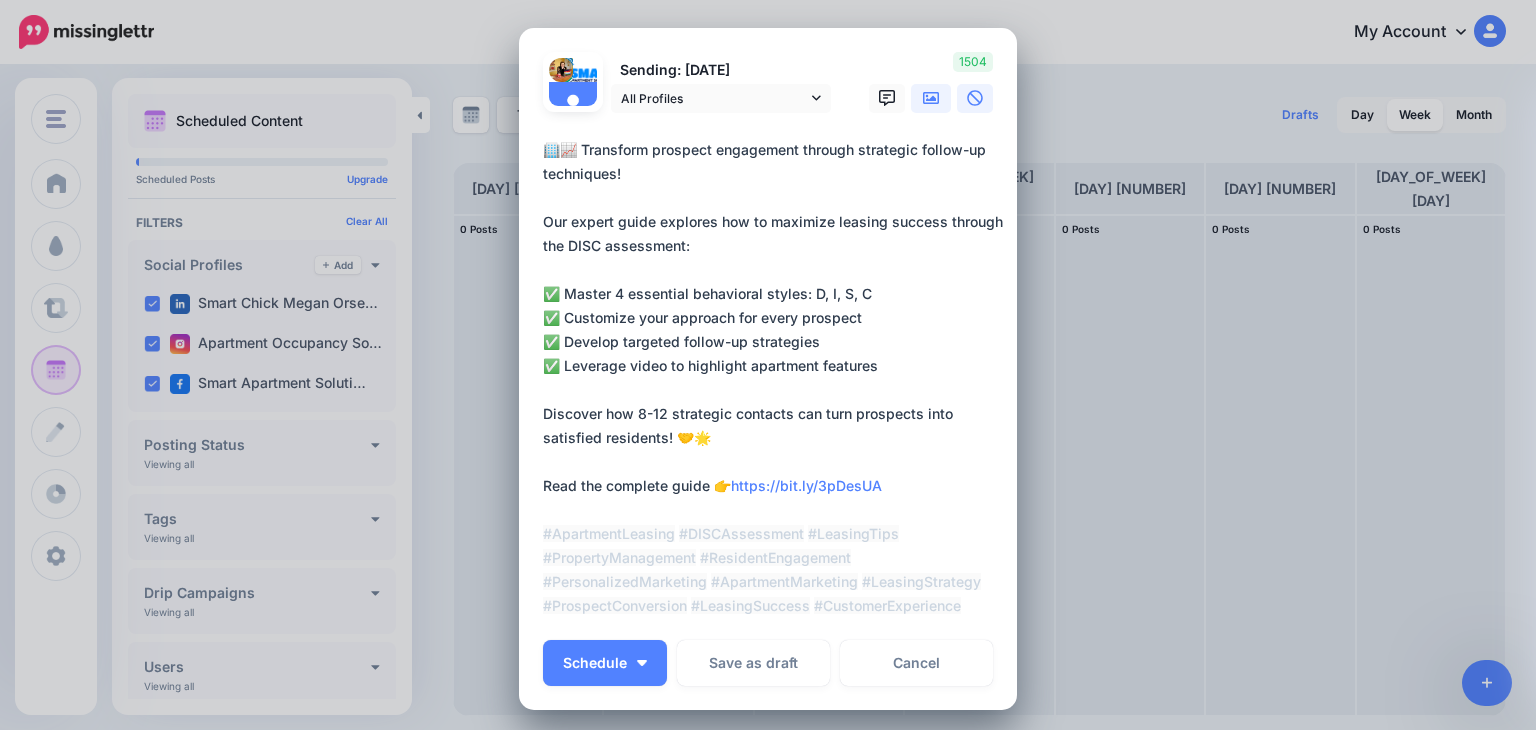 click 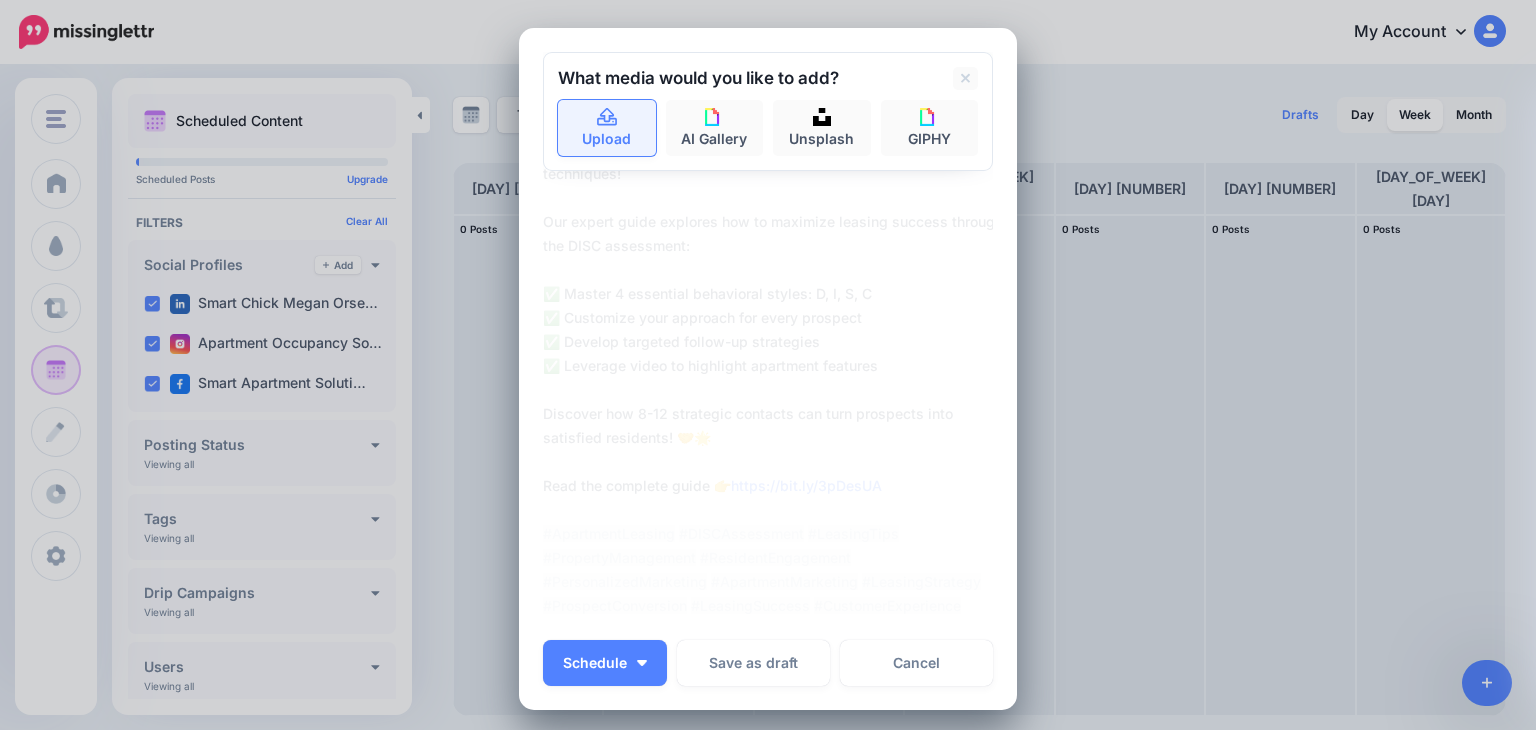 click on "Upload" at bounding box center (607, 128) 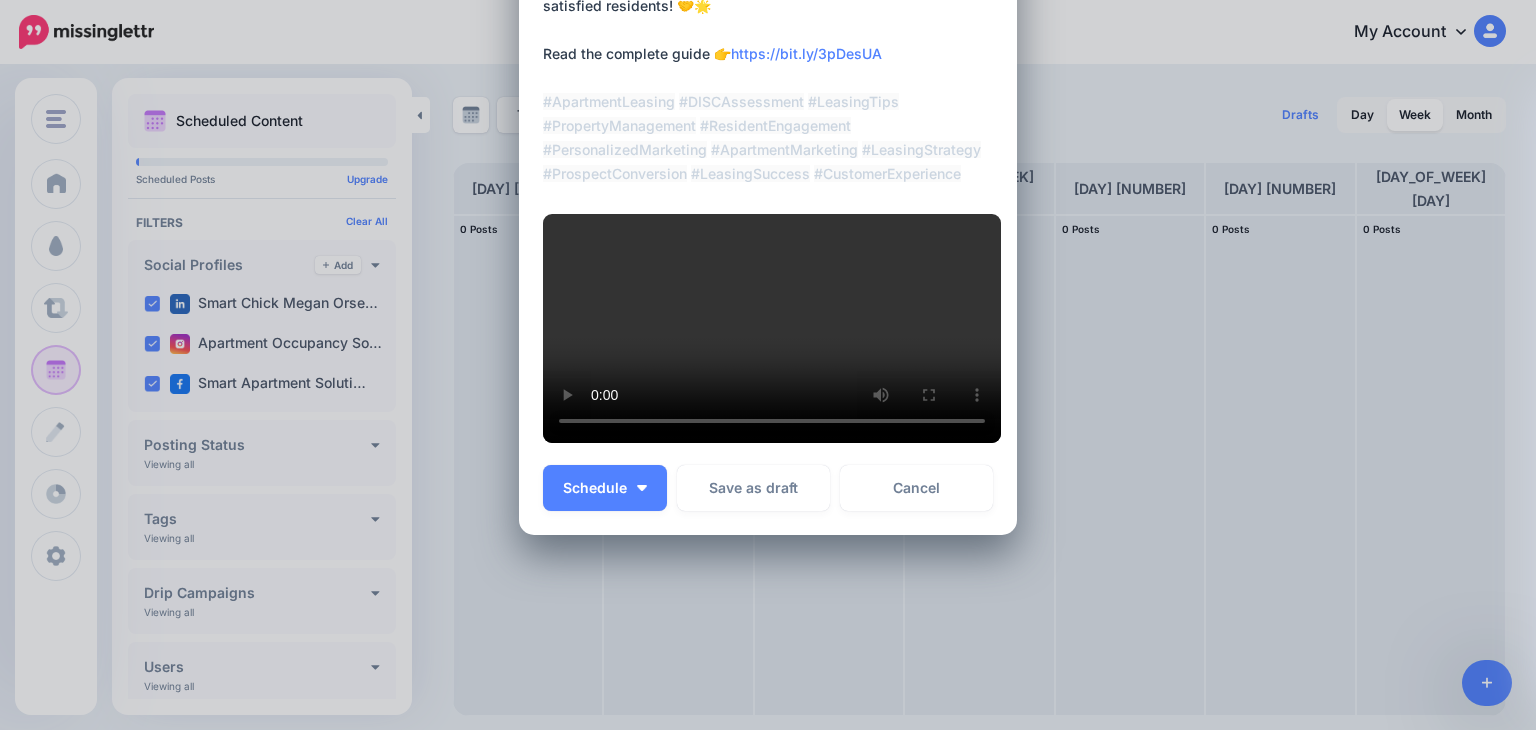 scroll, scrollTop: 434, scrollLeft: 0, axis: vertical 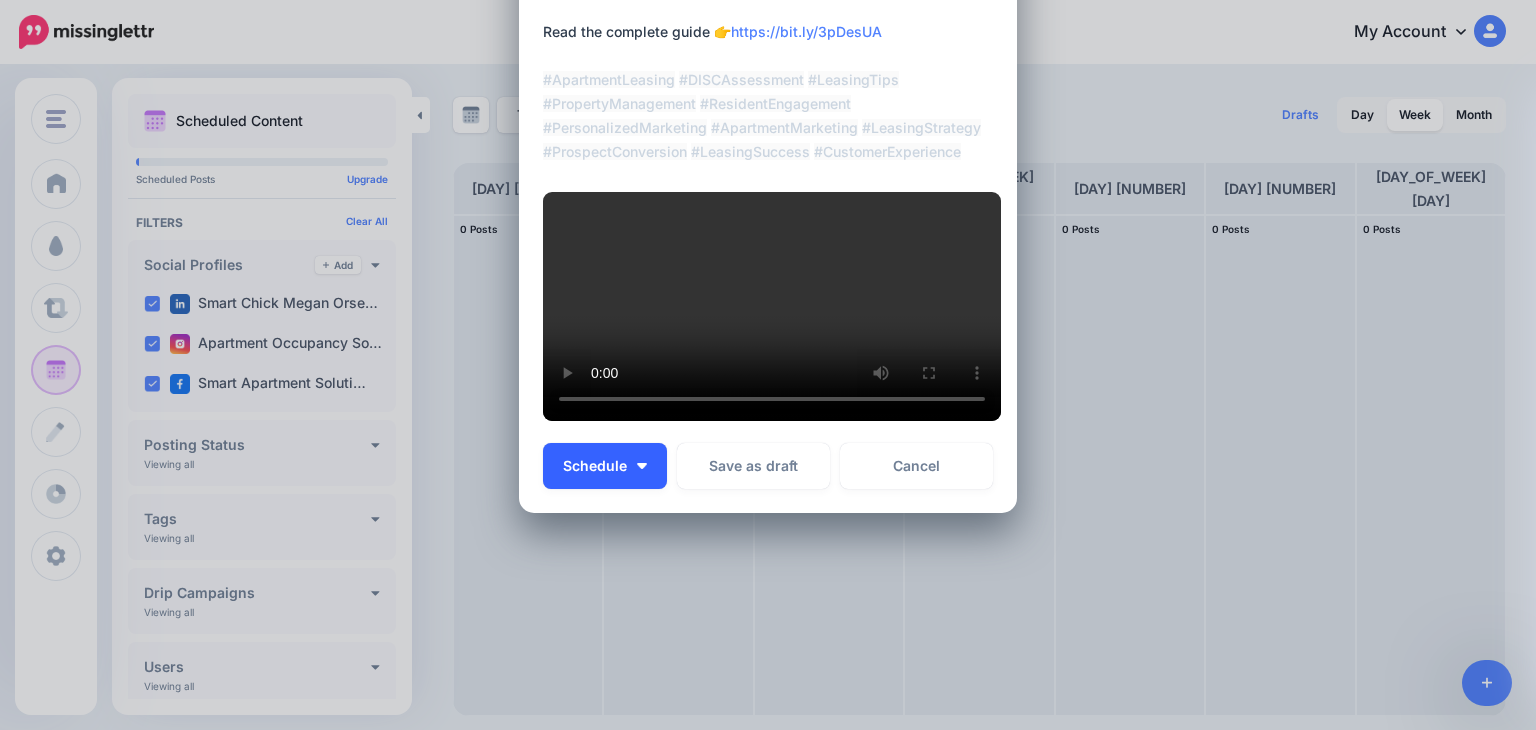 click on "Schedule" at bounding box center (595, 466) 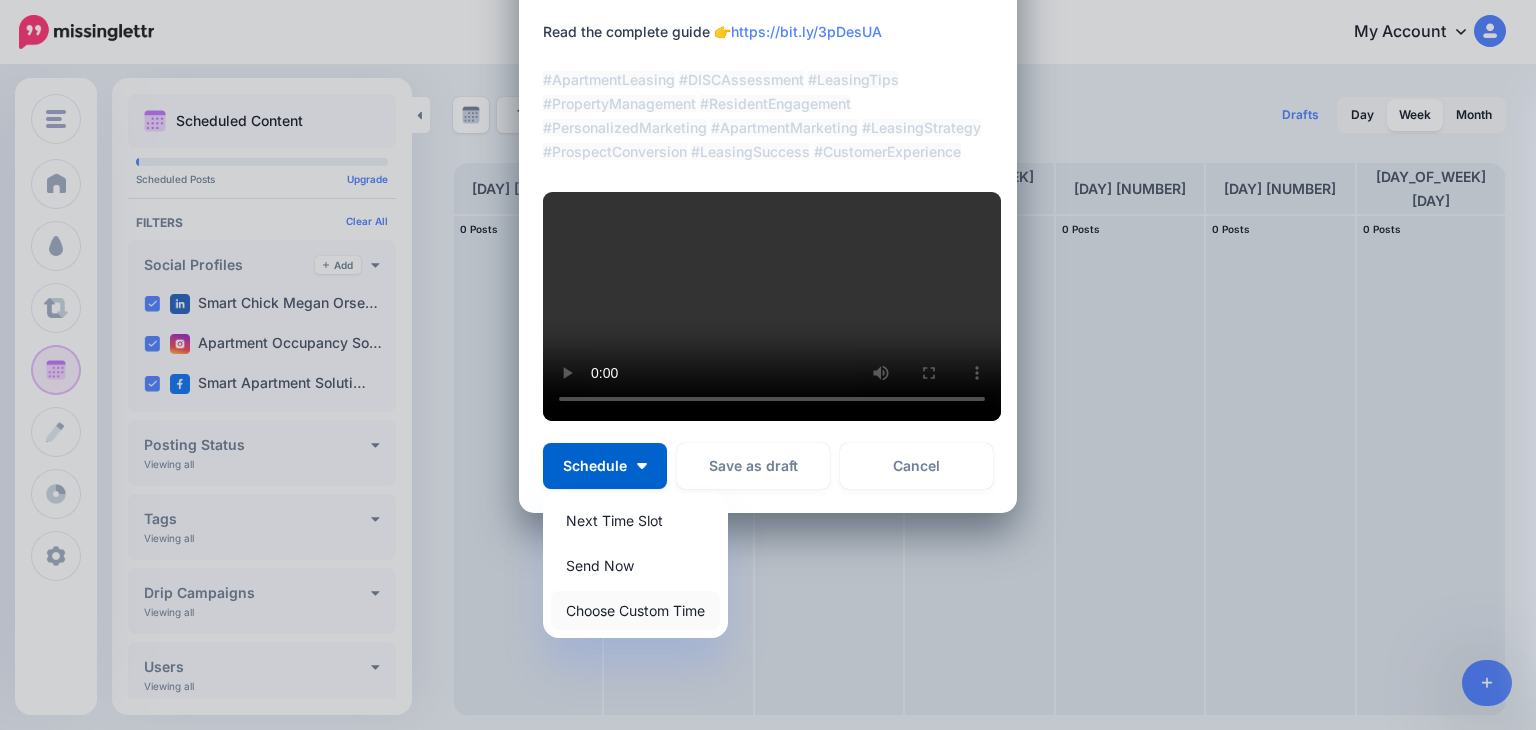 click on "Choose Custom Time" at bounding box center [635, 610] 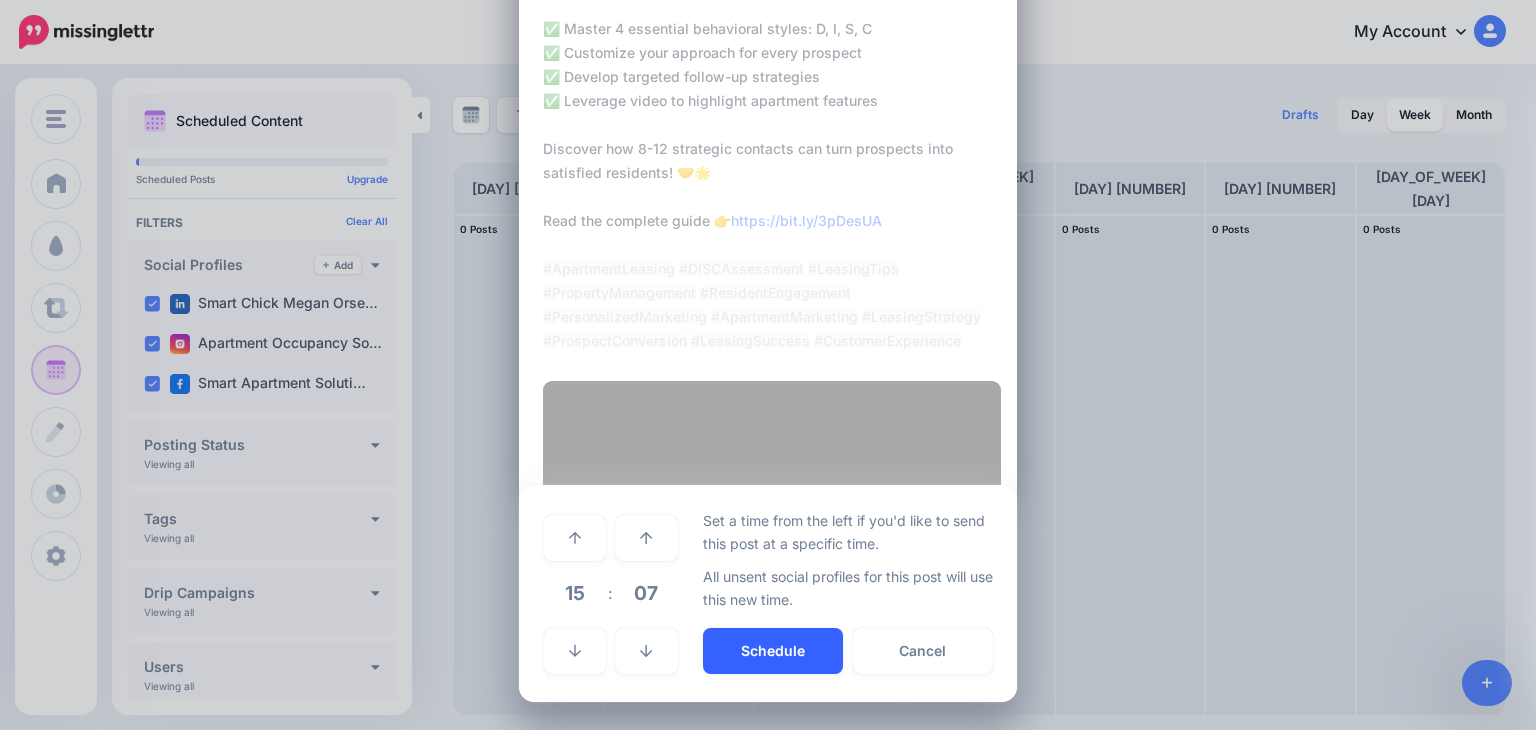 scroll, scrollTop: 492, scrollLeft: 0, axis: vertical 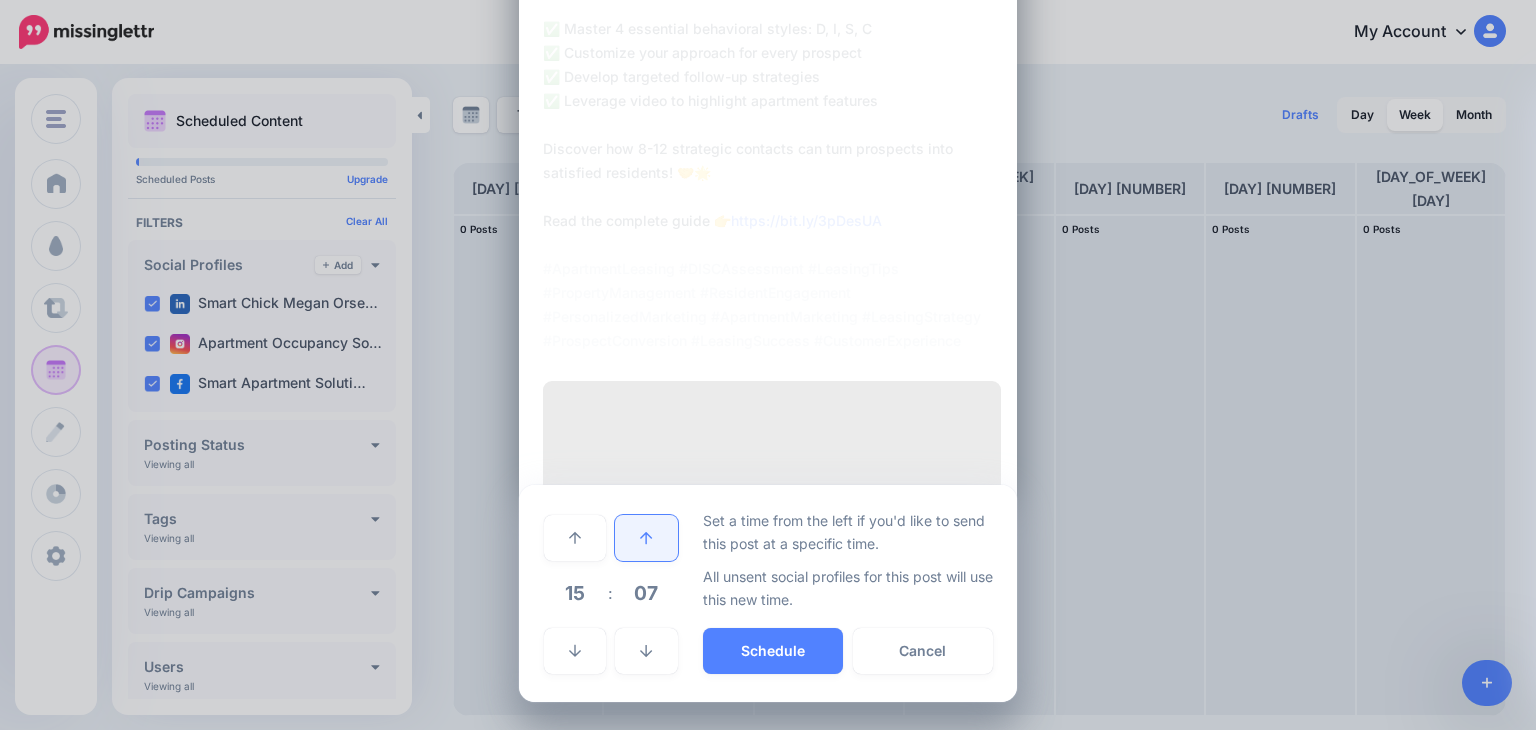 click 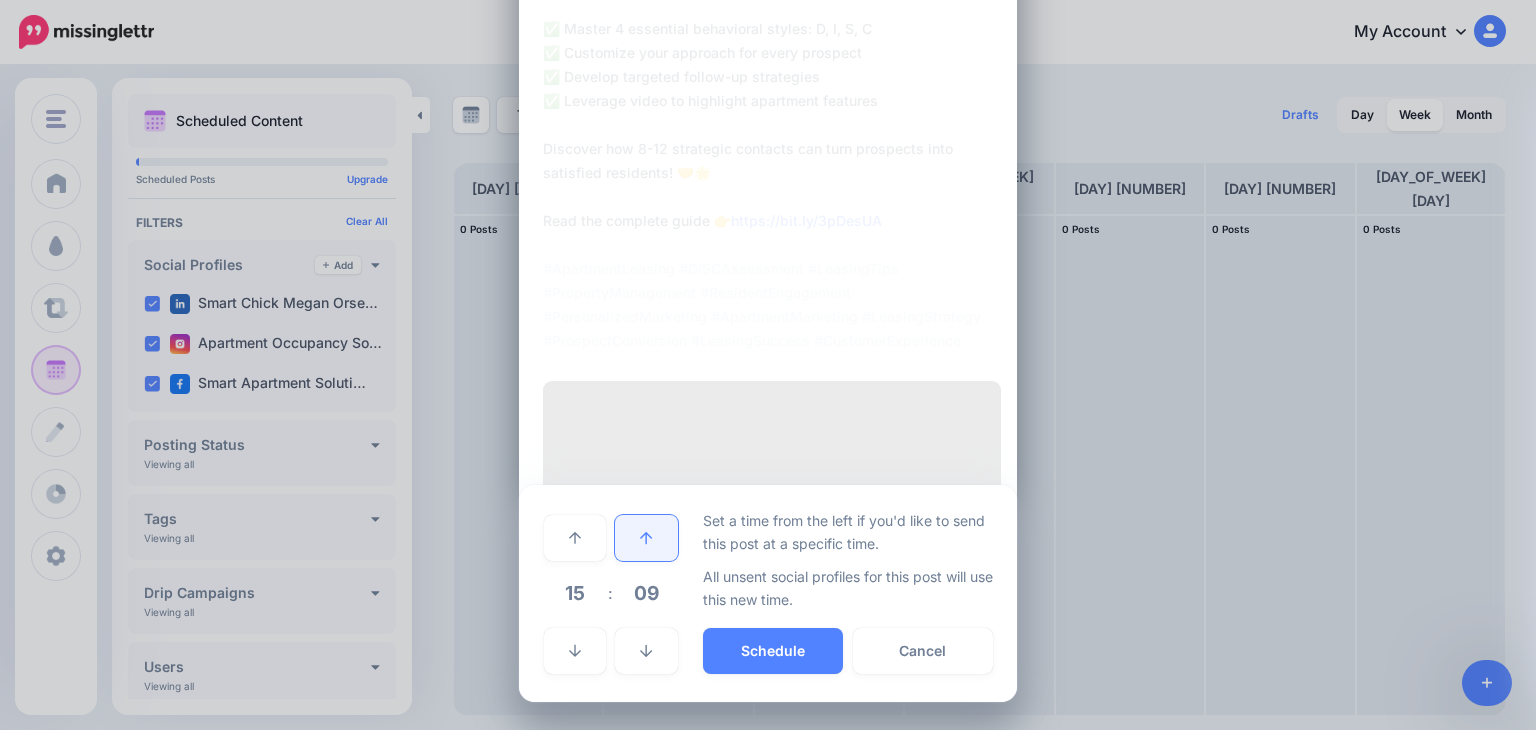 click 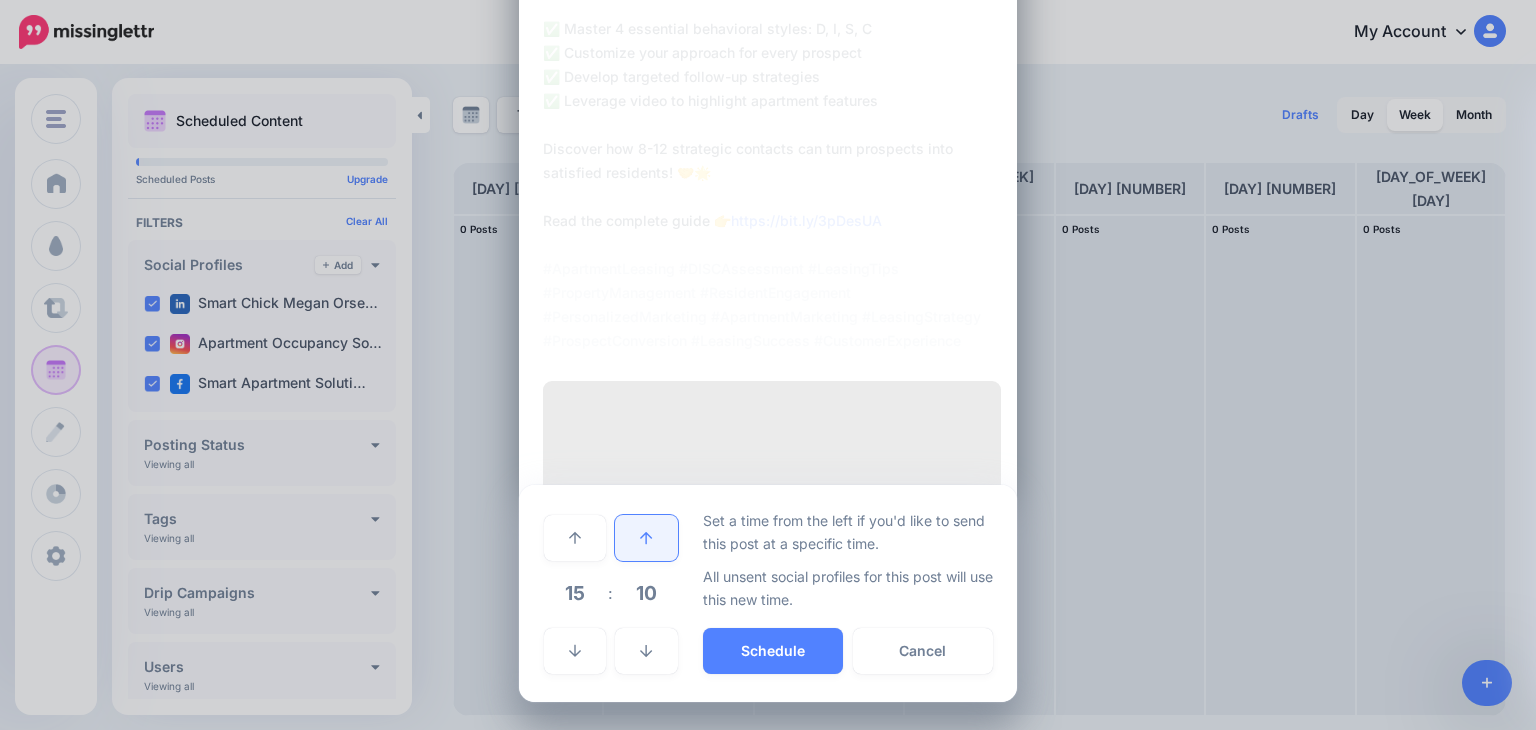click 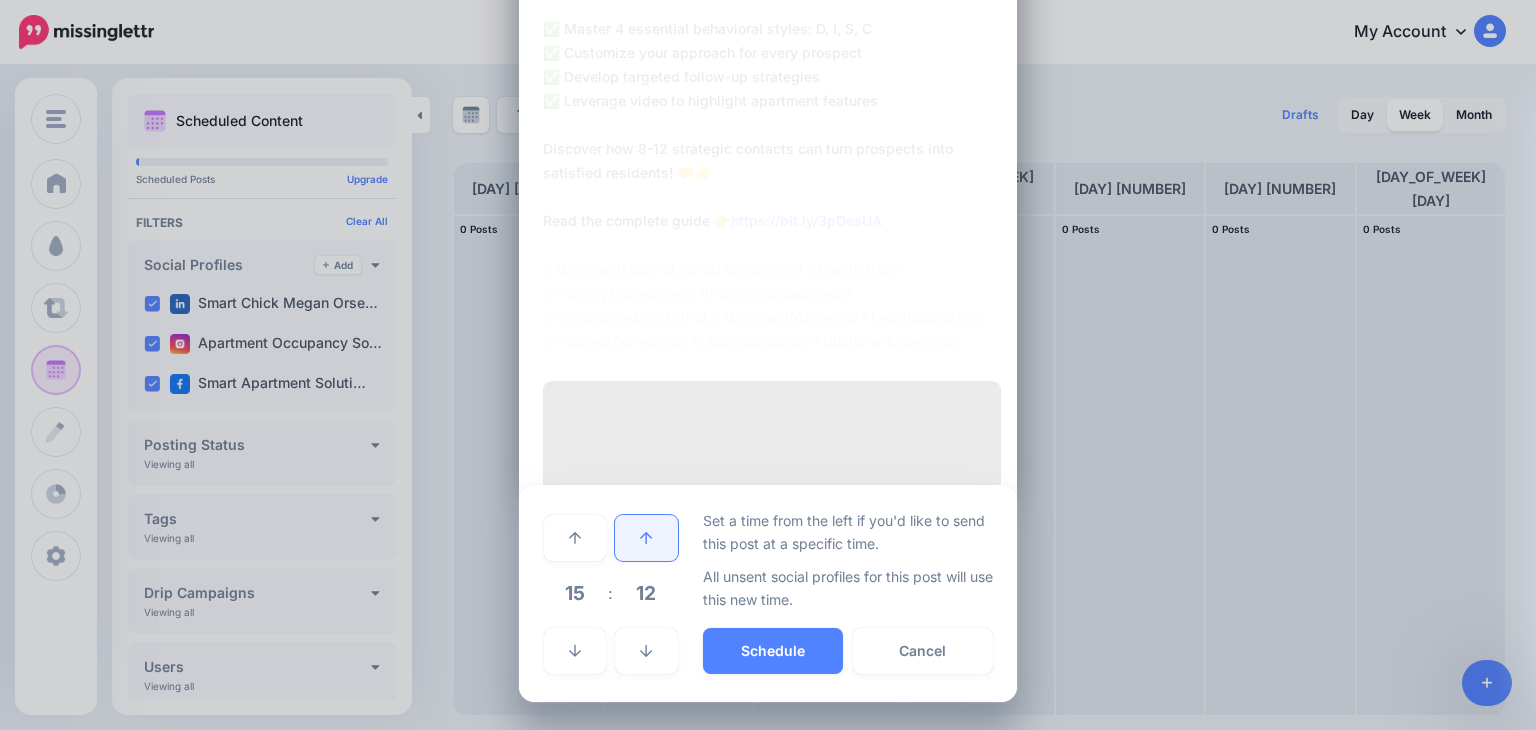 click 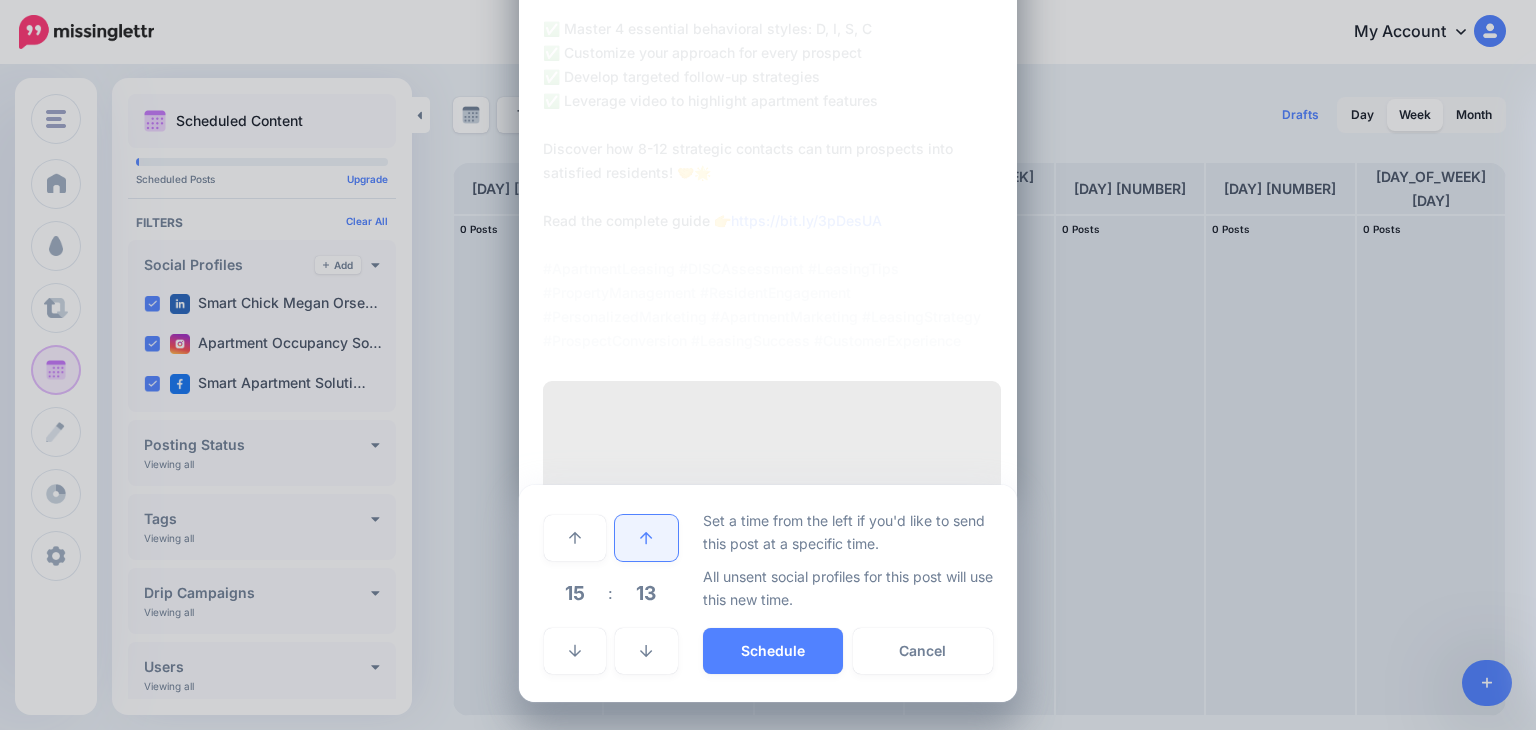 click 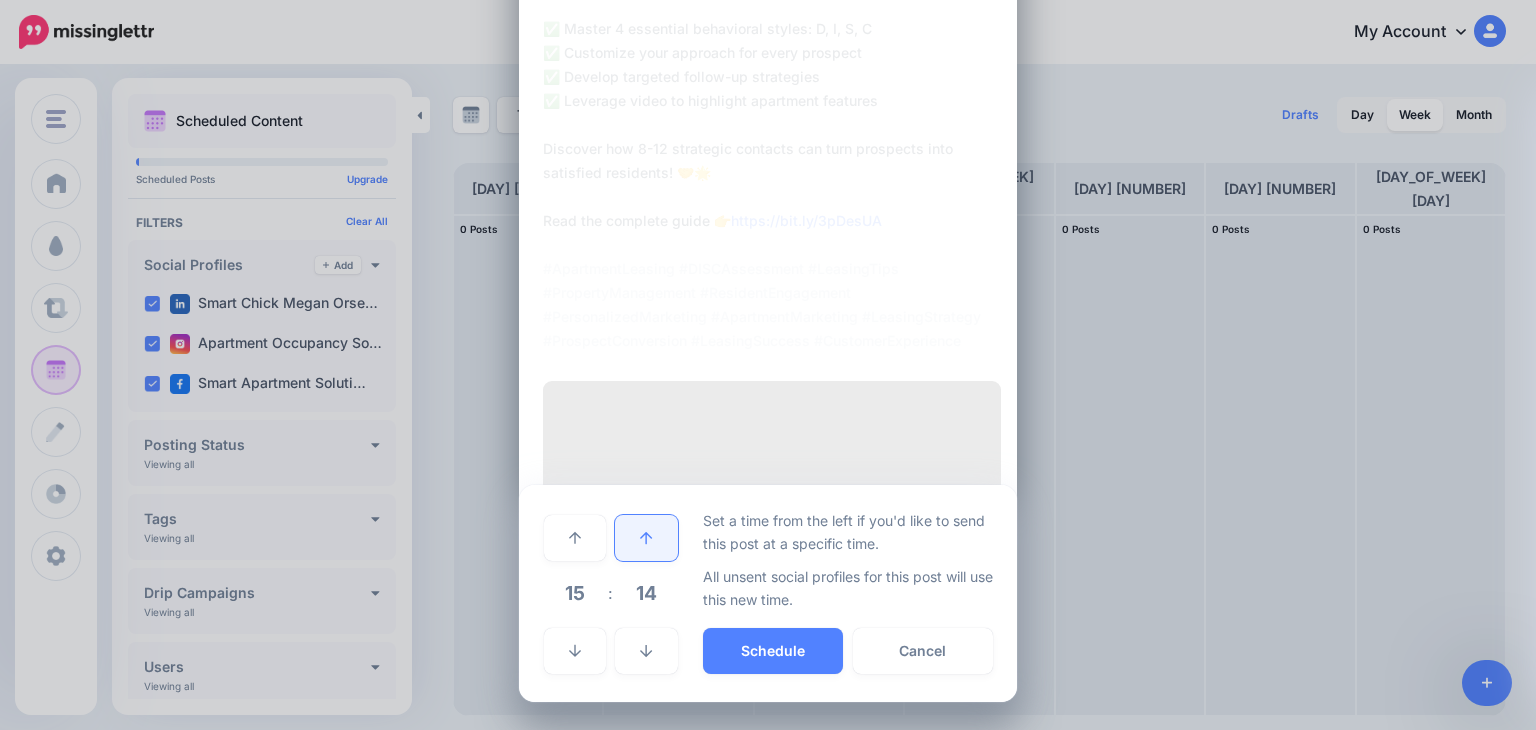 click 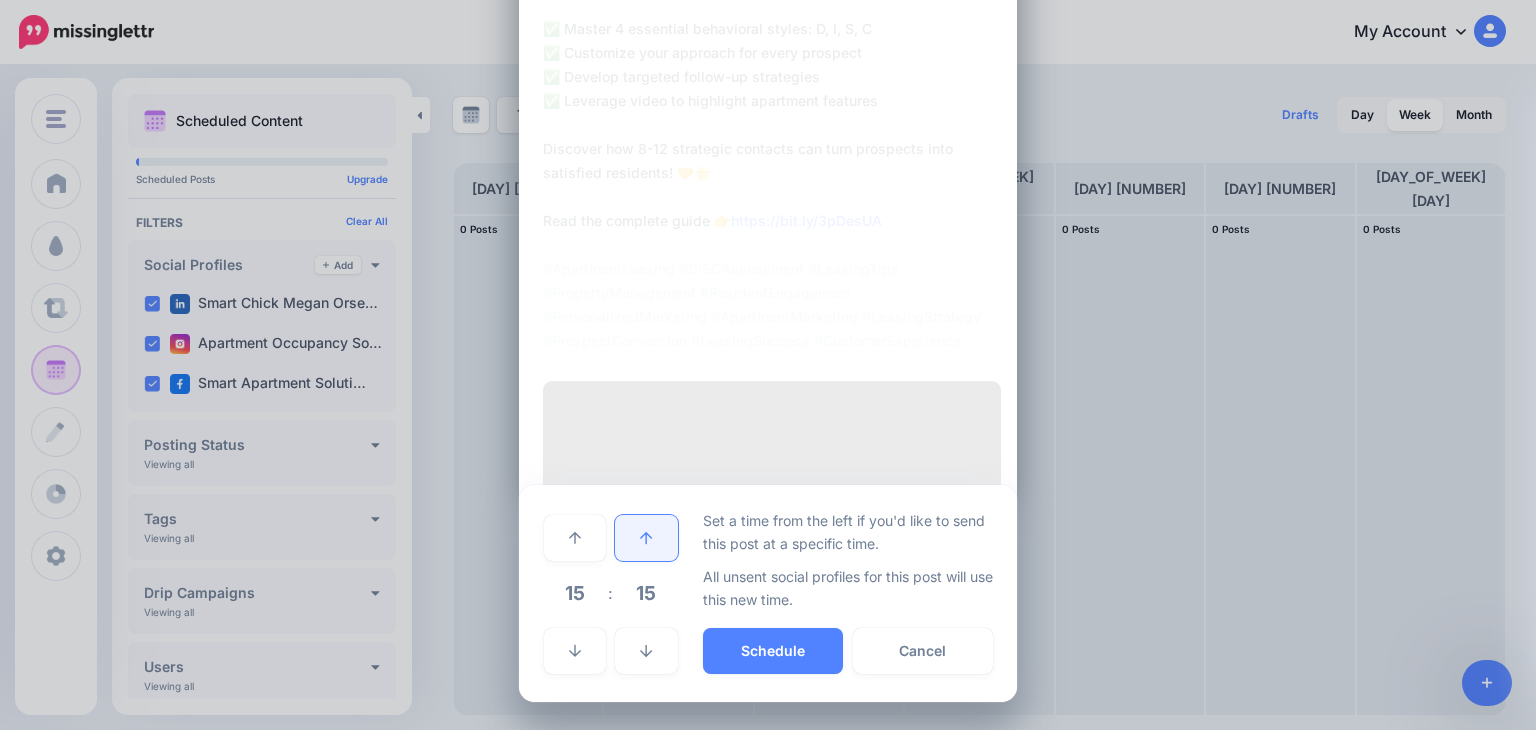 click 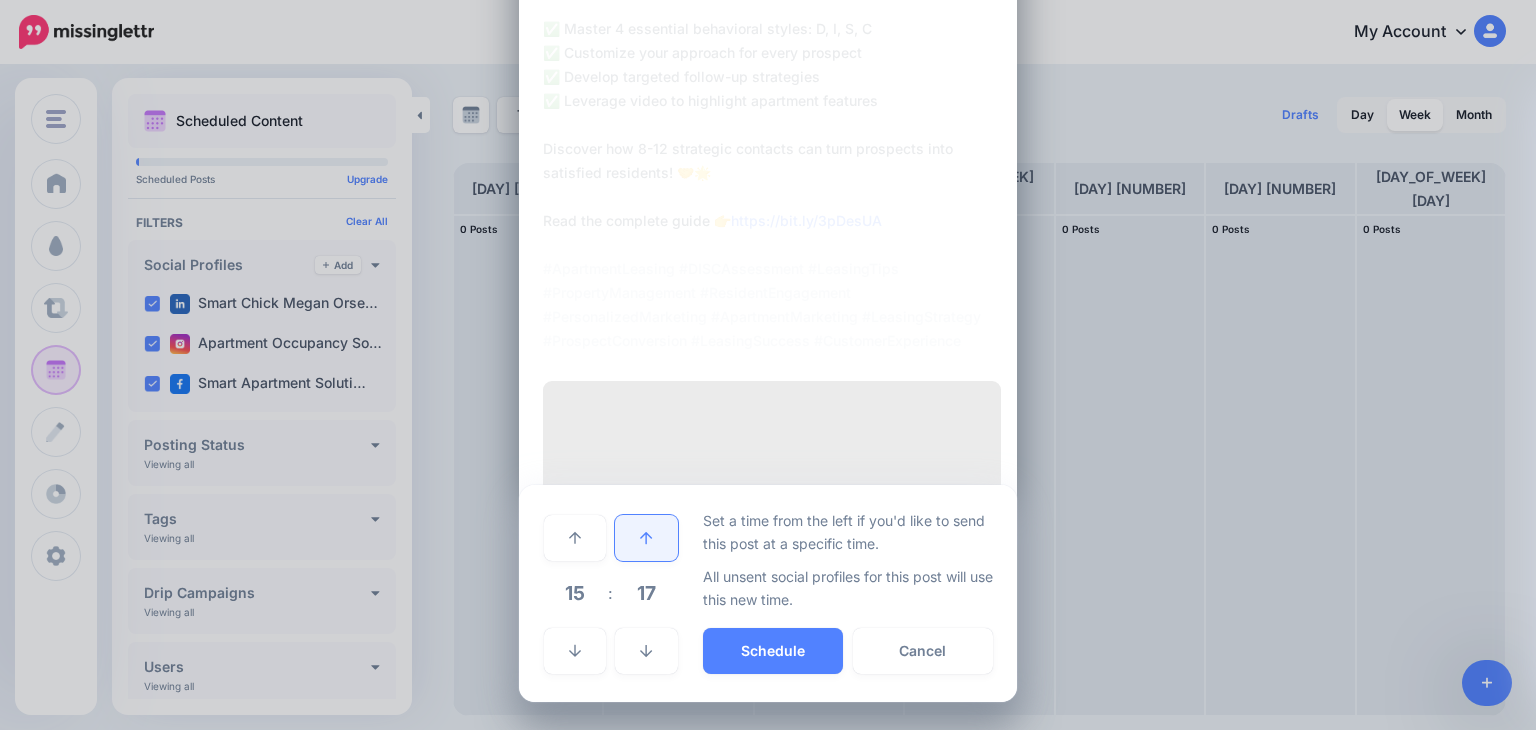 click 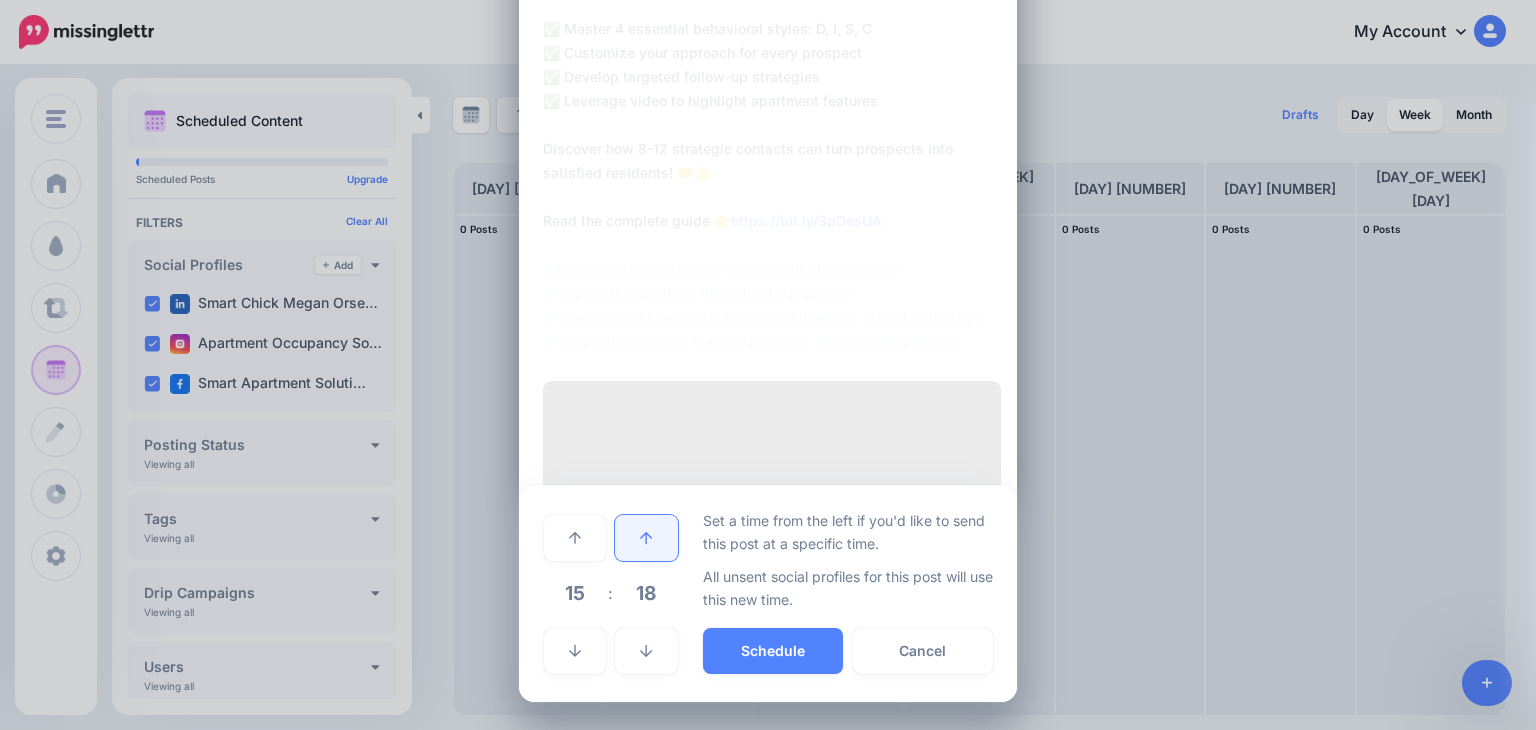 click 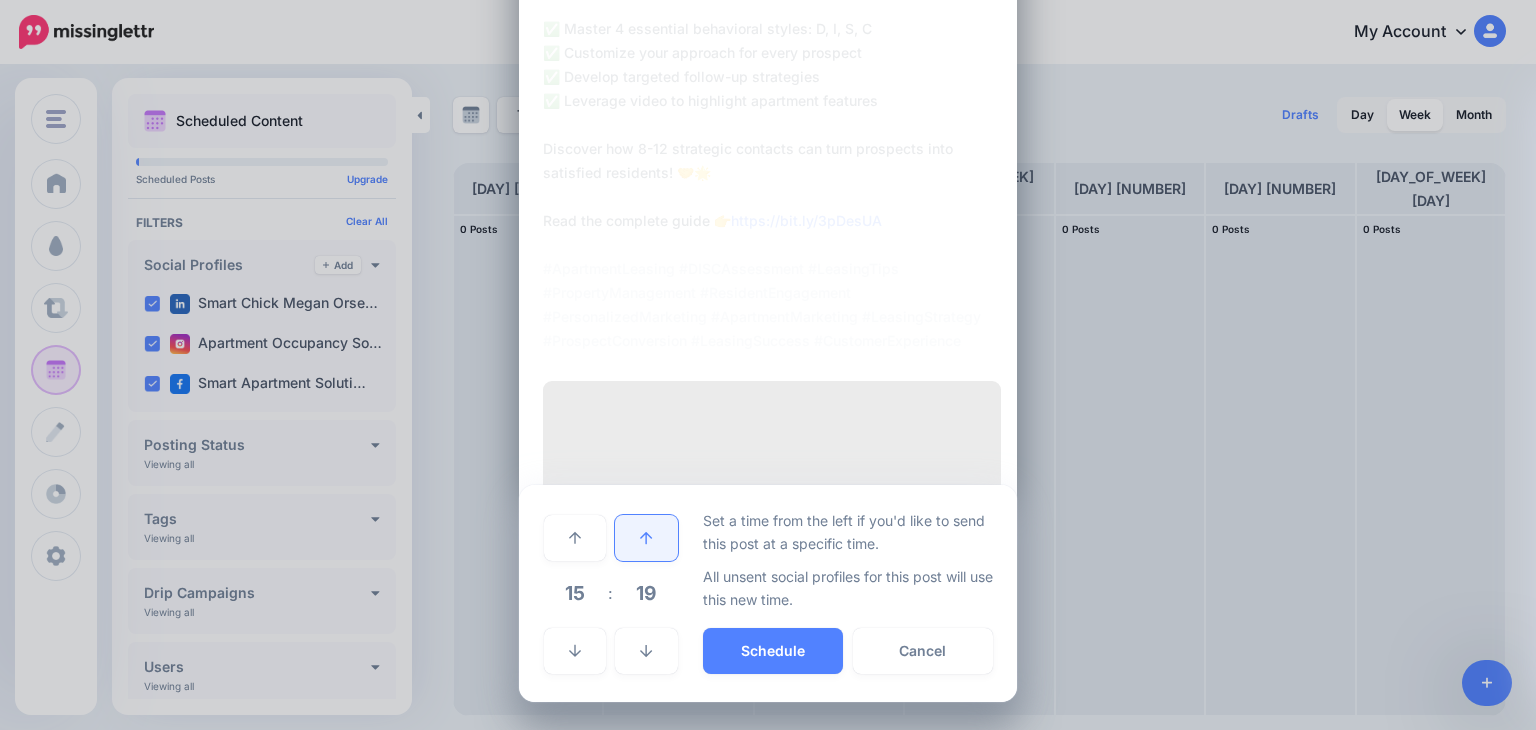 click 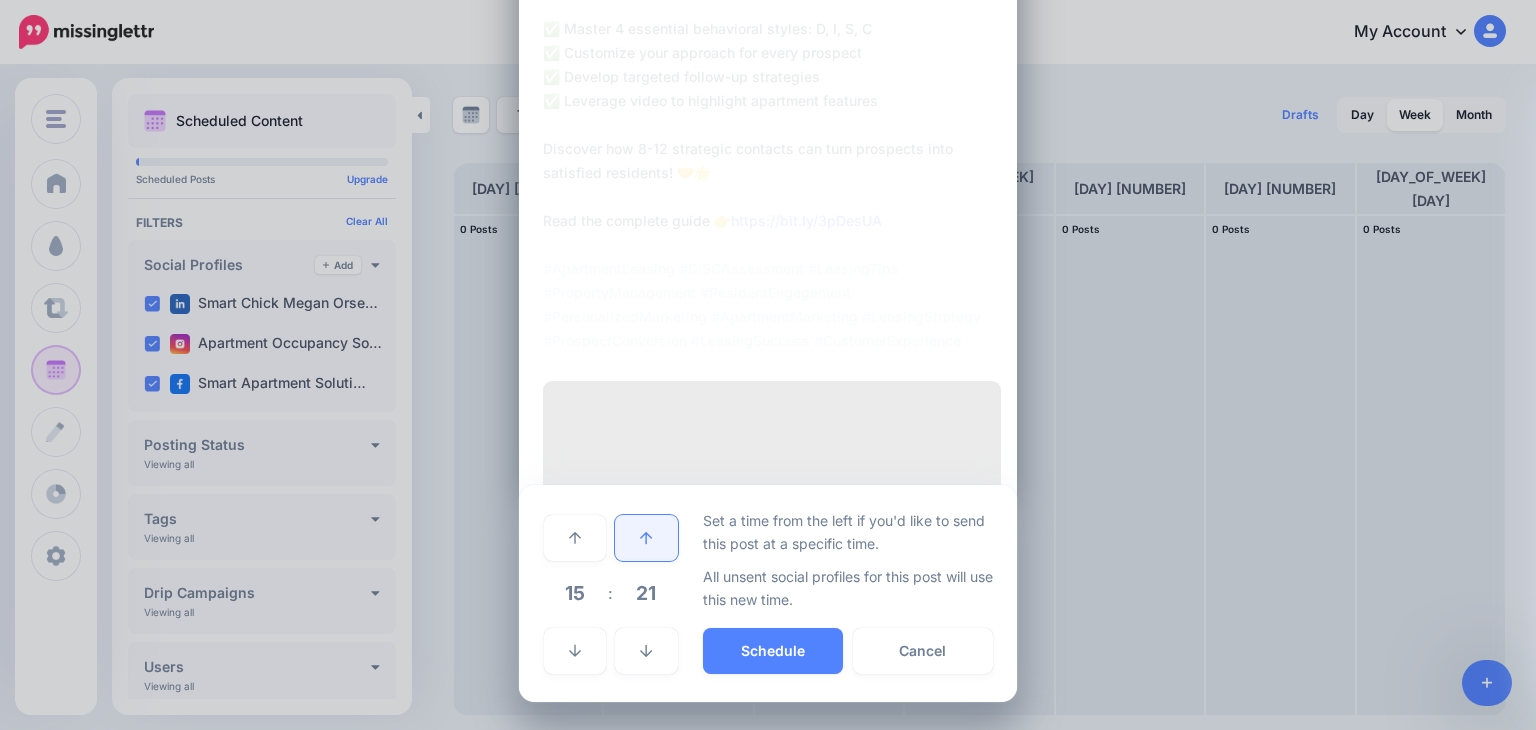 click 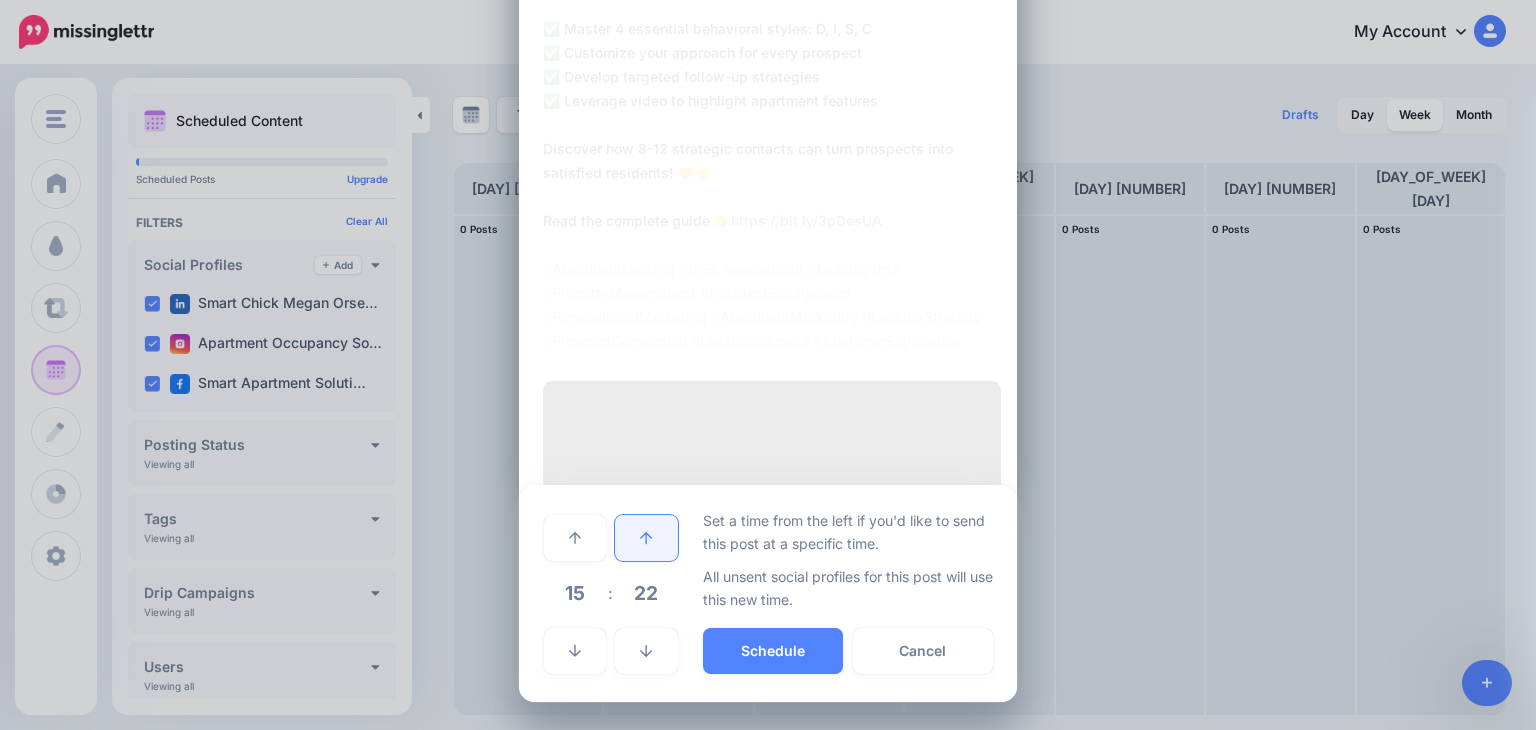 click 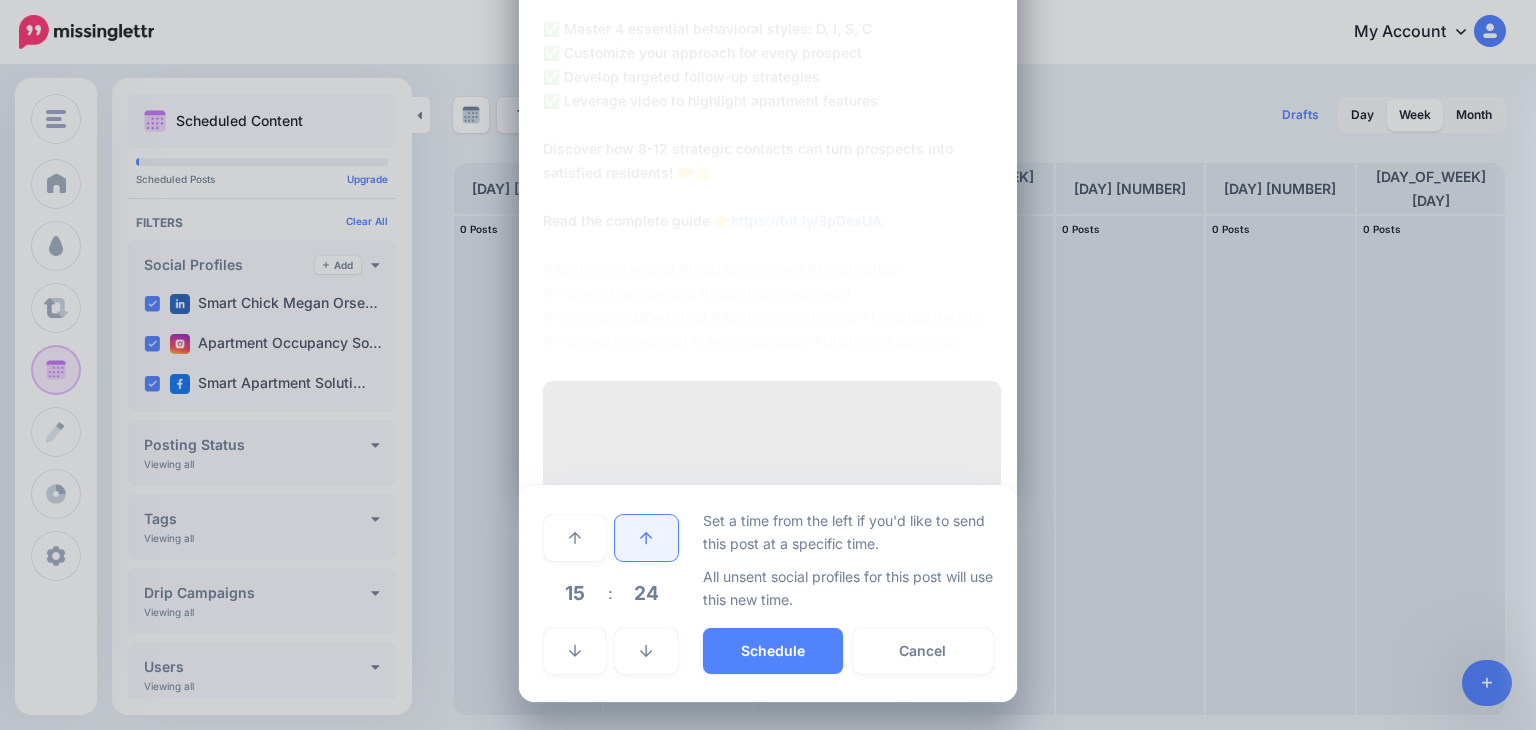 click 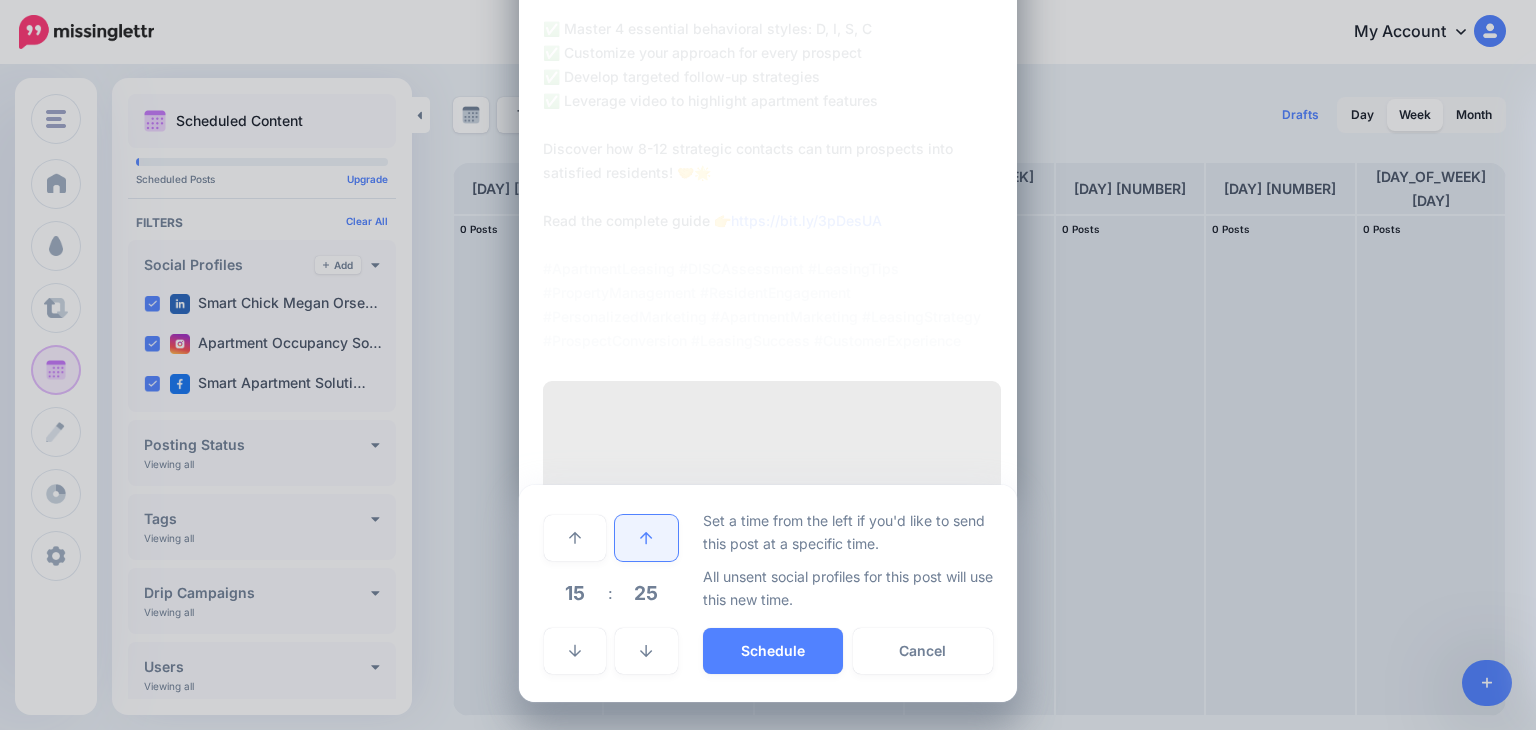 click 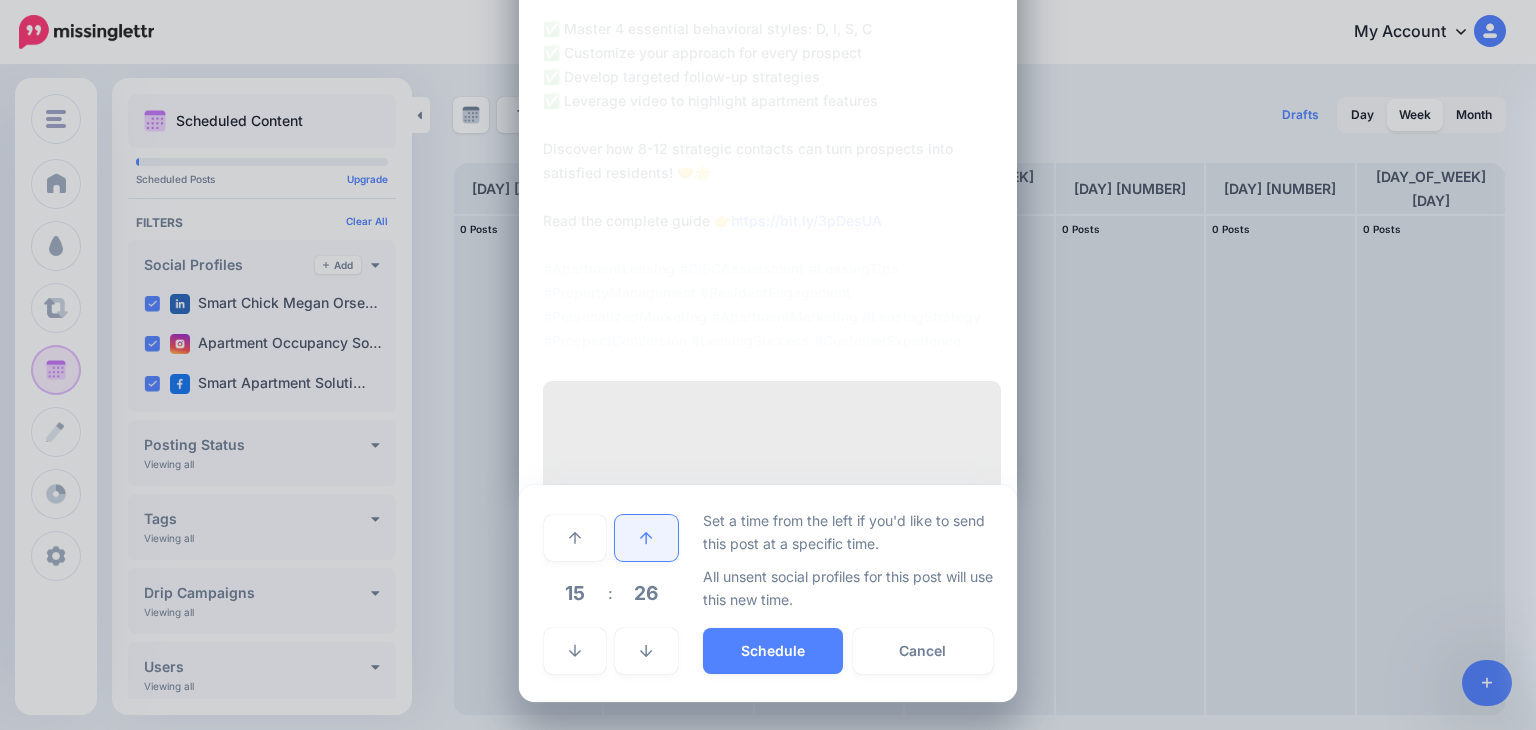 click 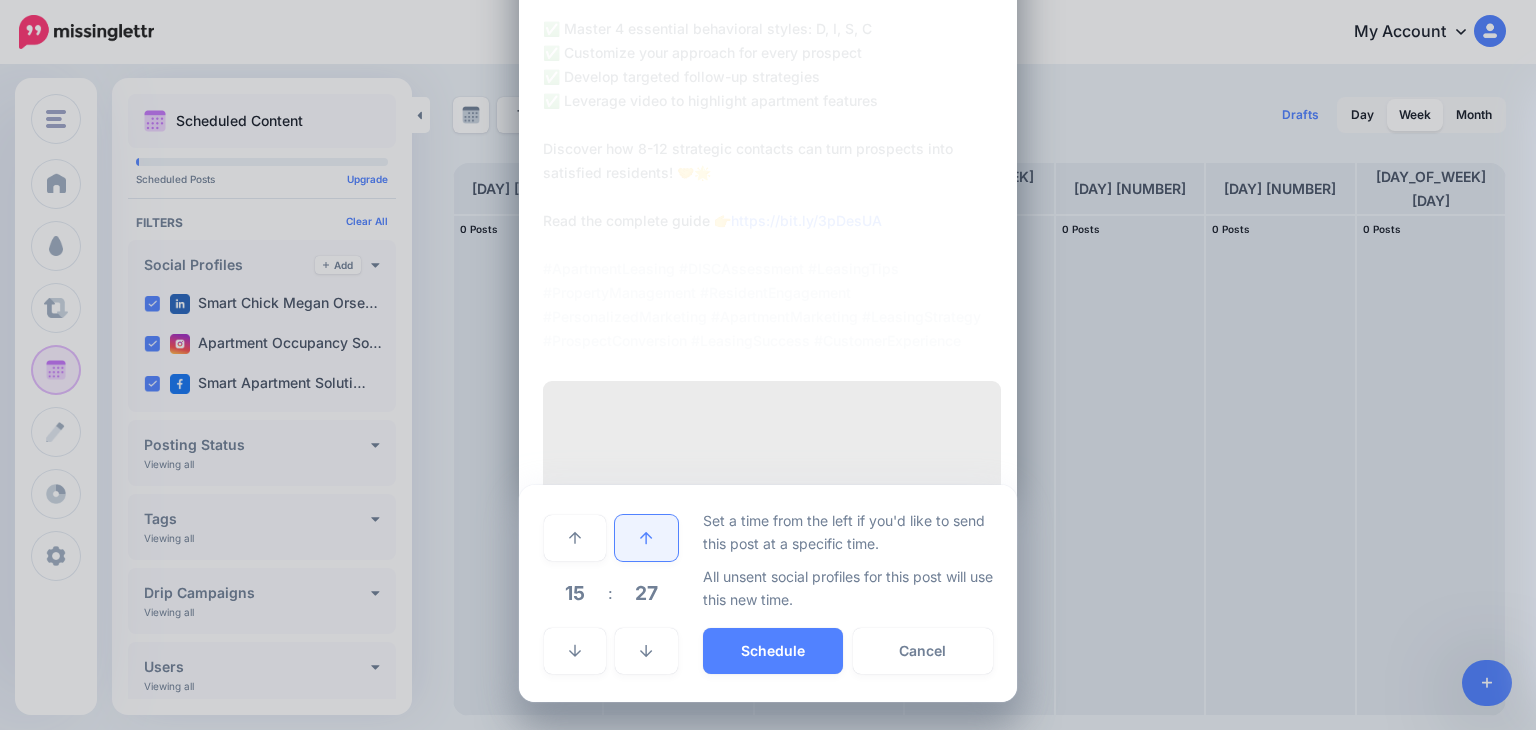 click 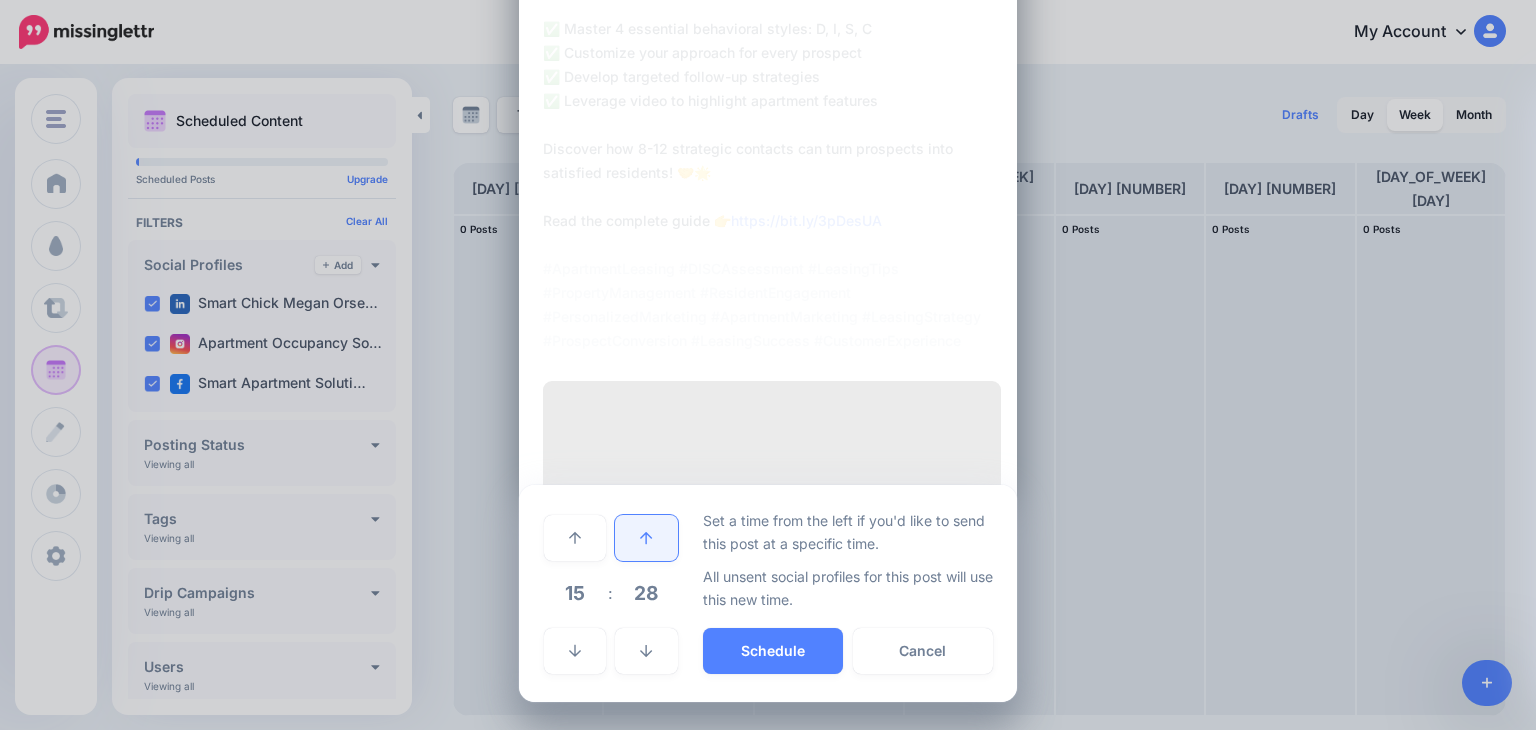 click 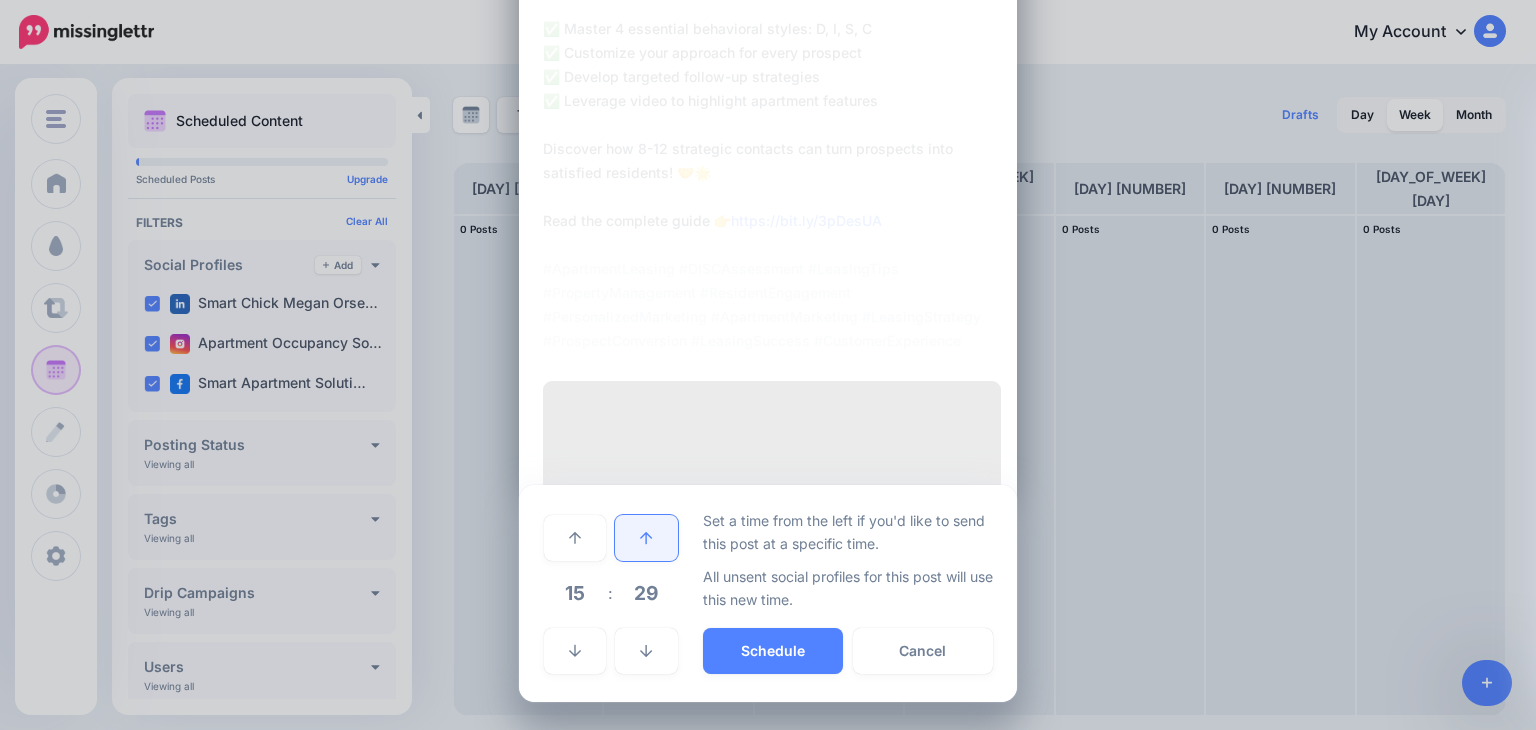 click 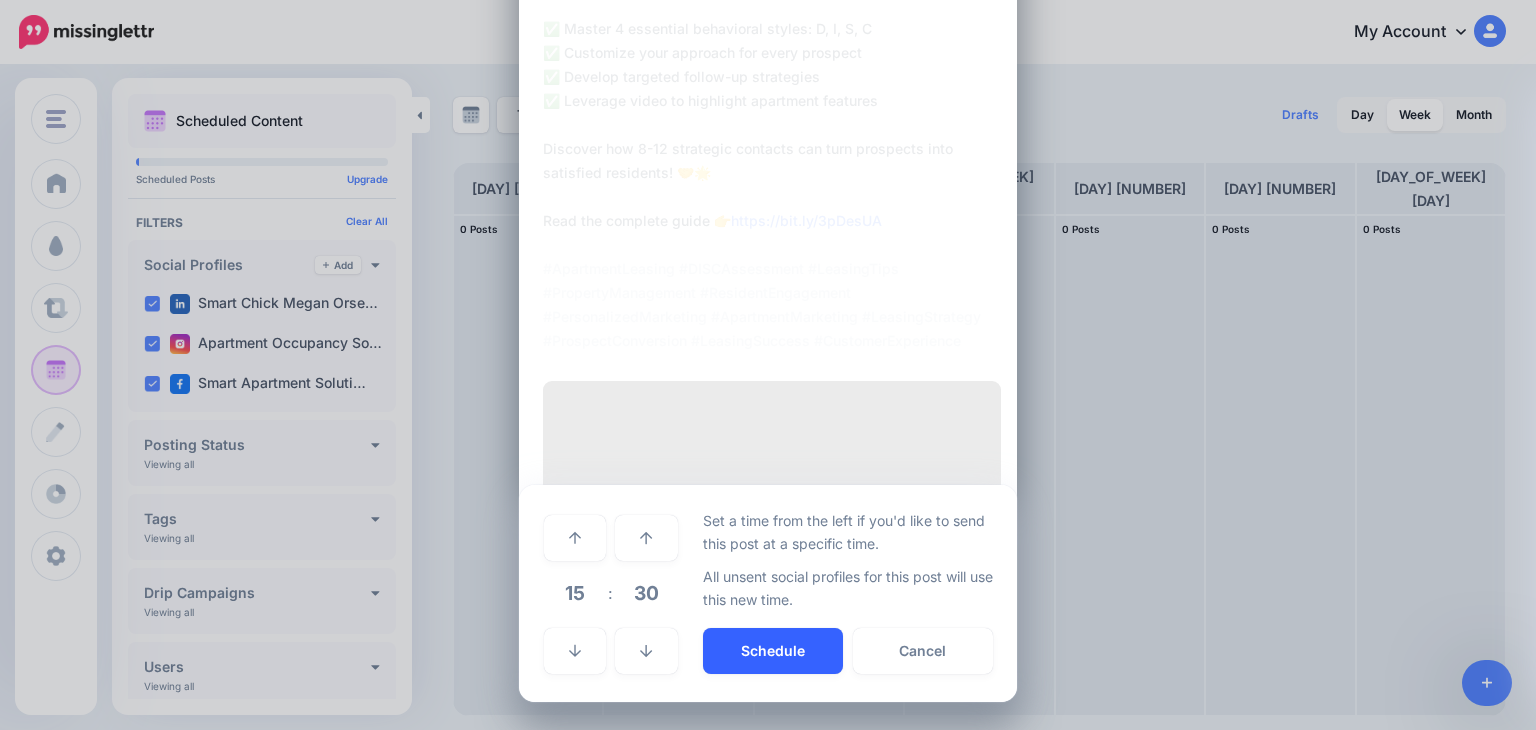 click on "Schedule" at bounding box center (773, 651) 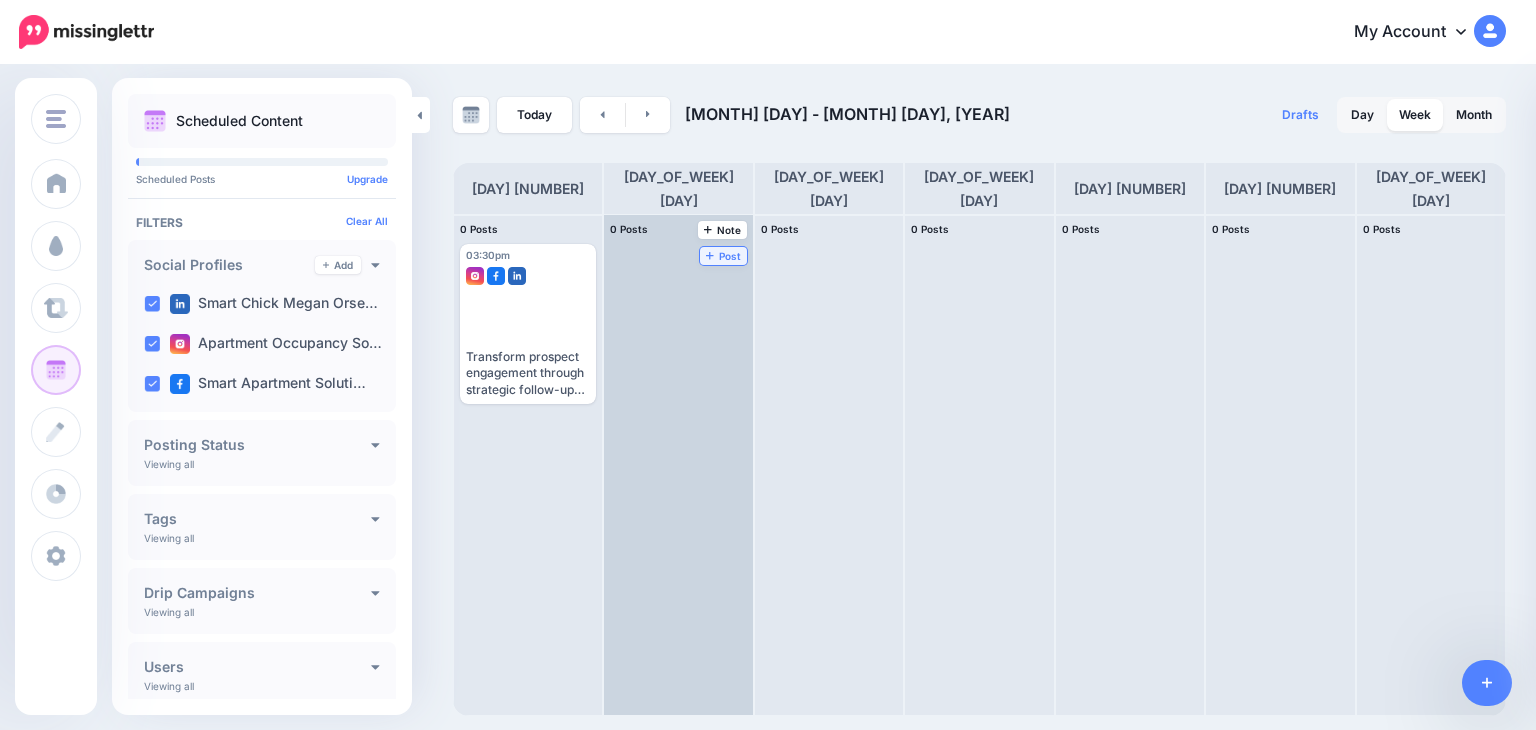 click on "Post" at bounding box center [723, 256] 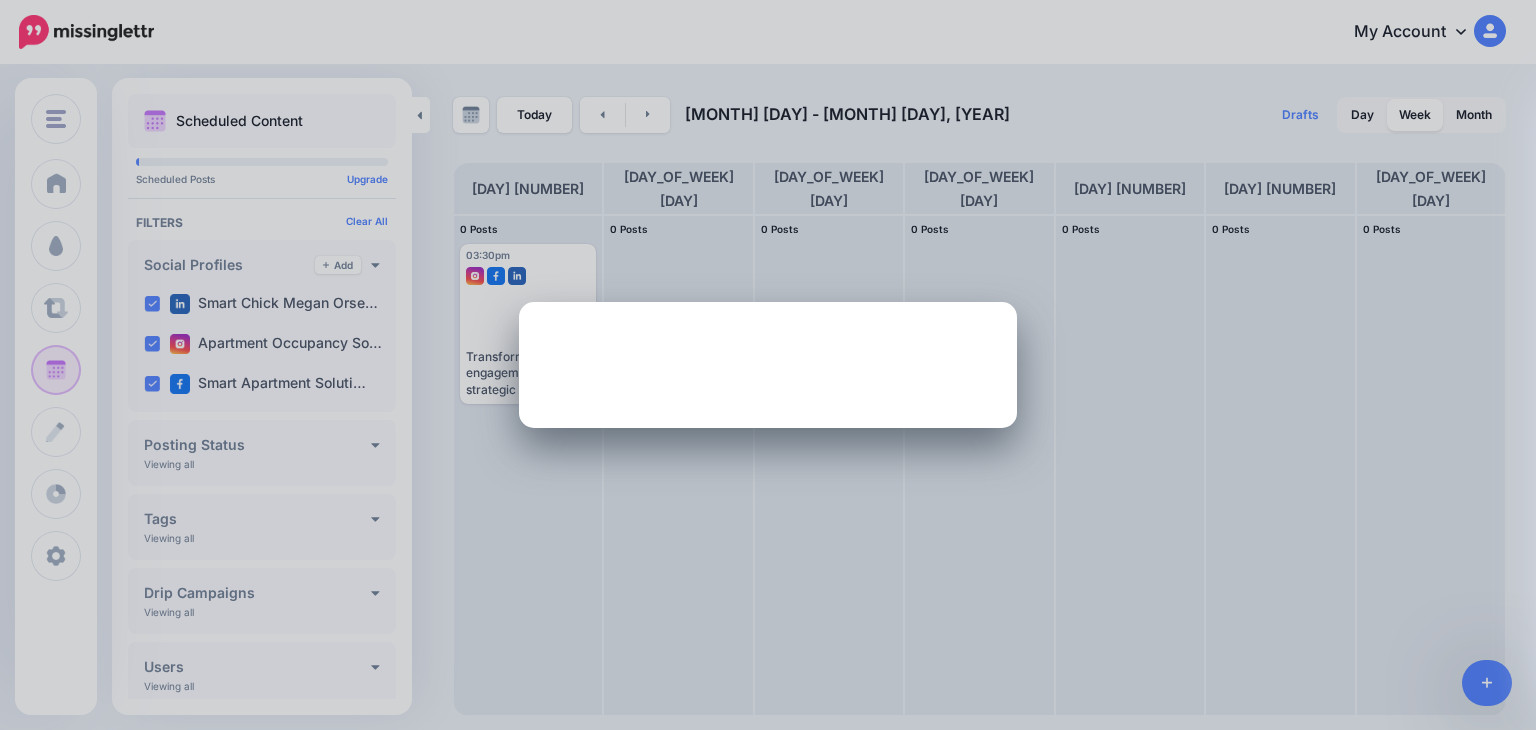scroll, scrollTop: 0, scrollLeft: 0, axis: both 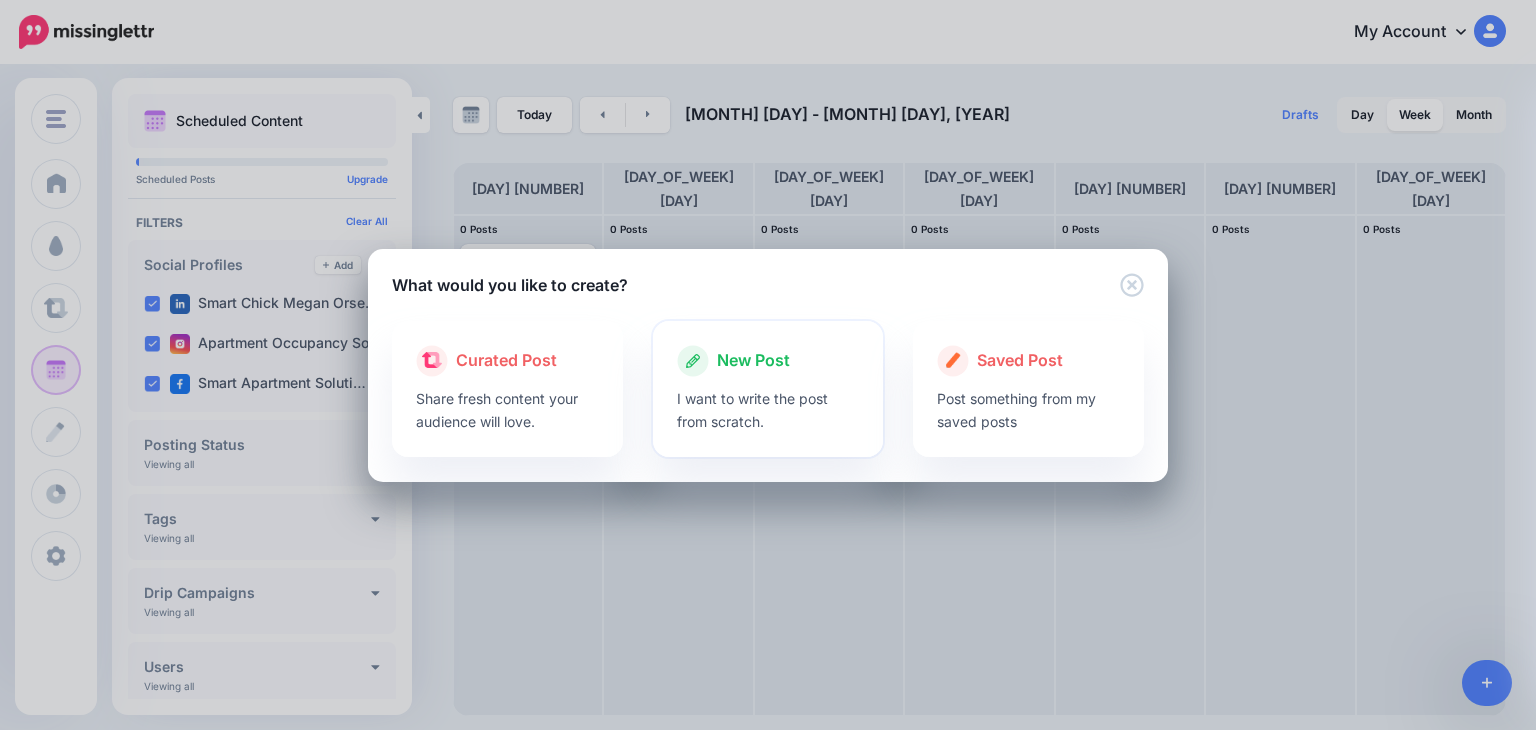 click on "New Post" at bounding box center [768, 361] 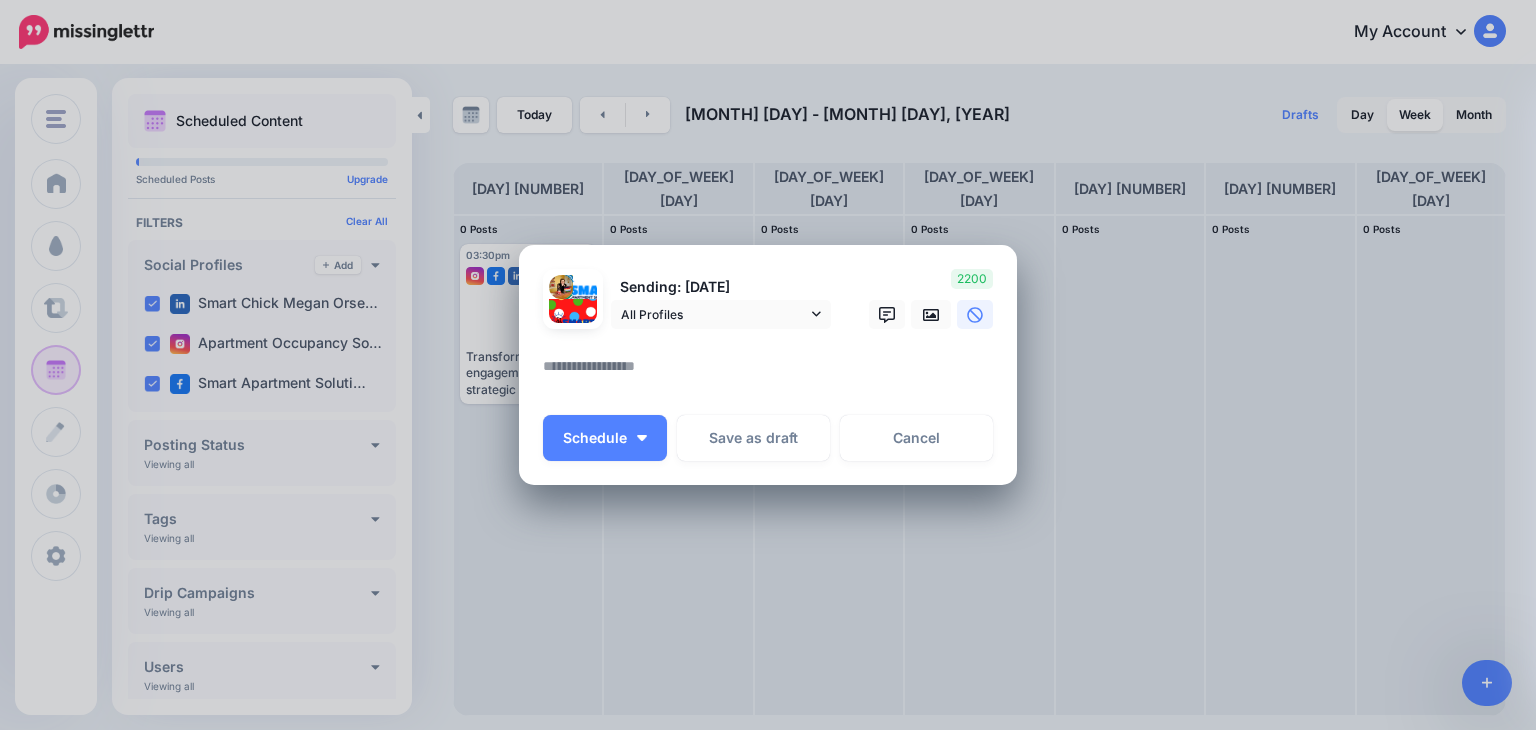 click at bounding box center (773, 373) 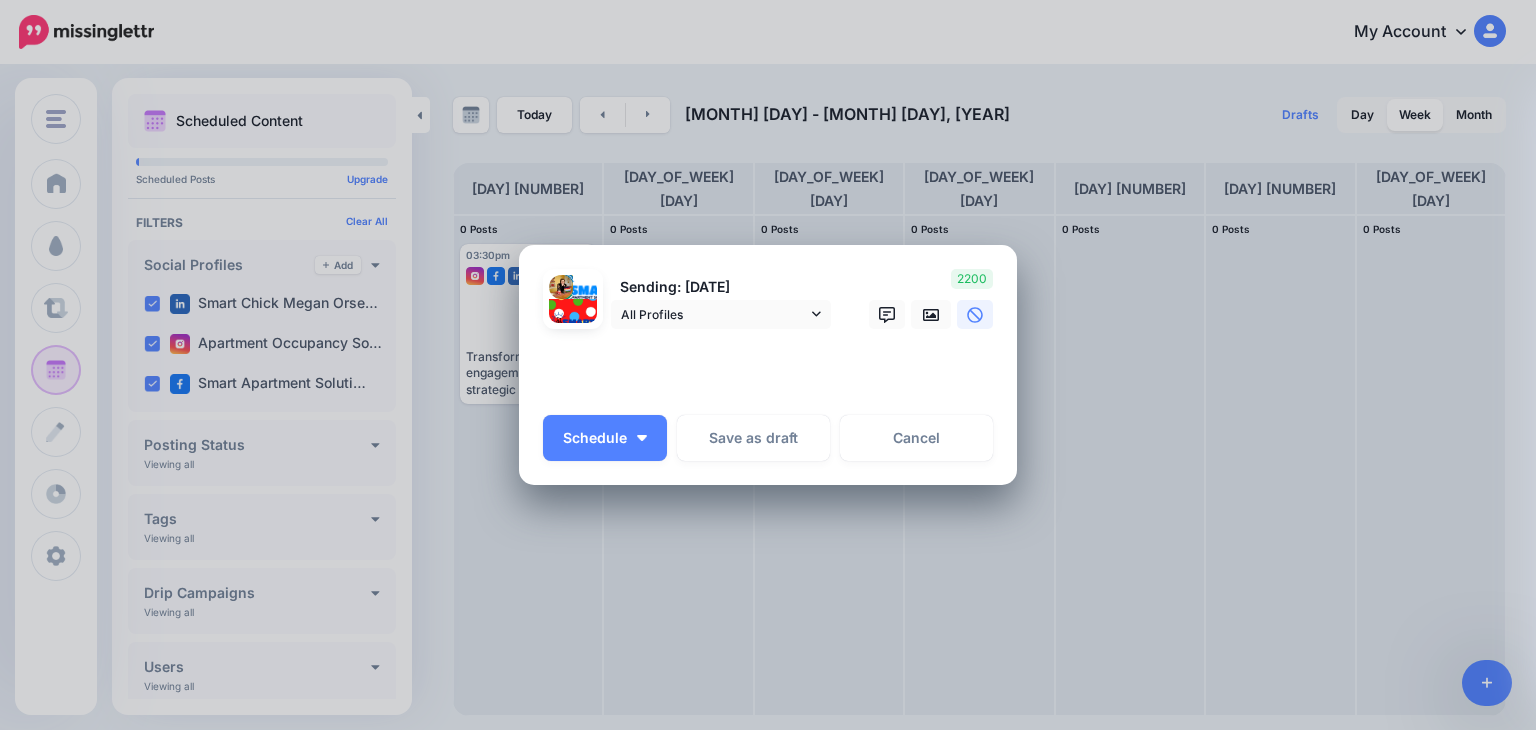scroll, scrollTop: 28, scrollLeft: 0, axis: vertical 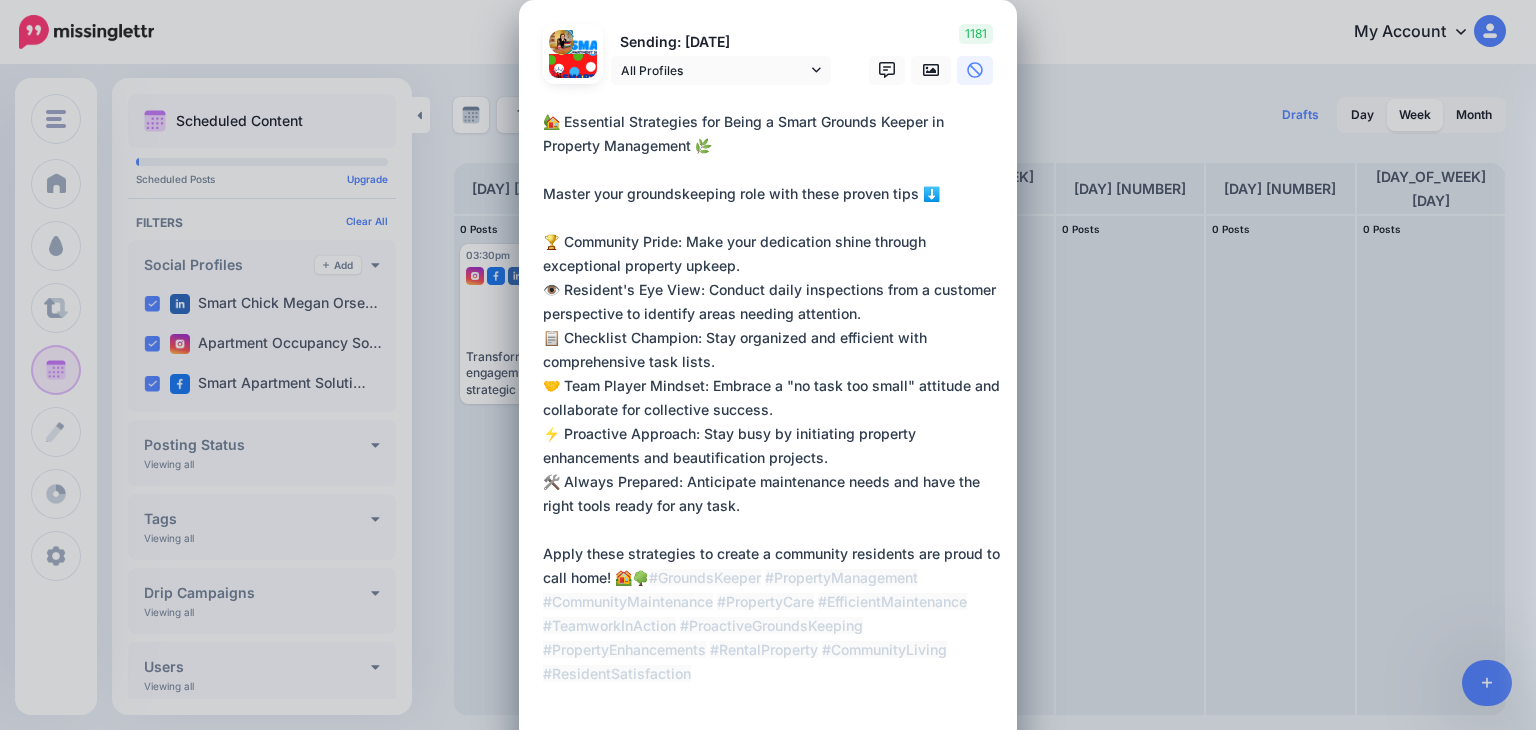 type on "**********" 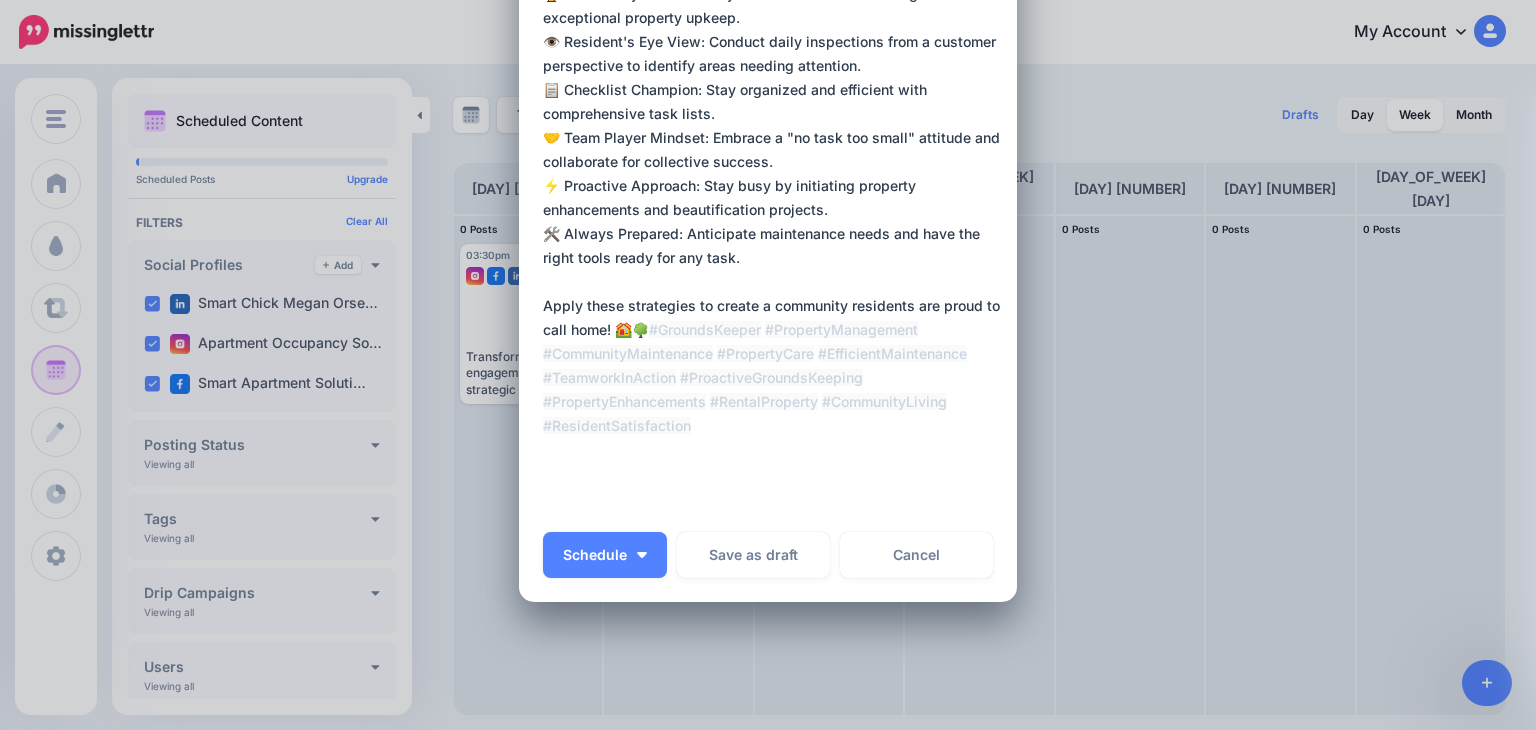 scroll, scrollTop: 287, scrollLeft: 0, axis: vertical 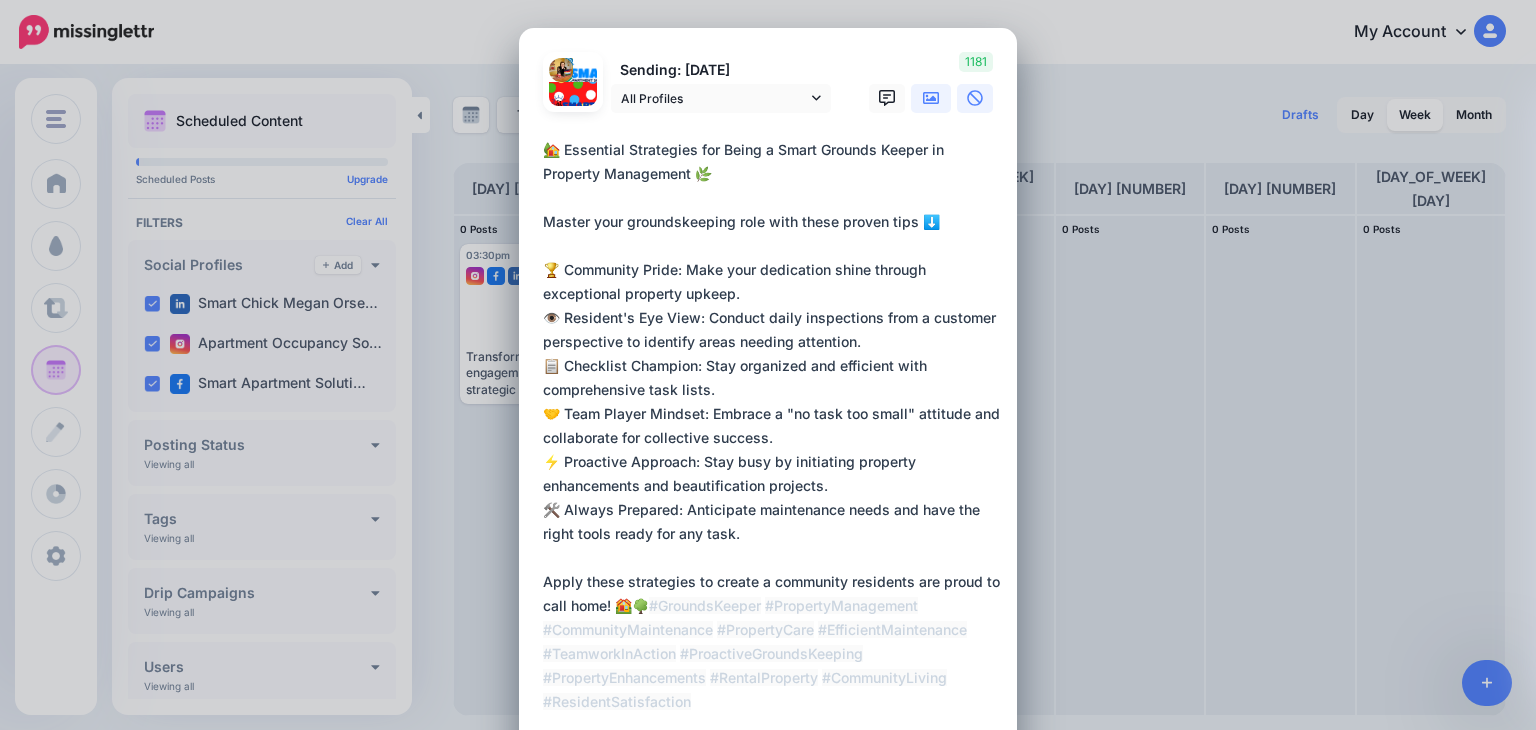 click 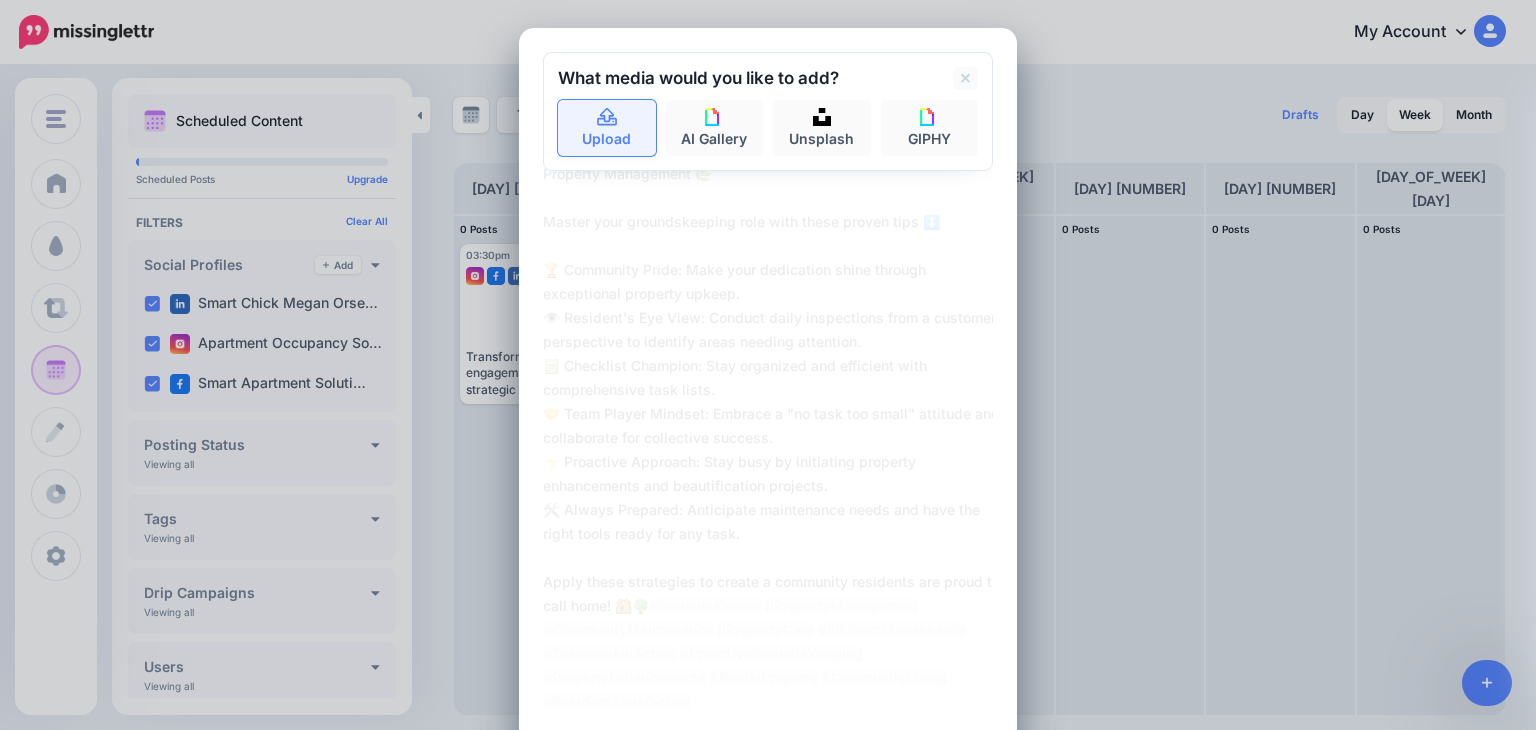 click on "Upload" at bounding box center (607, 128) 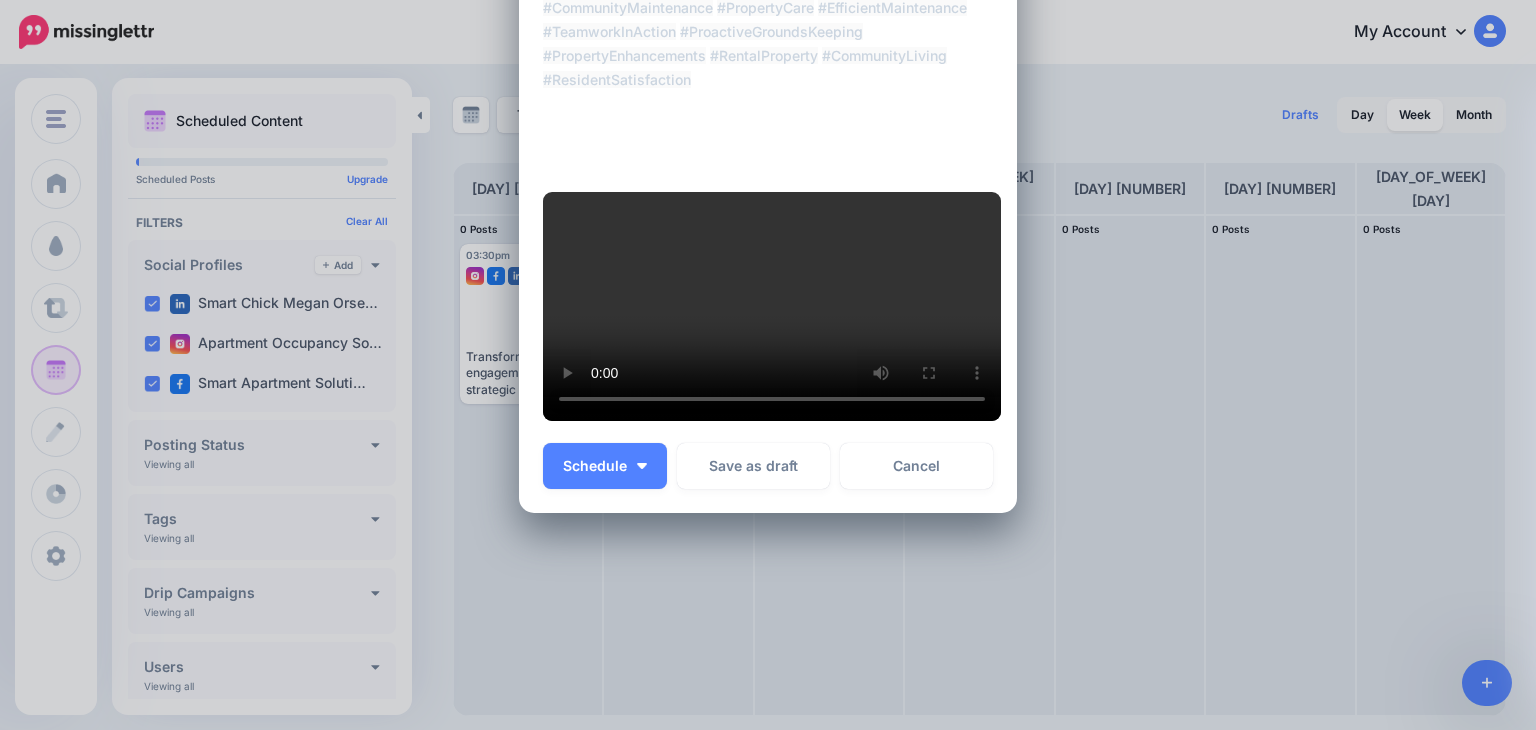 scroll, scrollTop: 685, scrollLeft: 0, axis: vertical 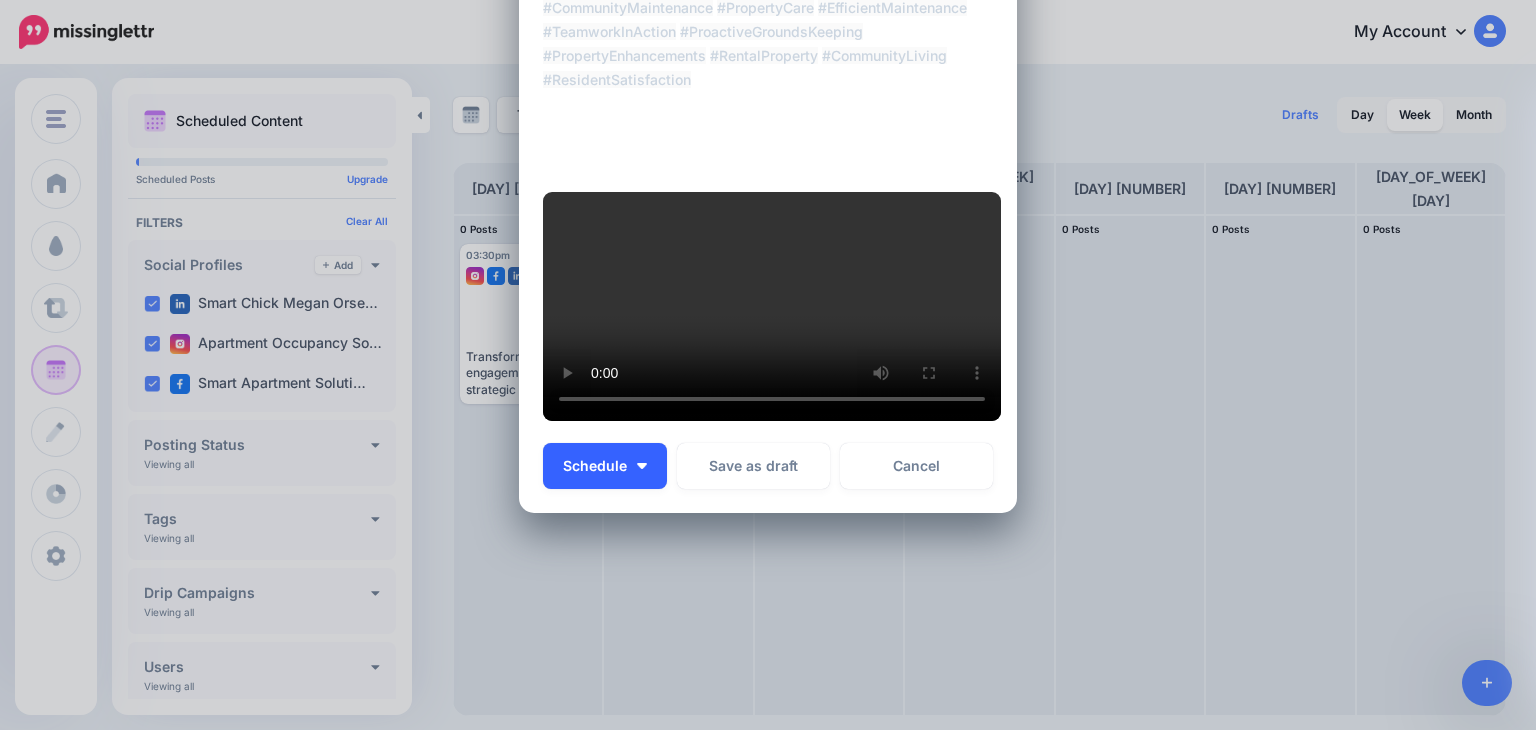 click on "Schedule" at bounding box center (605, 466) 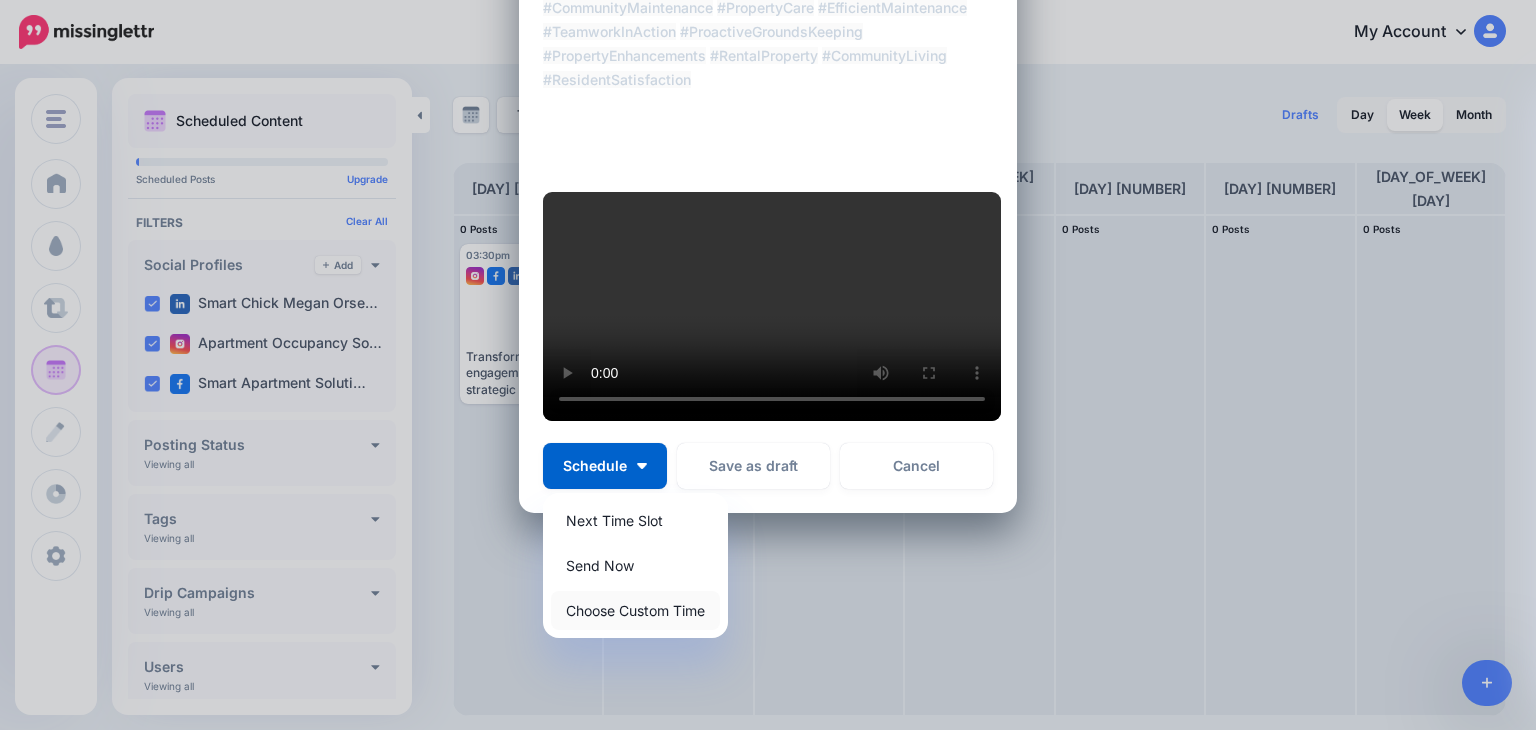 click on "Choose Custom Time" at bounding box center (635, 610) 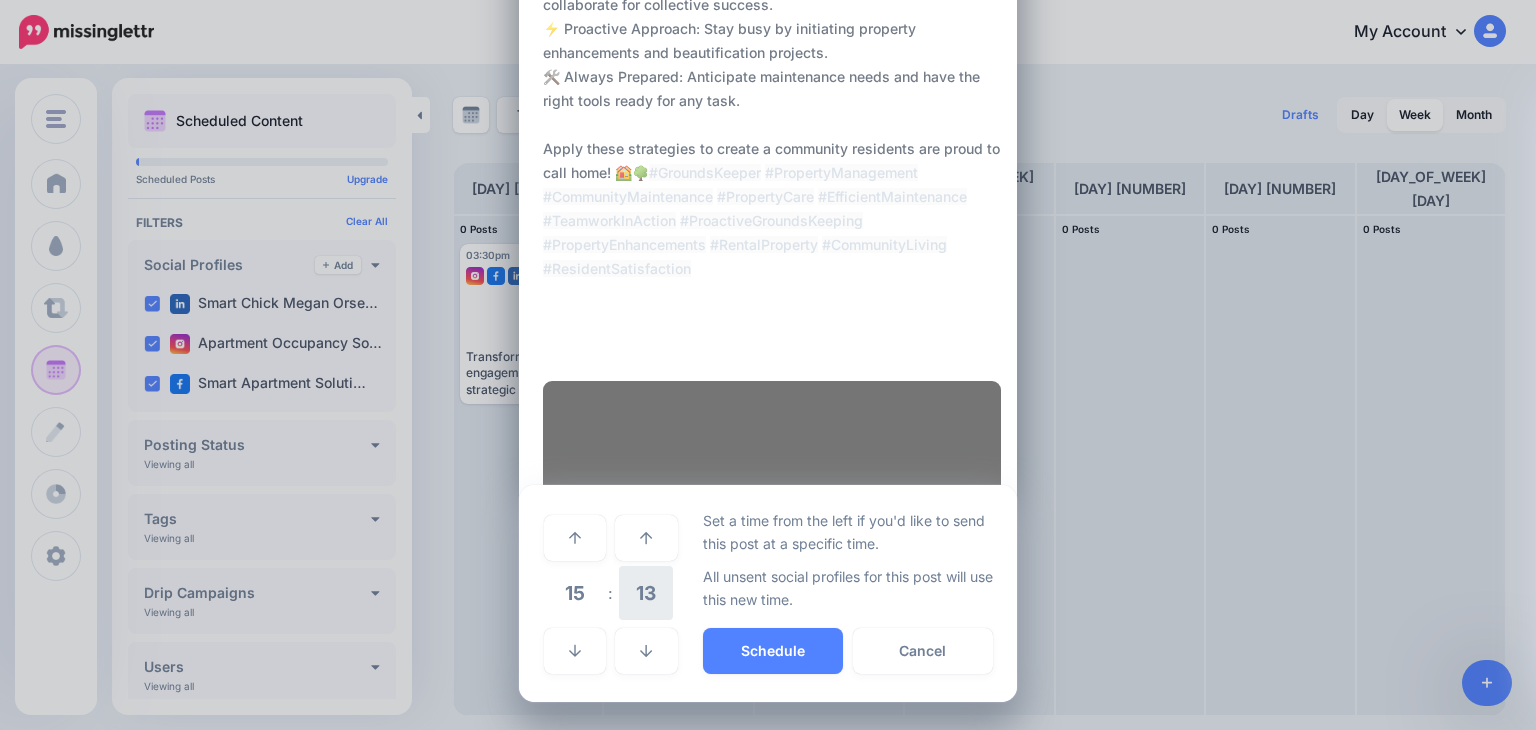 scroll, scrollTop: 660, scrollLeft: 0, axis: vertical 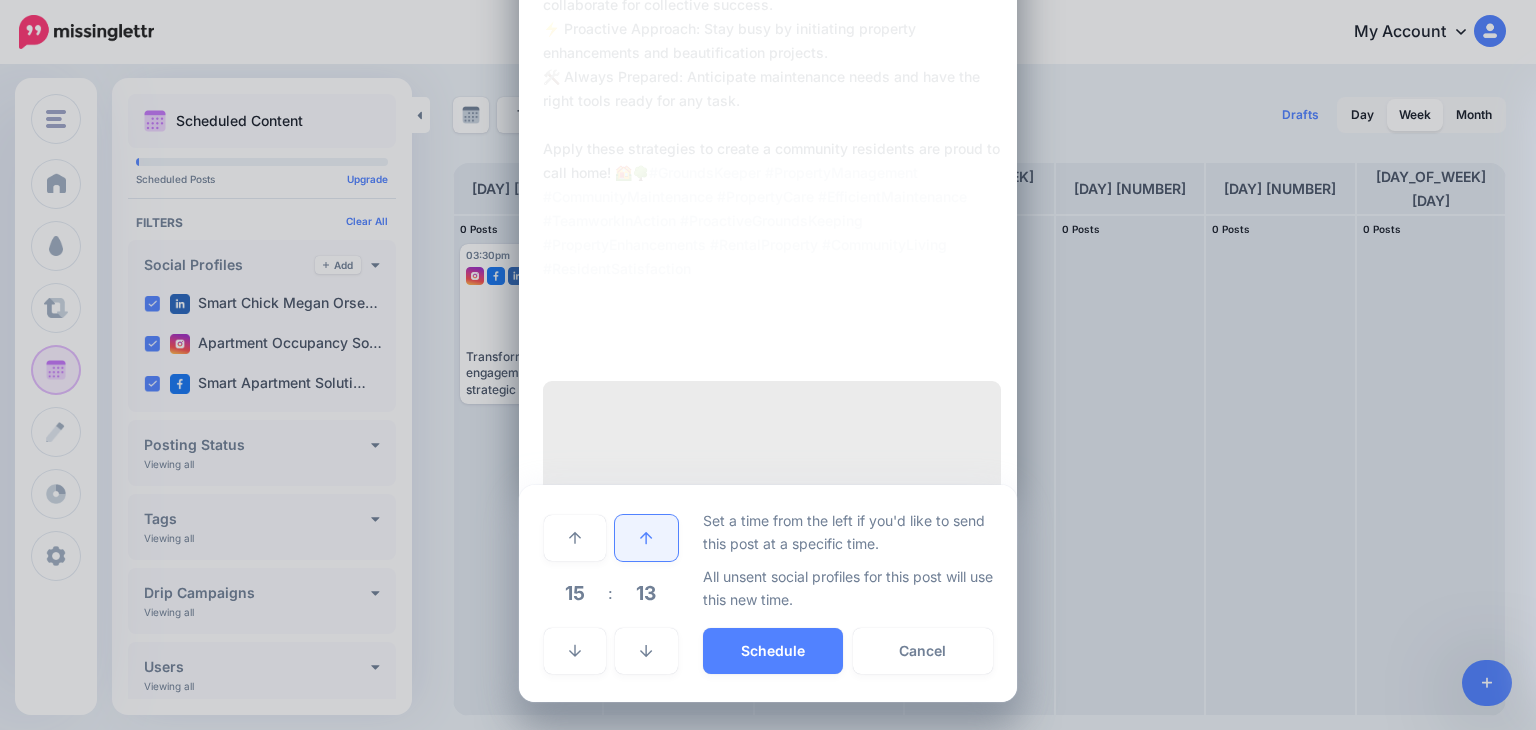 click at bounding box center (646, 538) 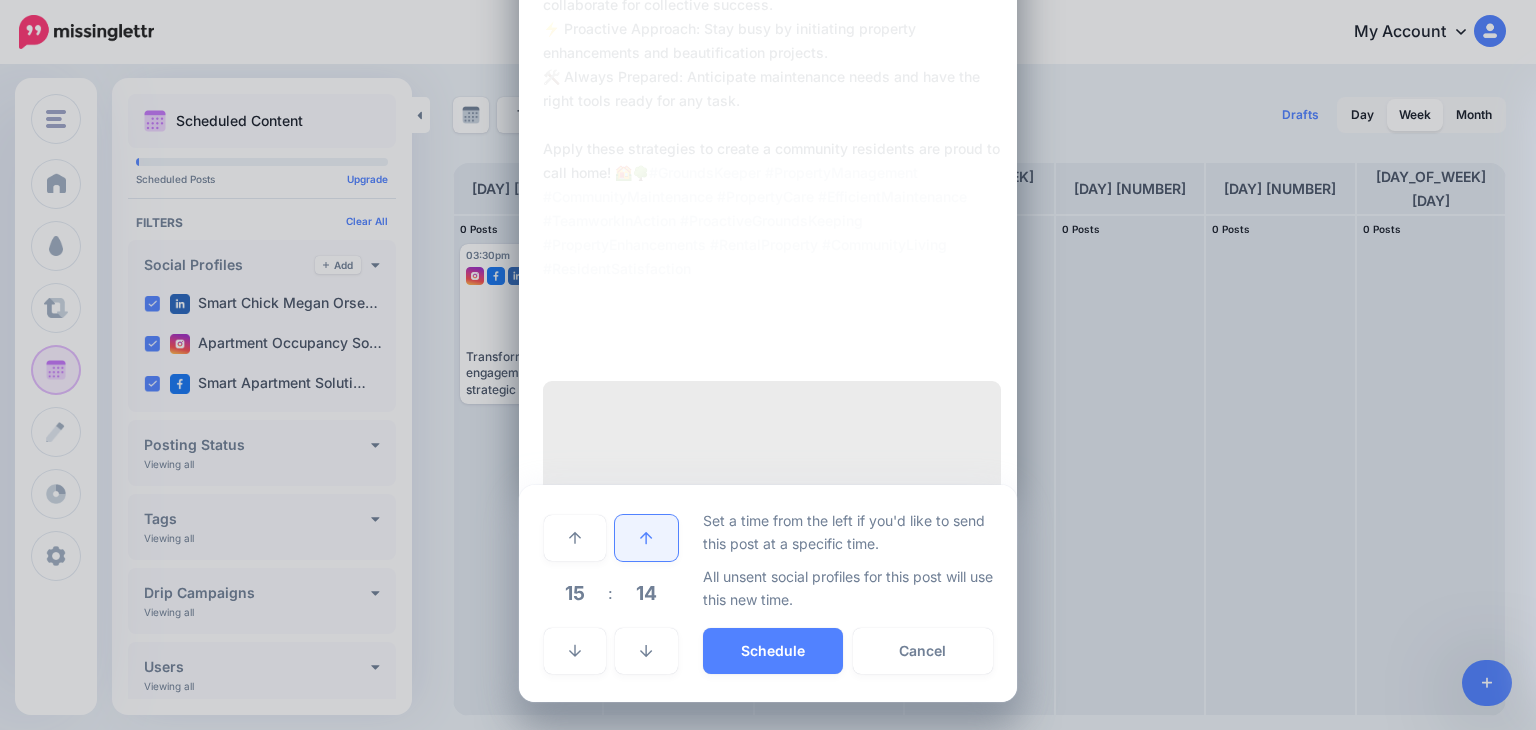 click at bounding box center [646, 538] 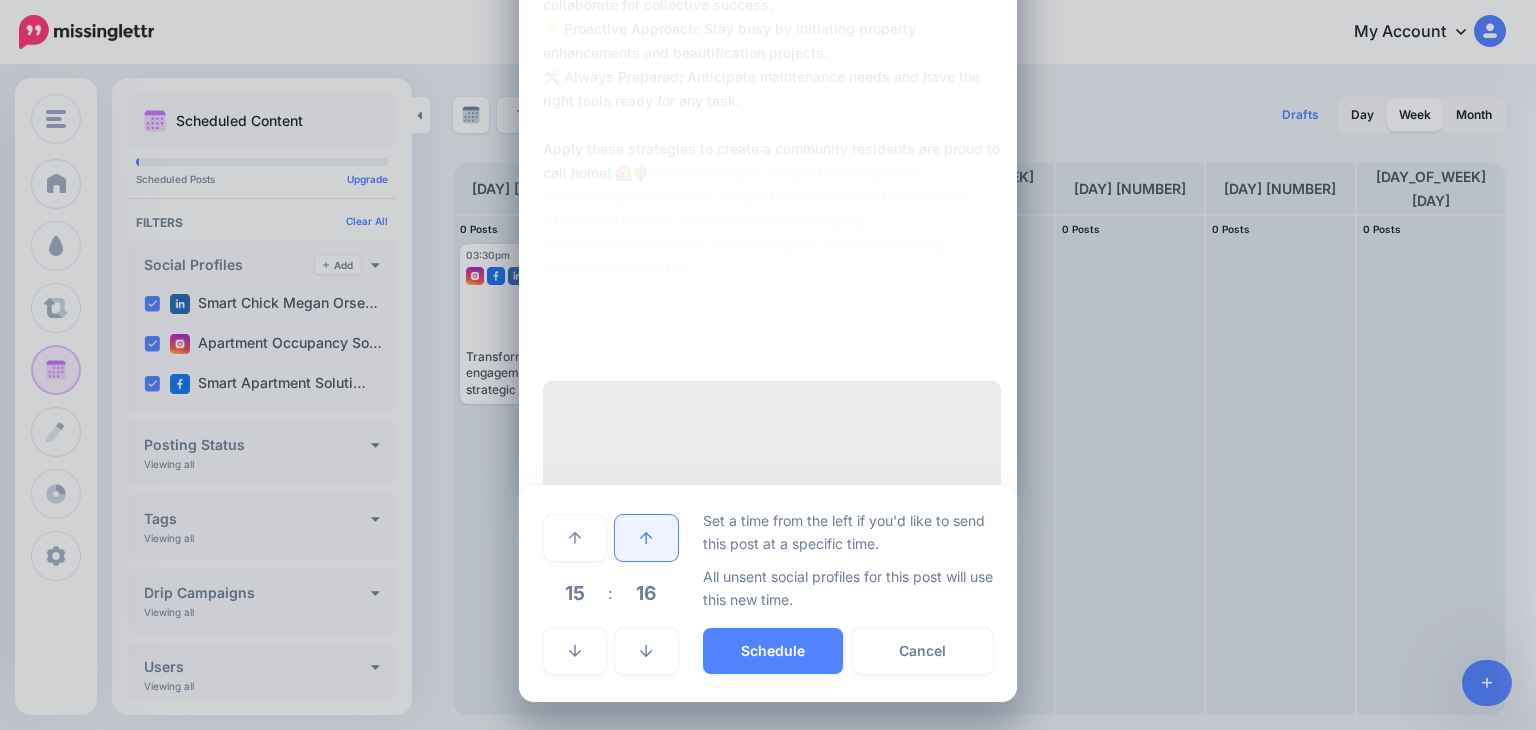 click at bounding box center (646, 538) 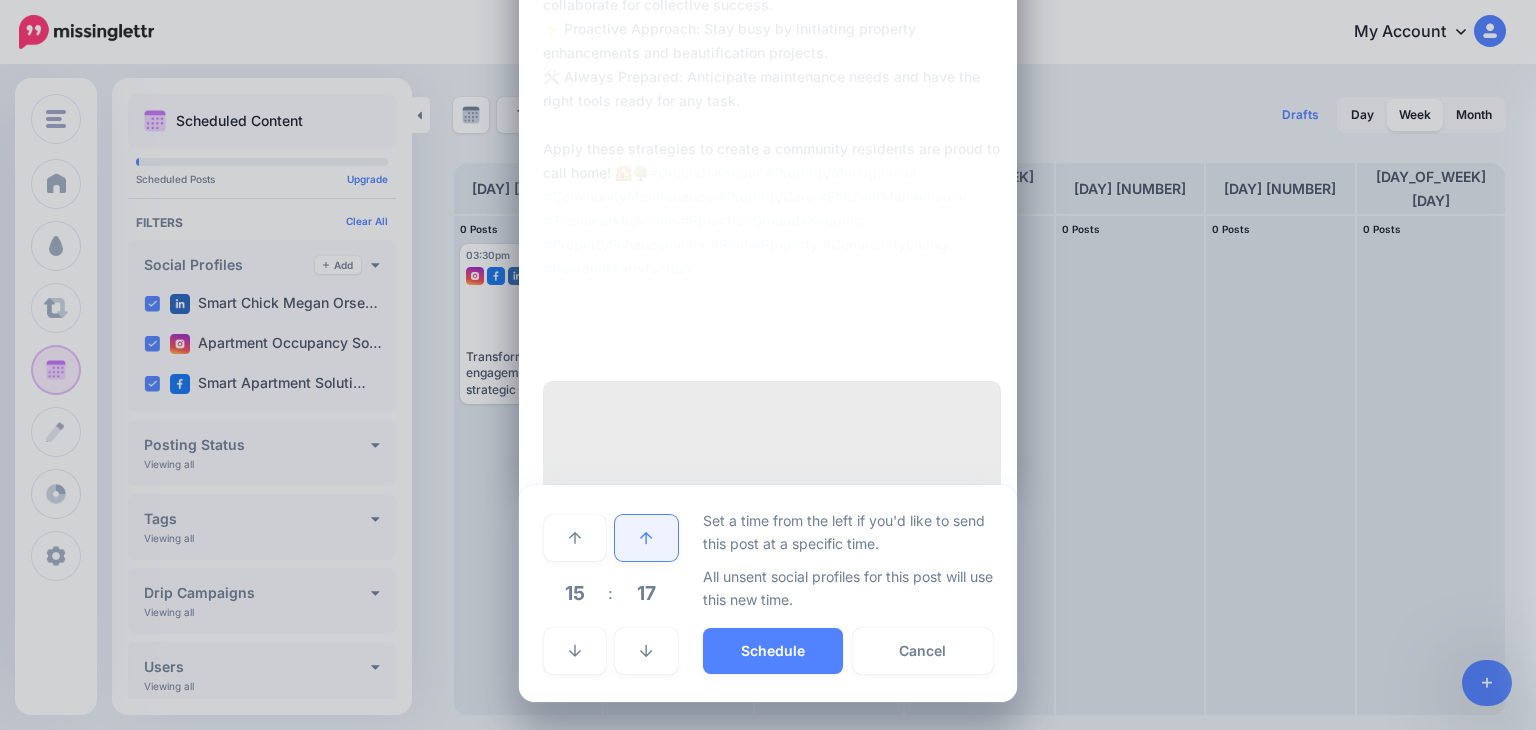 click at bounding box center (646, 538) 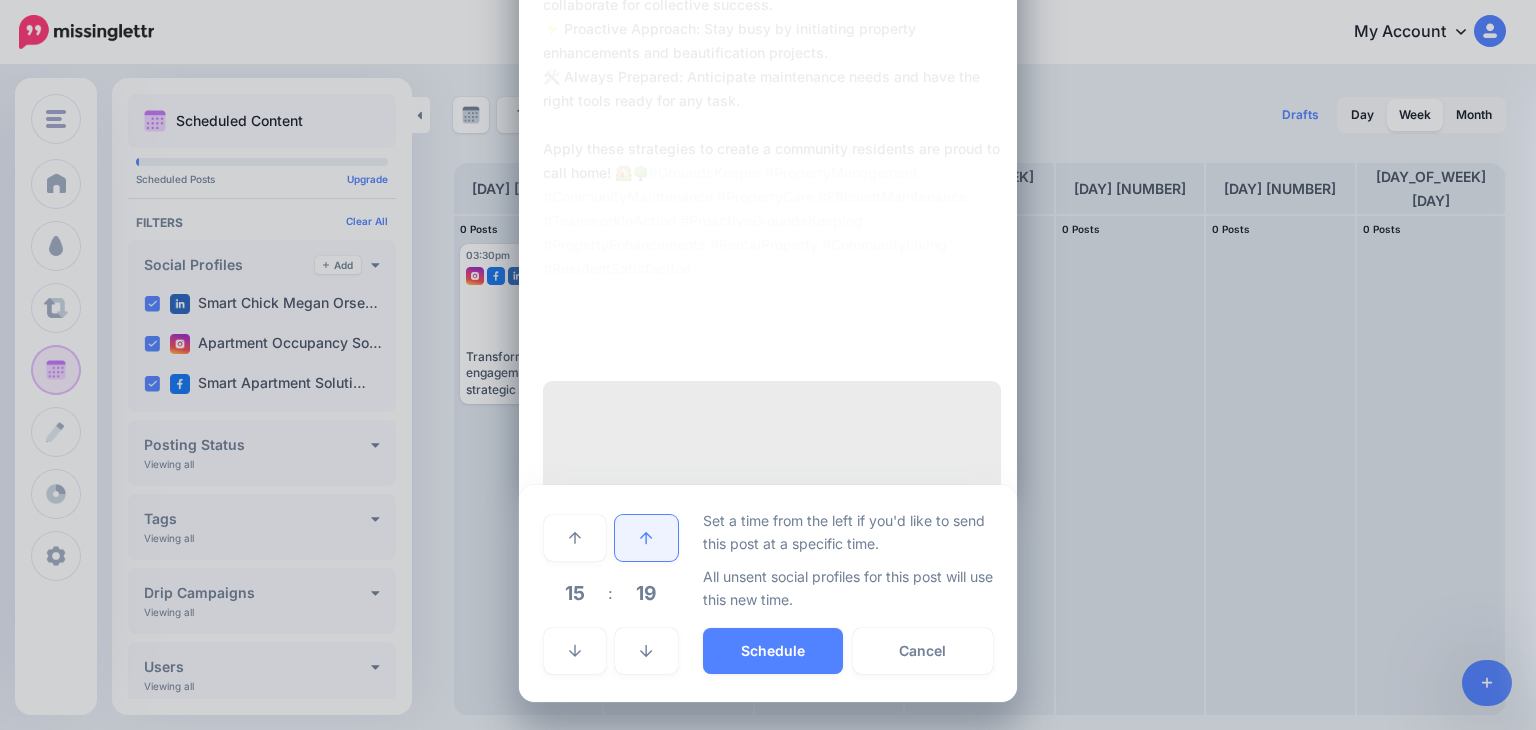 click at bounding box center [646, 538] 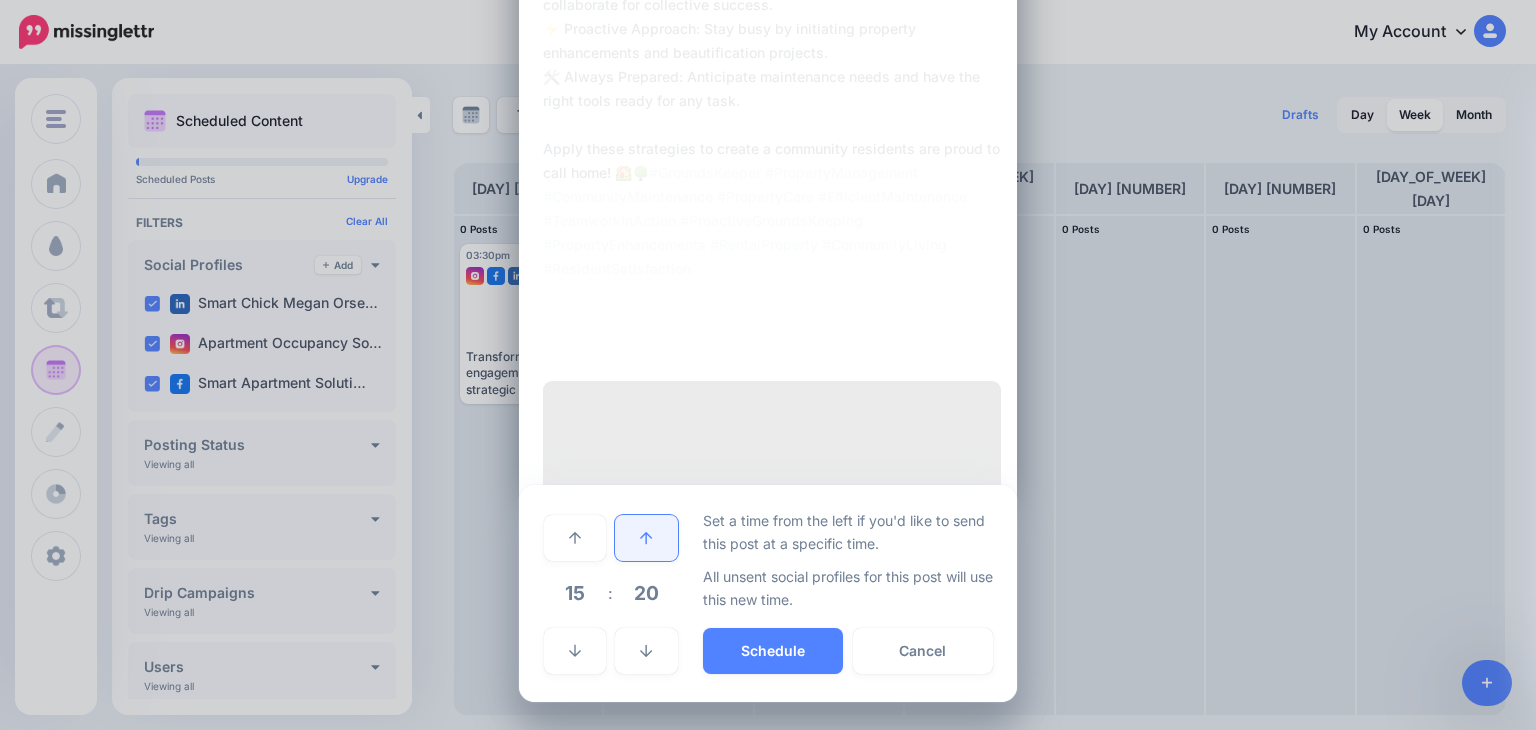 click at bounding box center [646, 538] 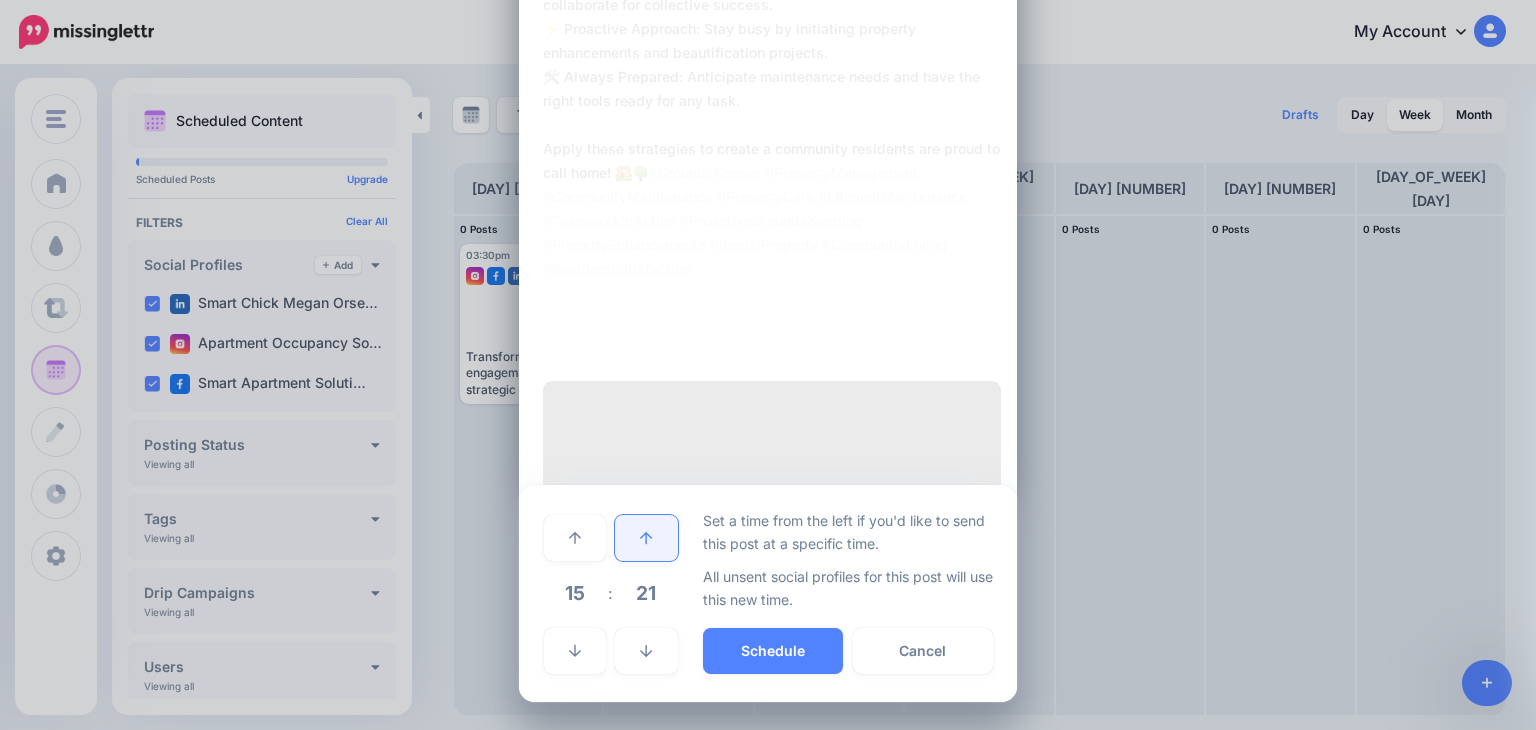 click at bounding box center [646, 538] 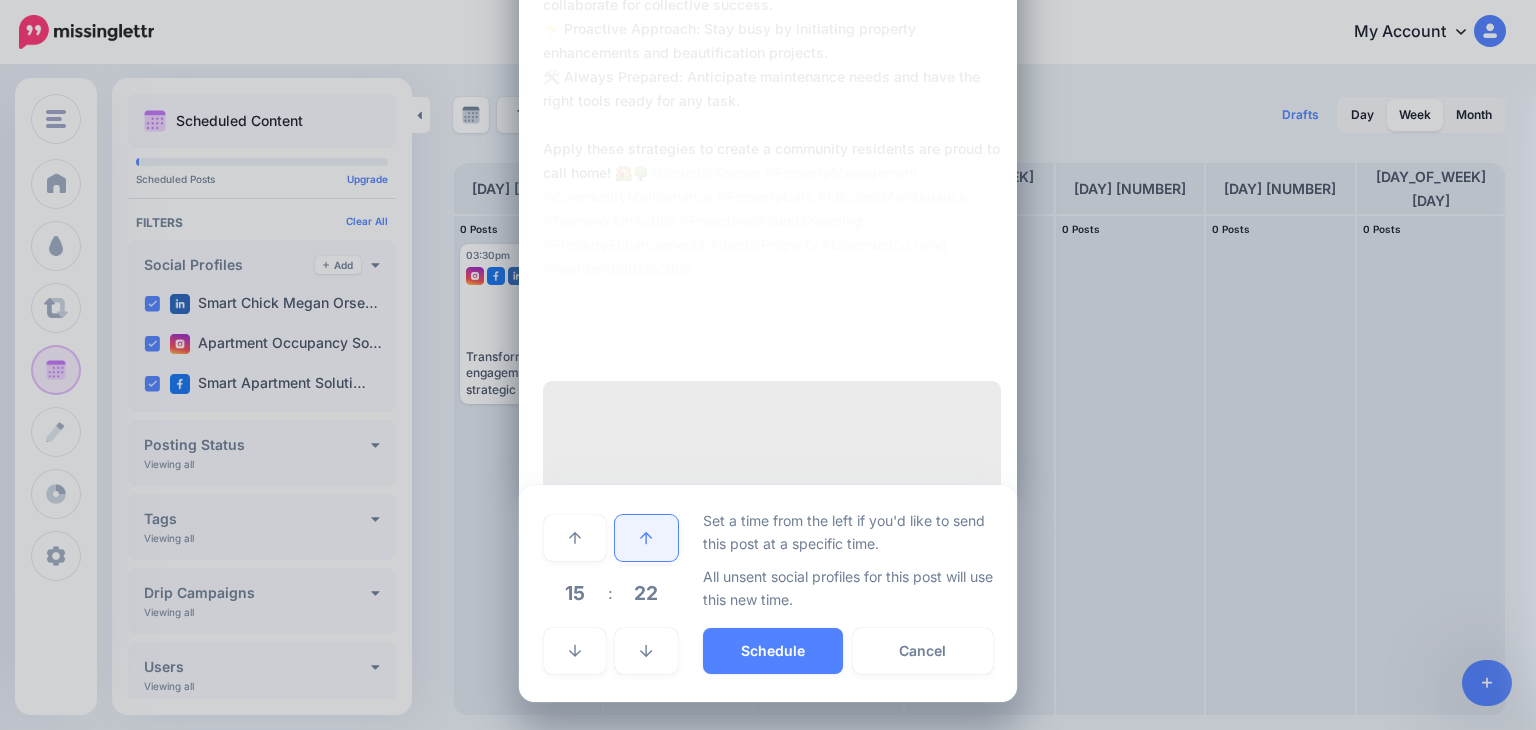 click at bounding box center (646, 538) 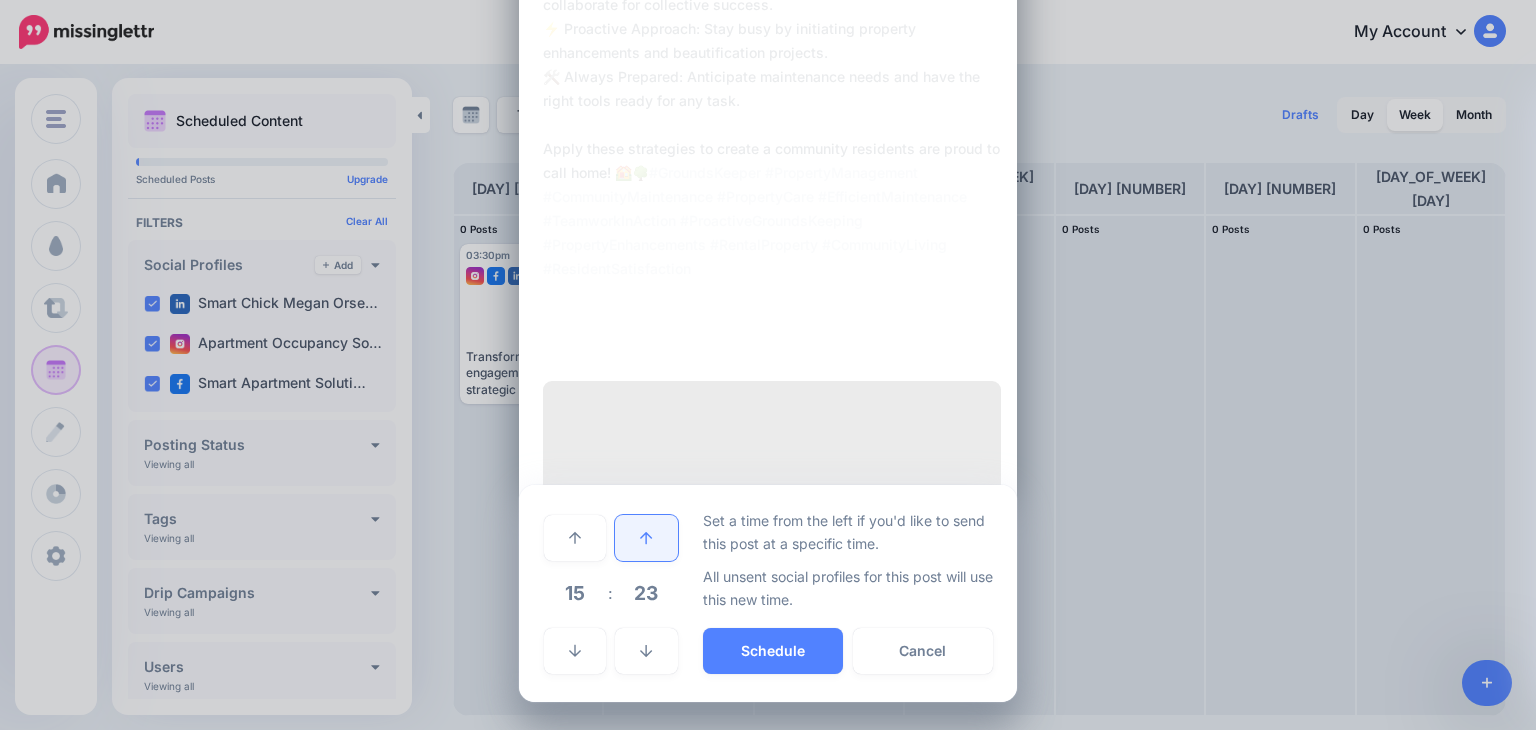 click at bounding box center (646, 538) 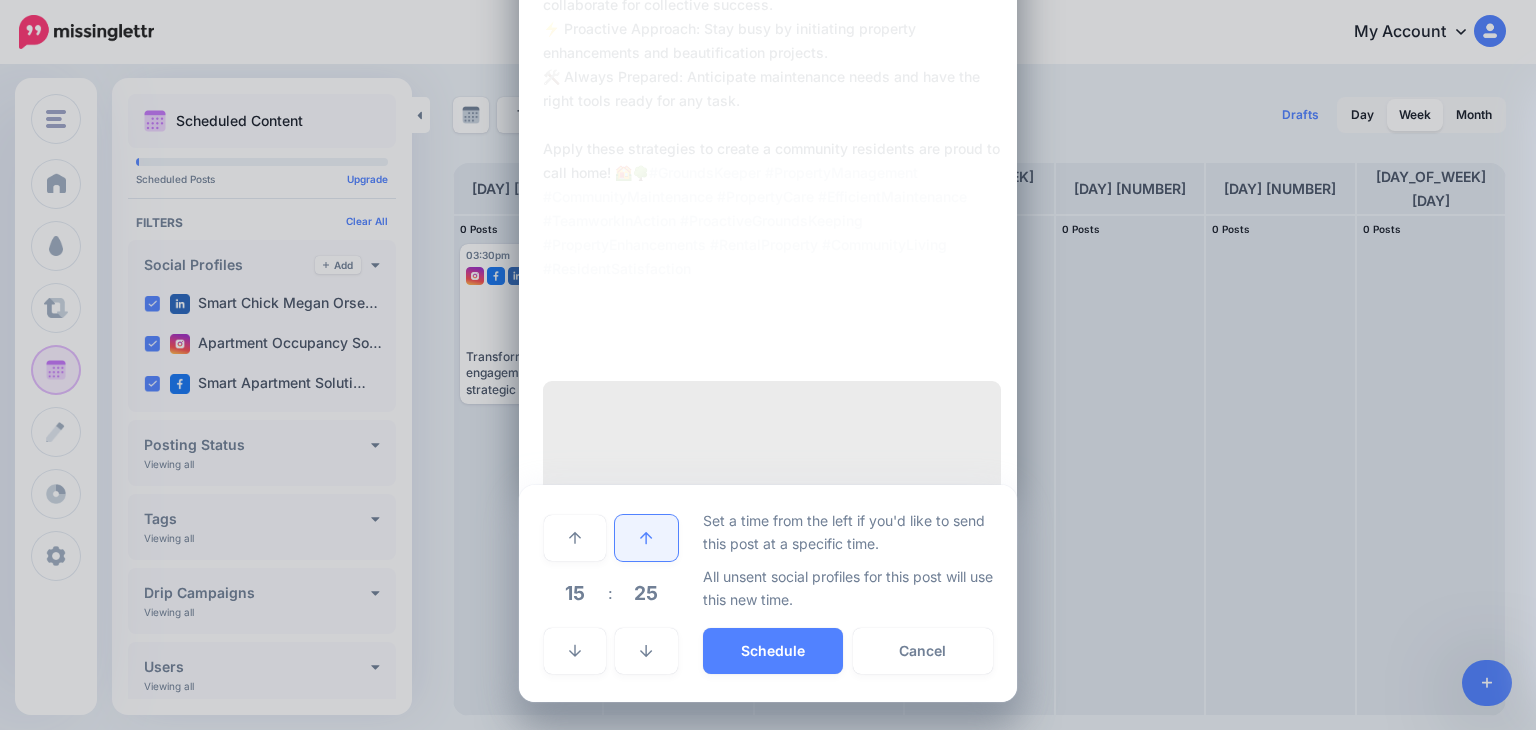 click at bounding box center [646, 538] 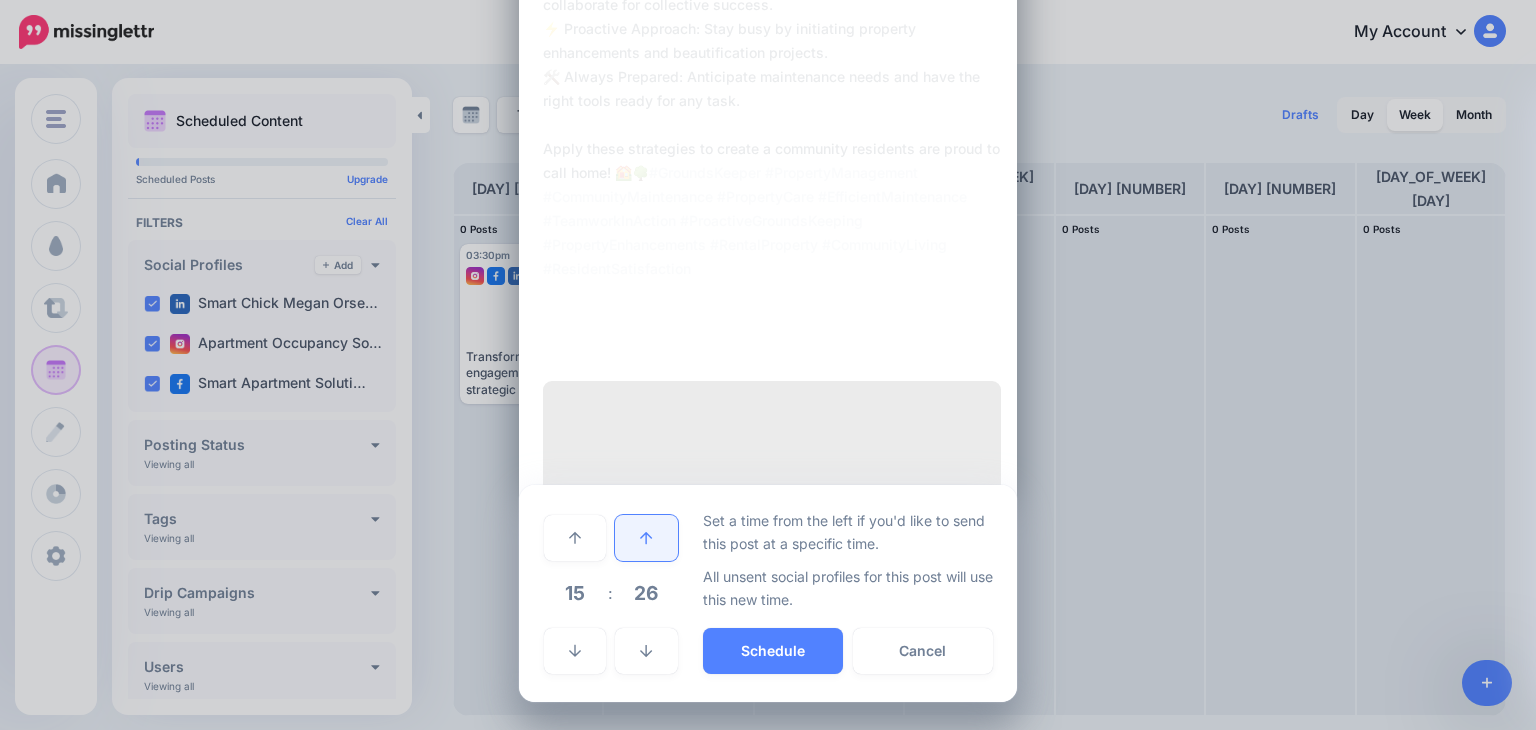 click at bounding box center (646, 538) 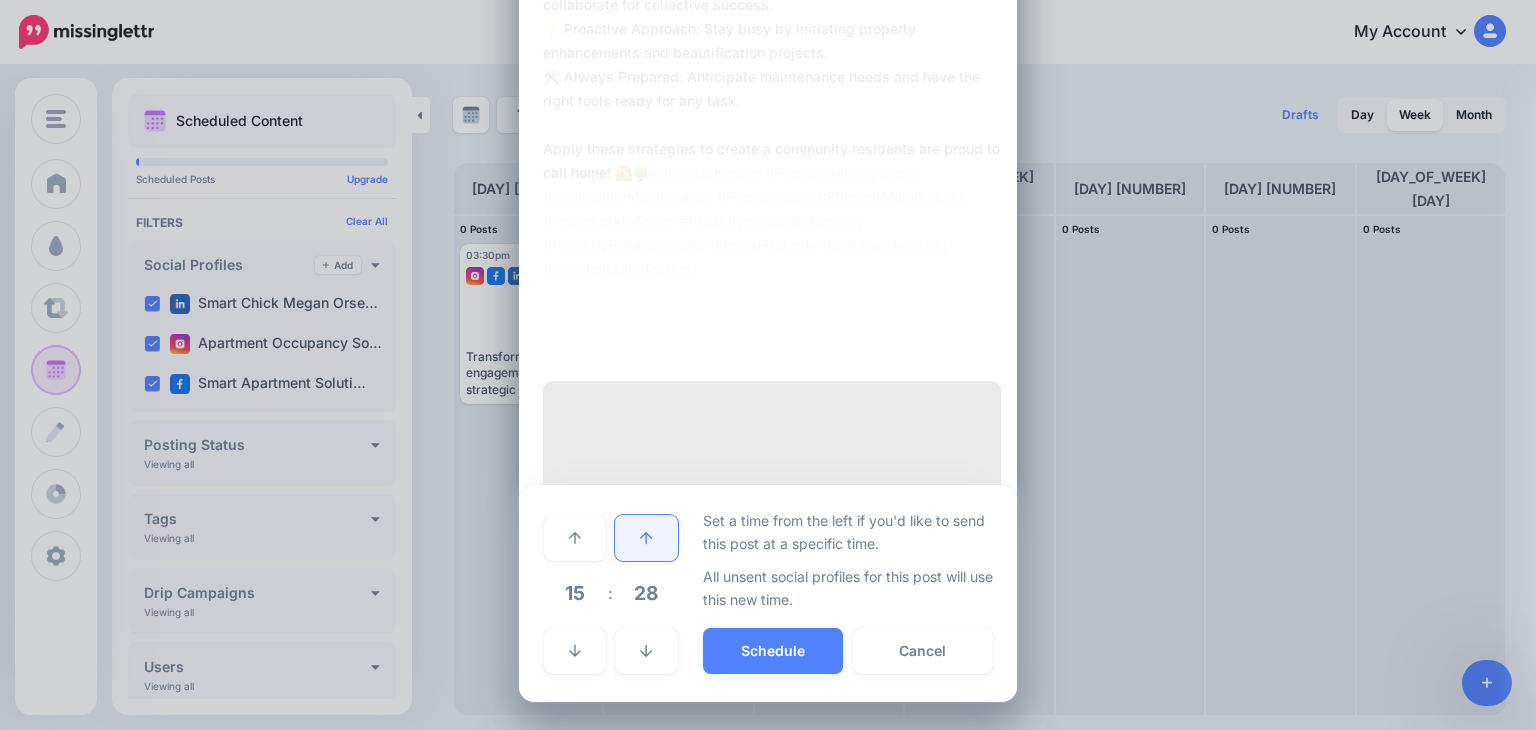 click at bounding box center [646, 538] 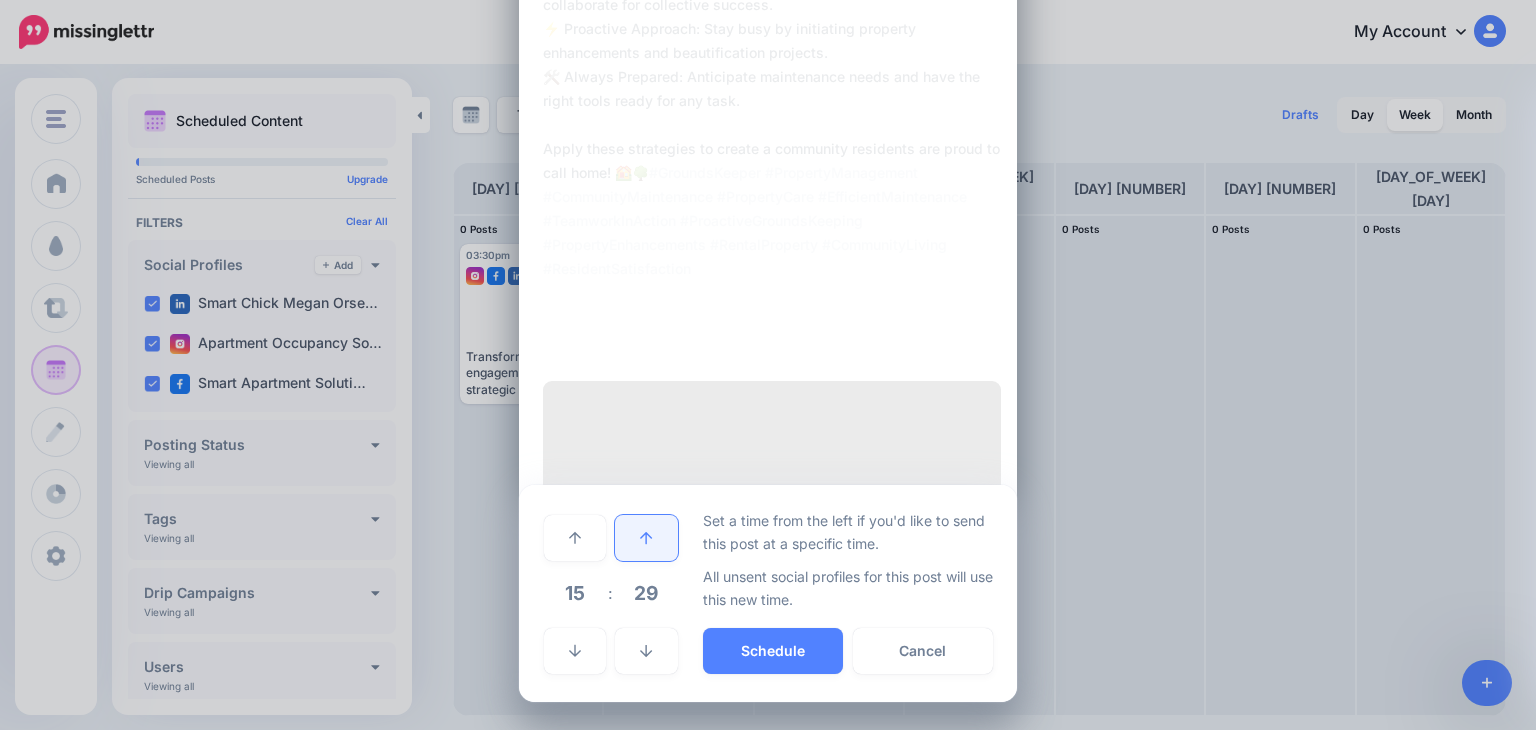 click at bounding box center (646, 538) 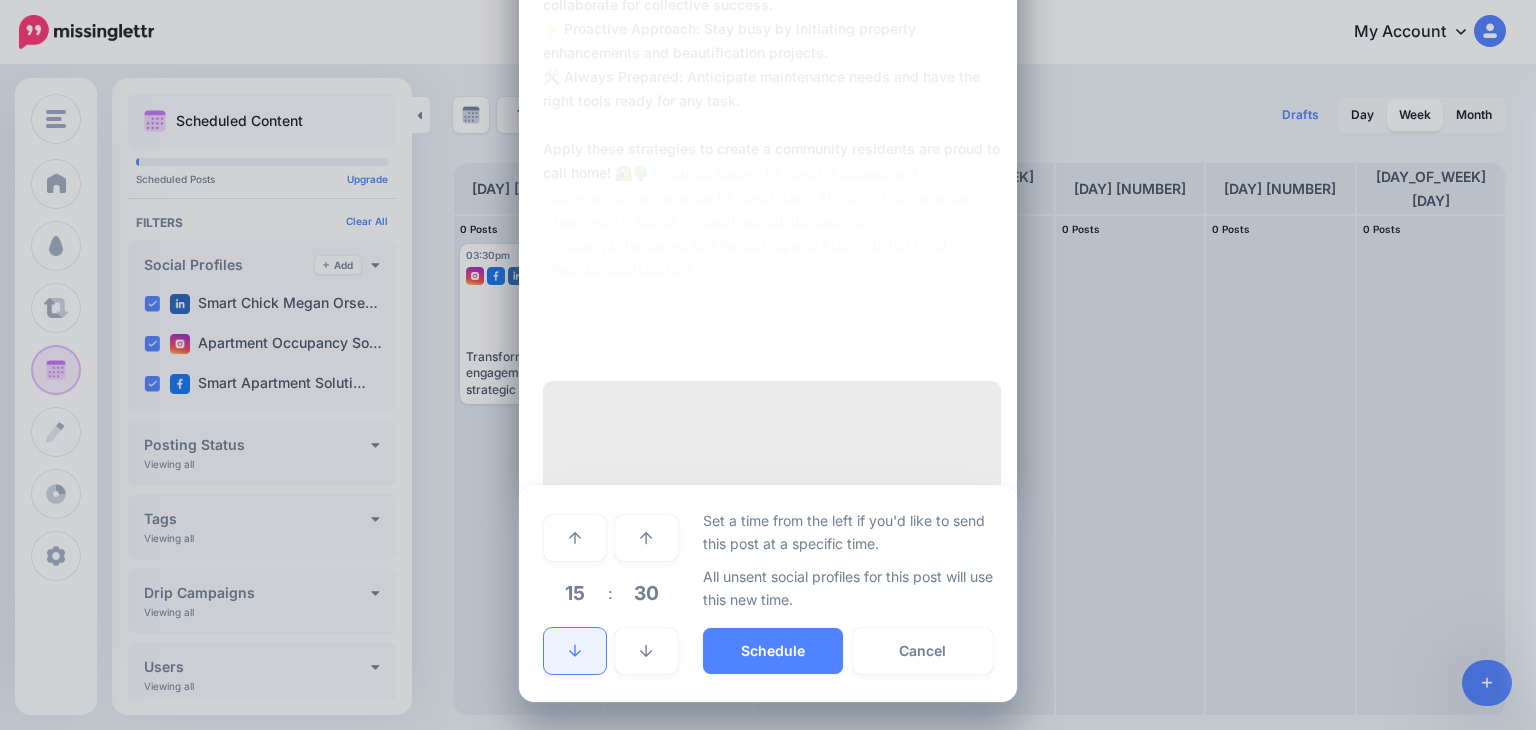 click 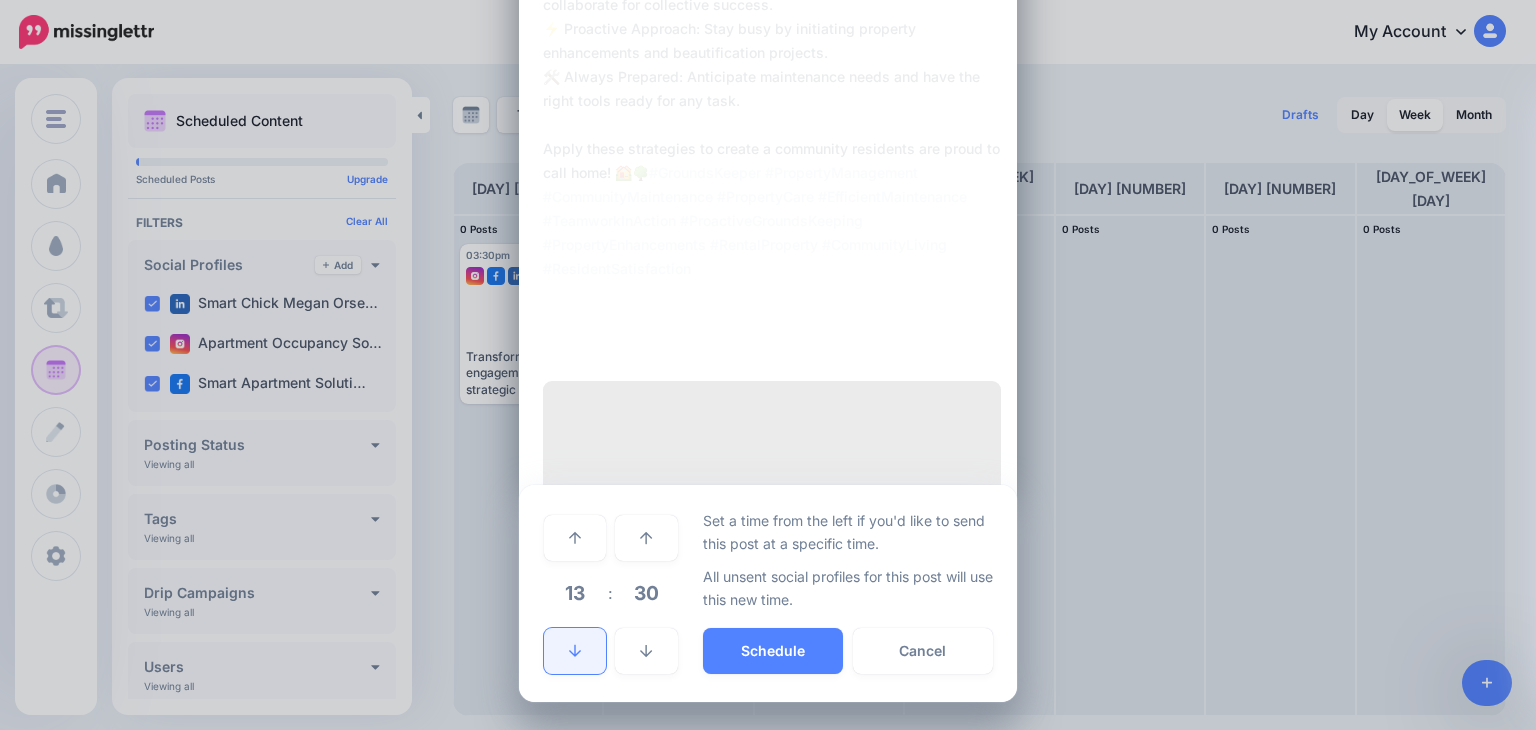 click 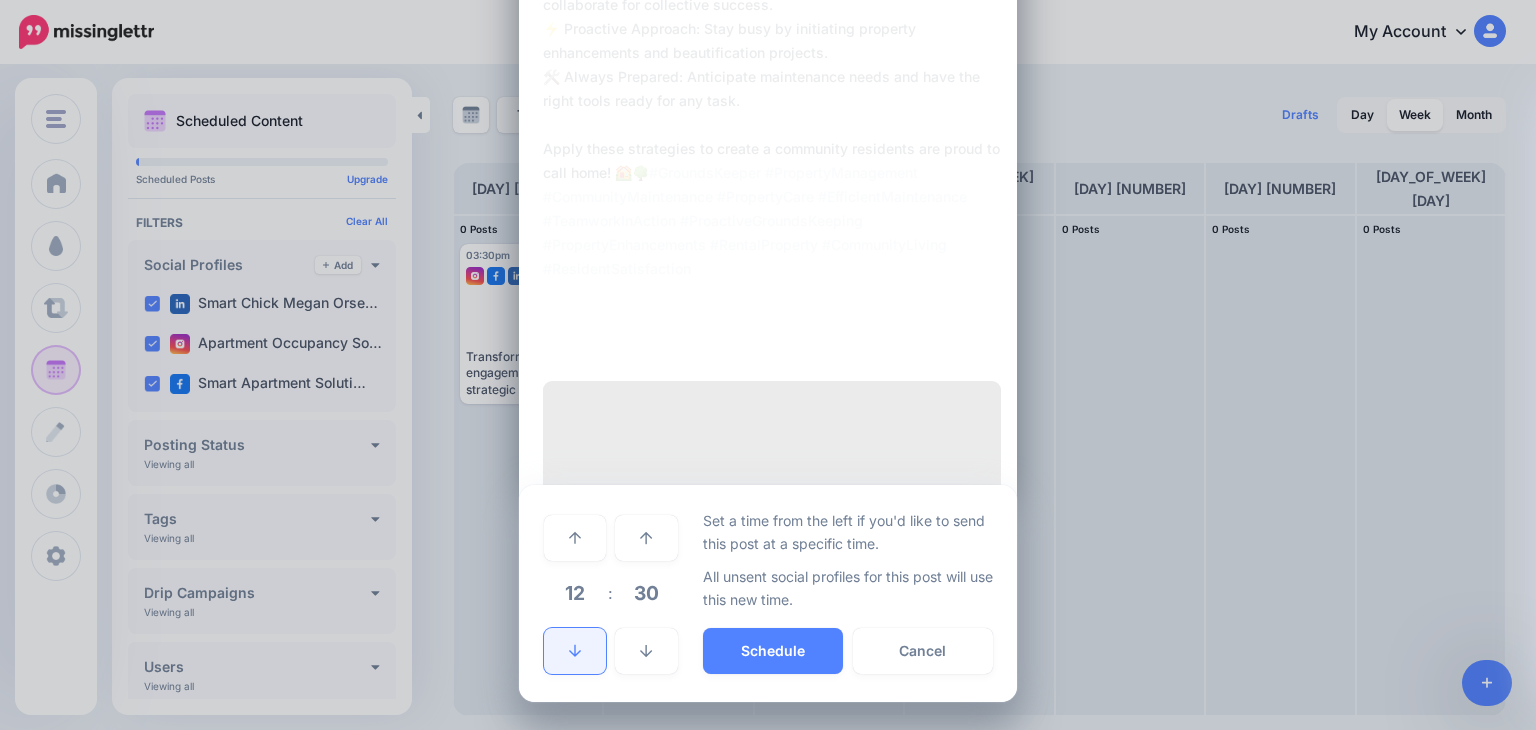 click 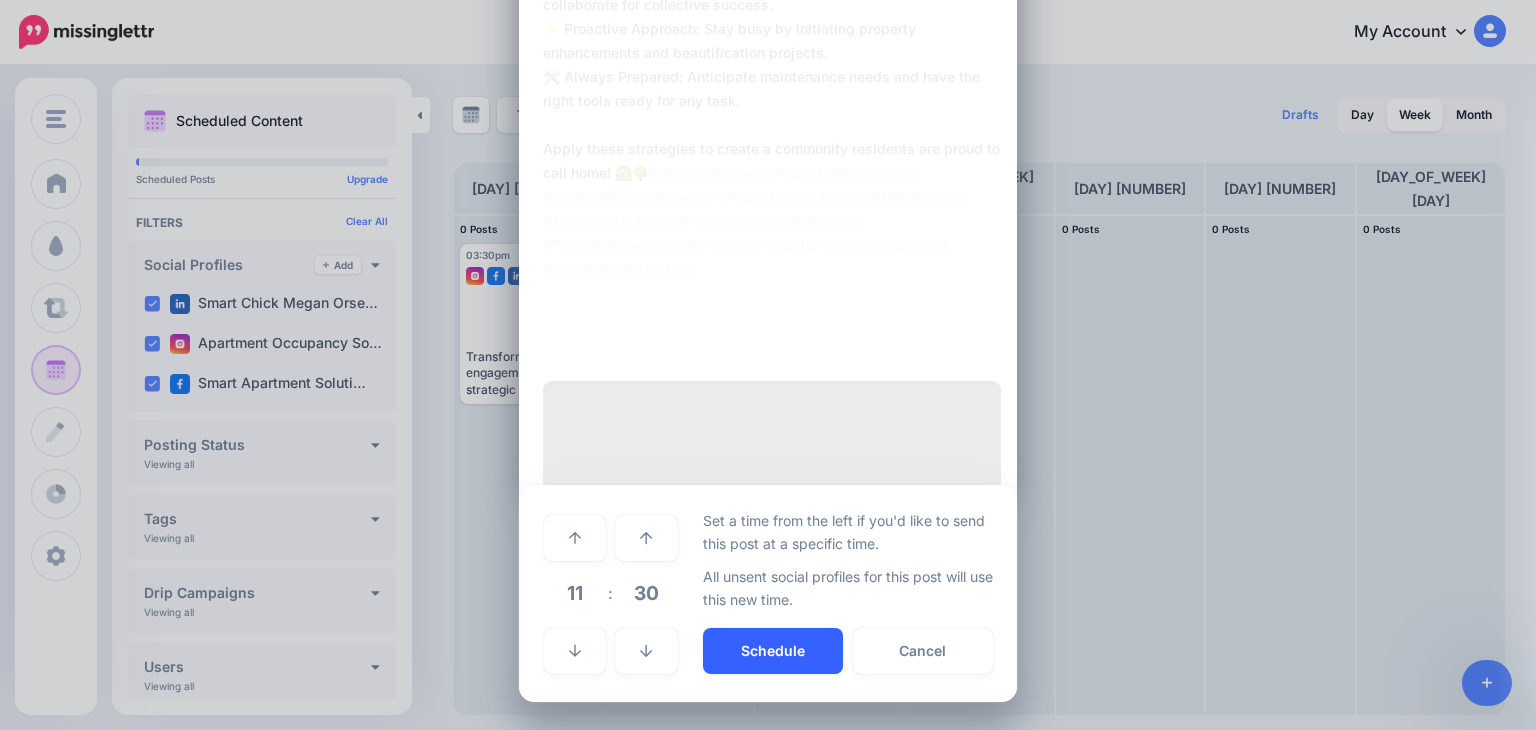 click on "Schedule" at bounding box center [773, 651] 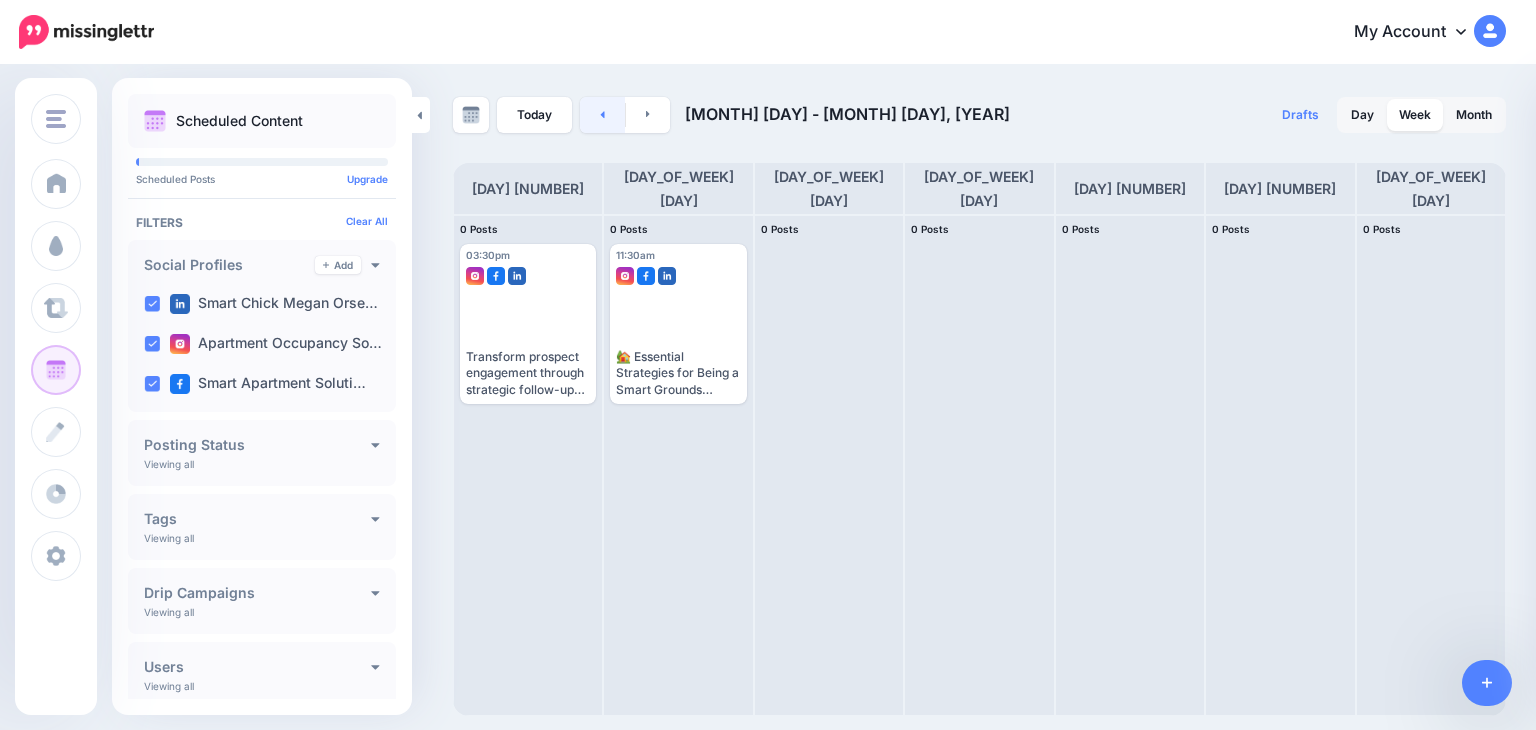 click at bounding box center [602, 115] 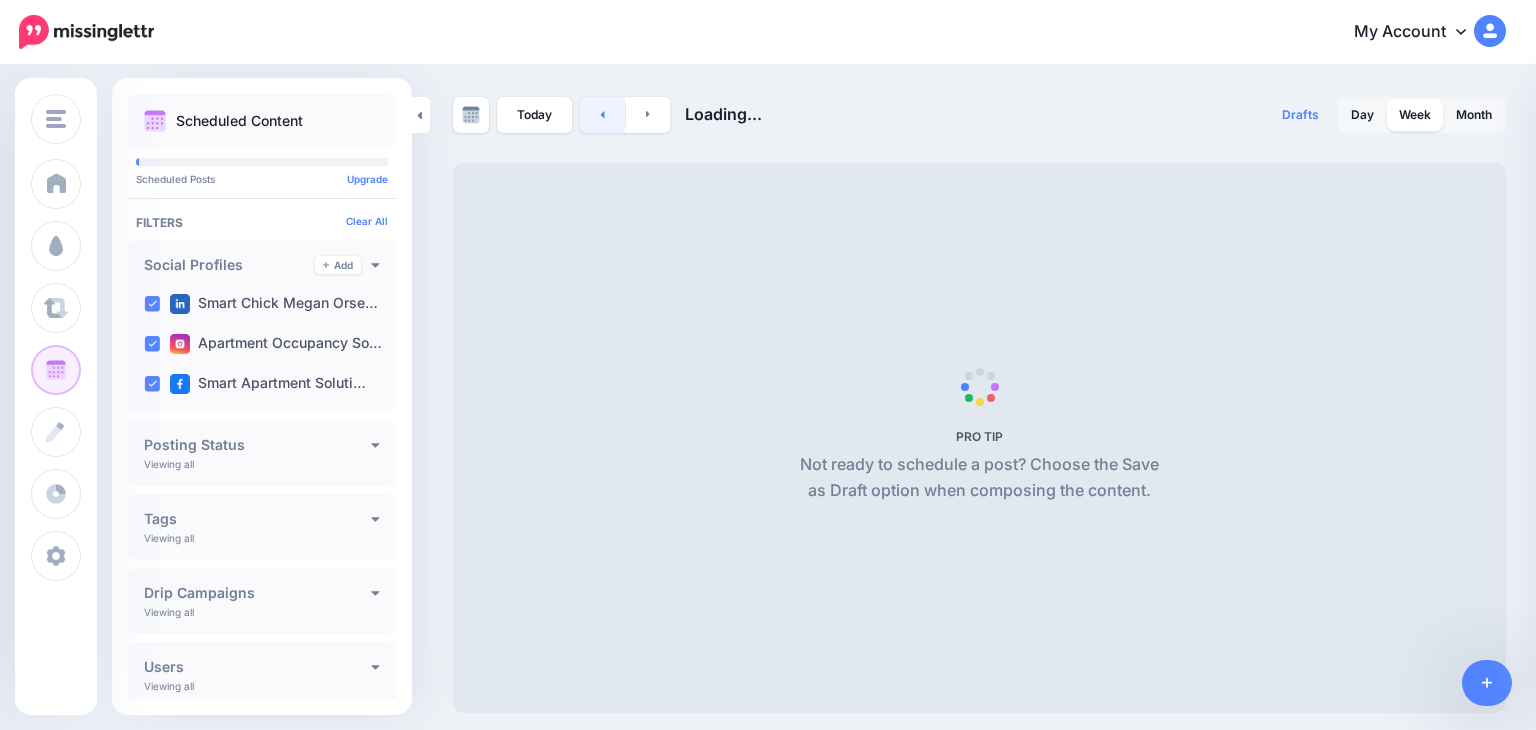 click at bounding box center [602, 115] 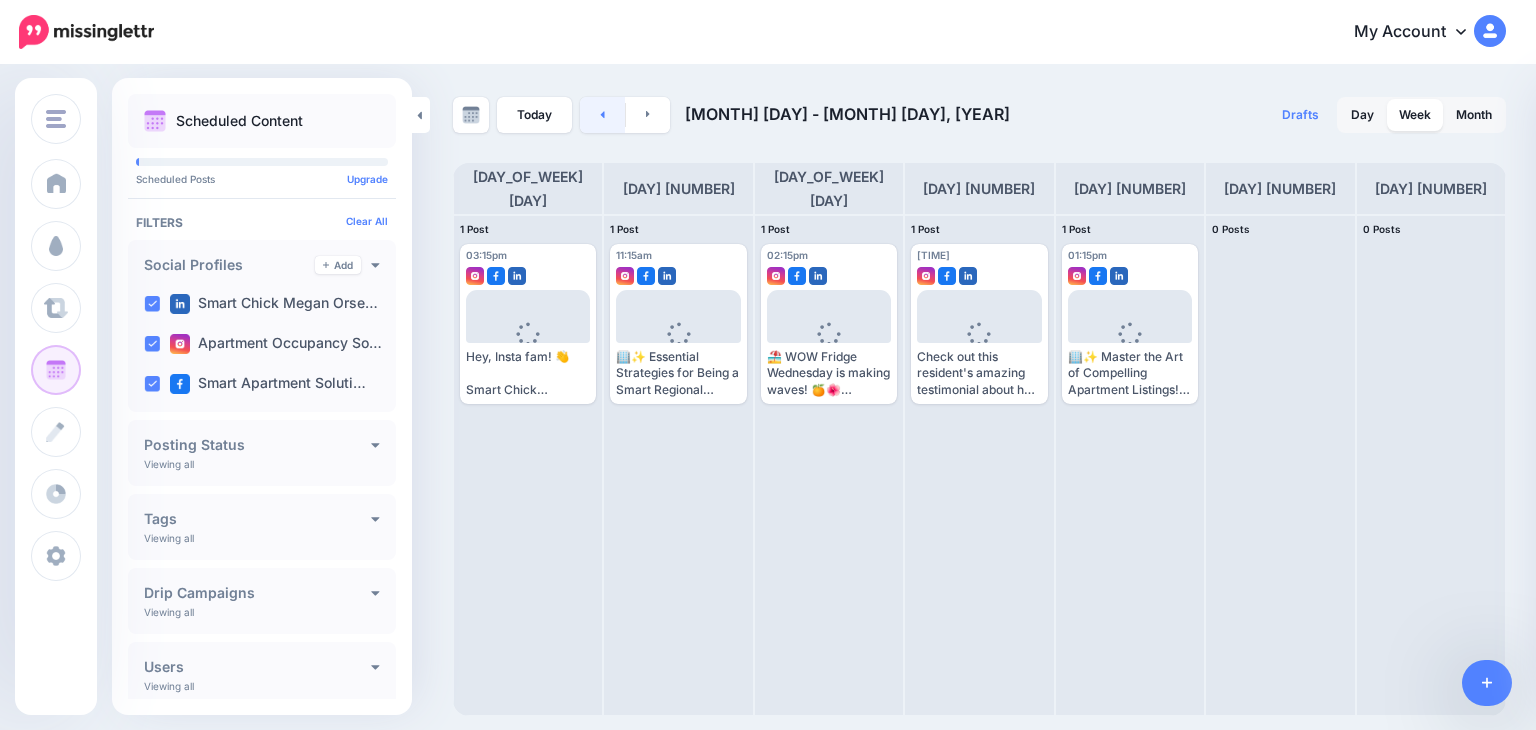 click 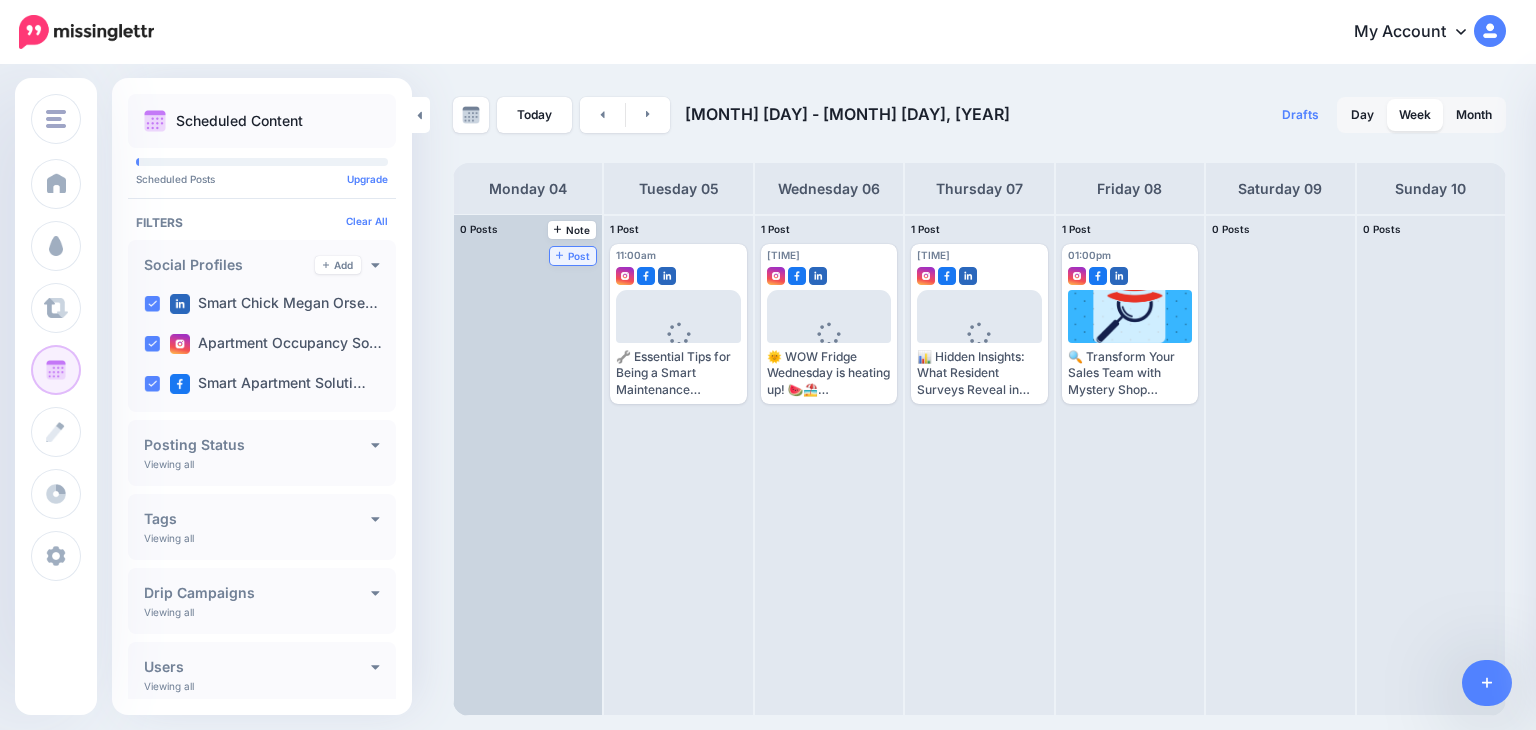 click 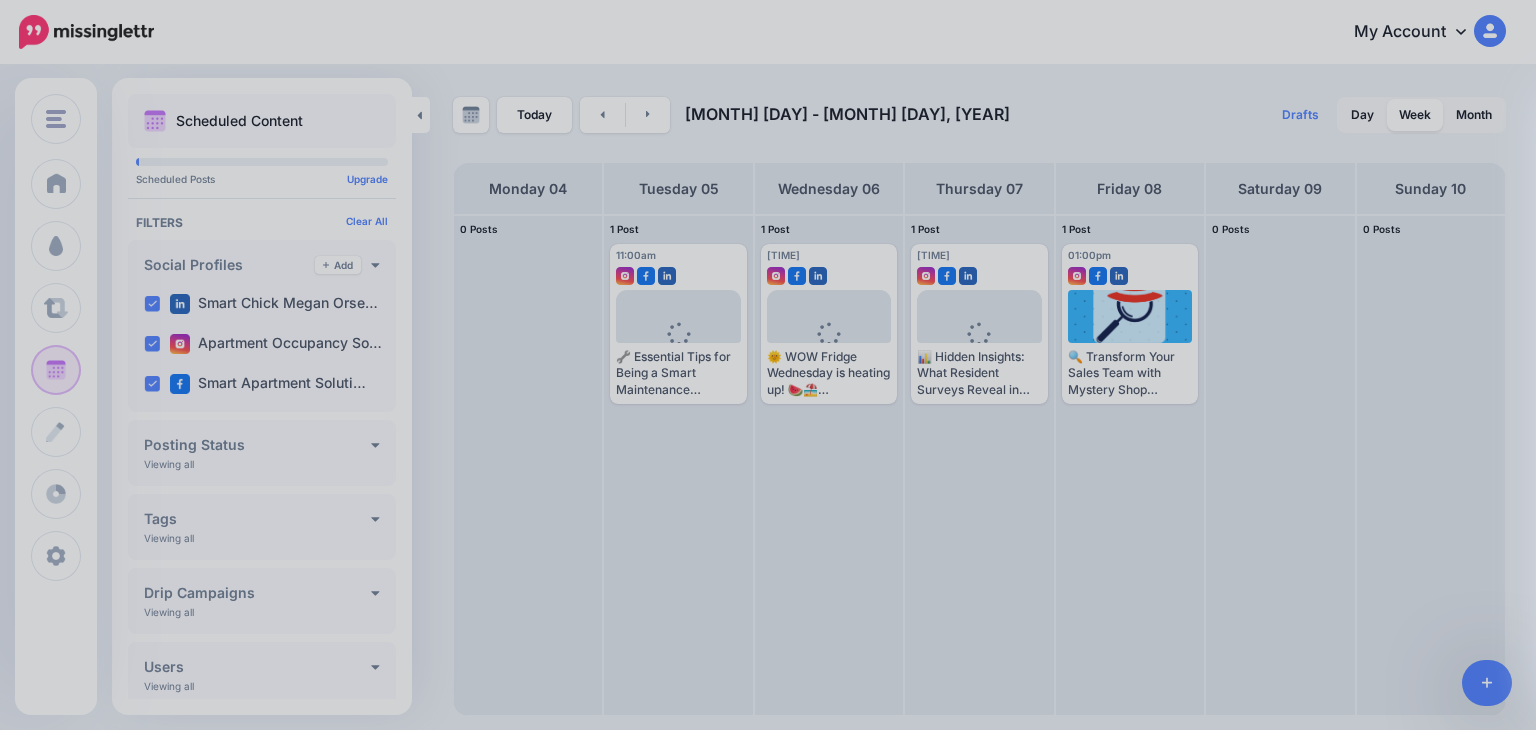 scroll, scrollTop: 0, scrollLeft: 0, axis: both 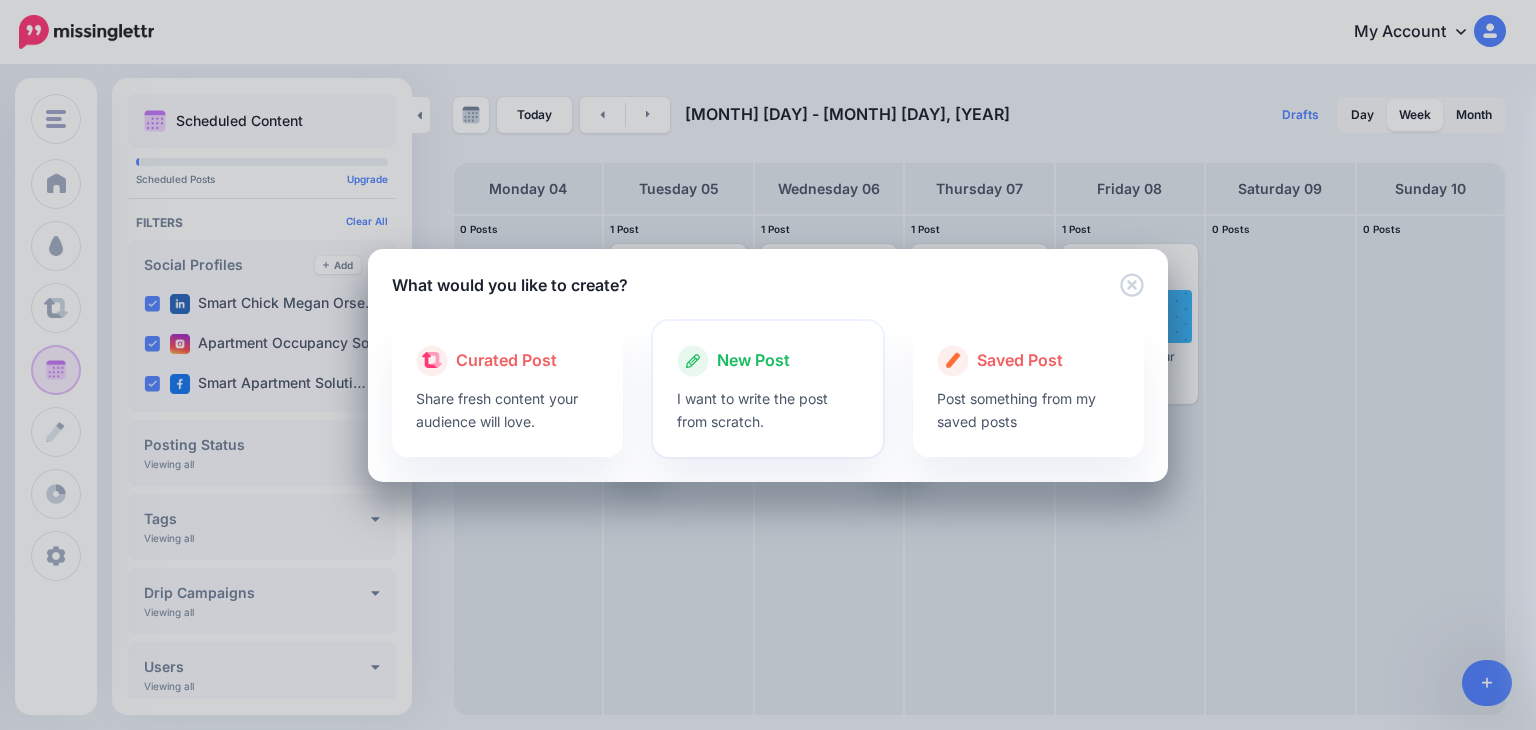 click at bounding box center (768, 382) 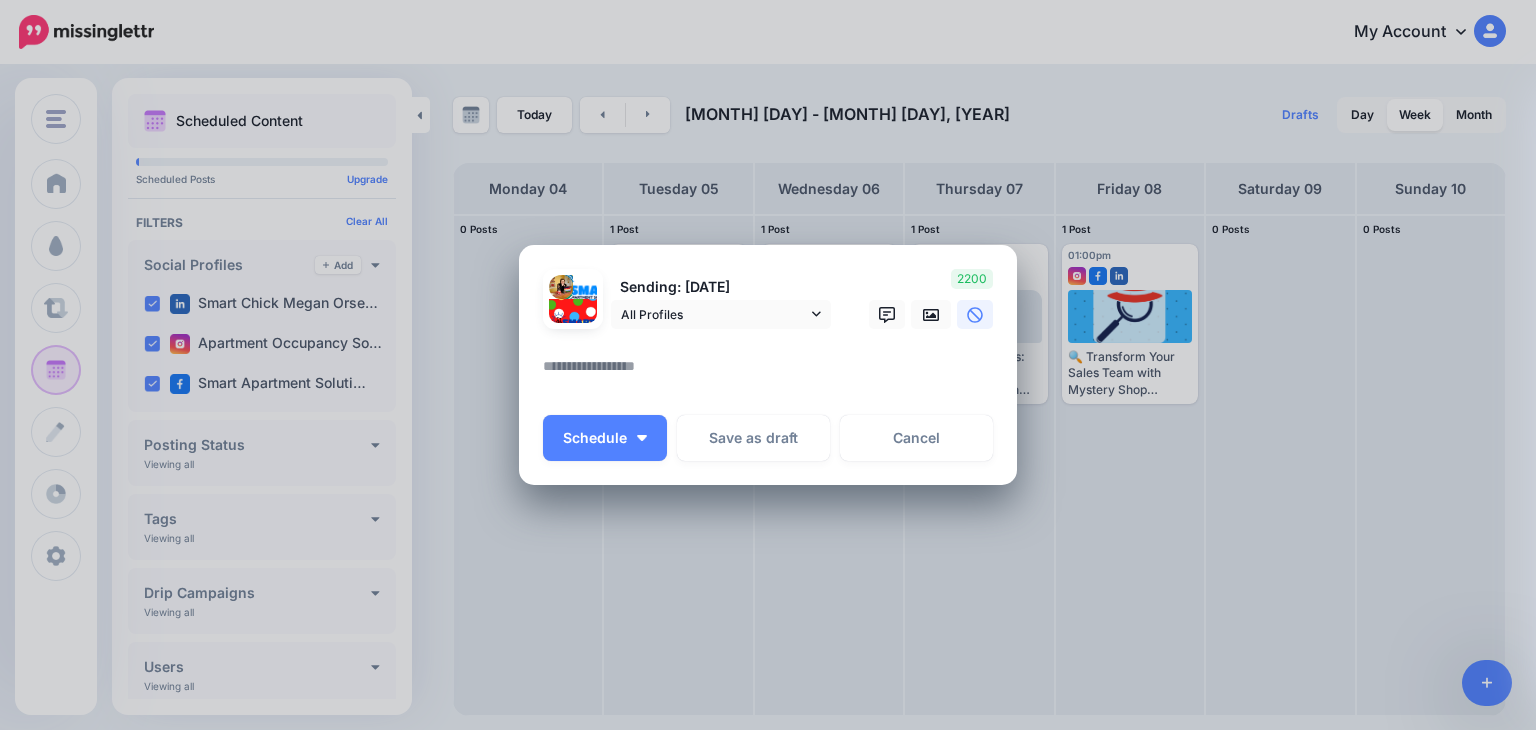 paste on "**********" 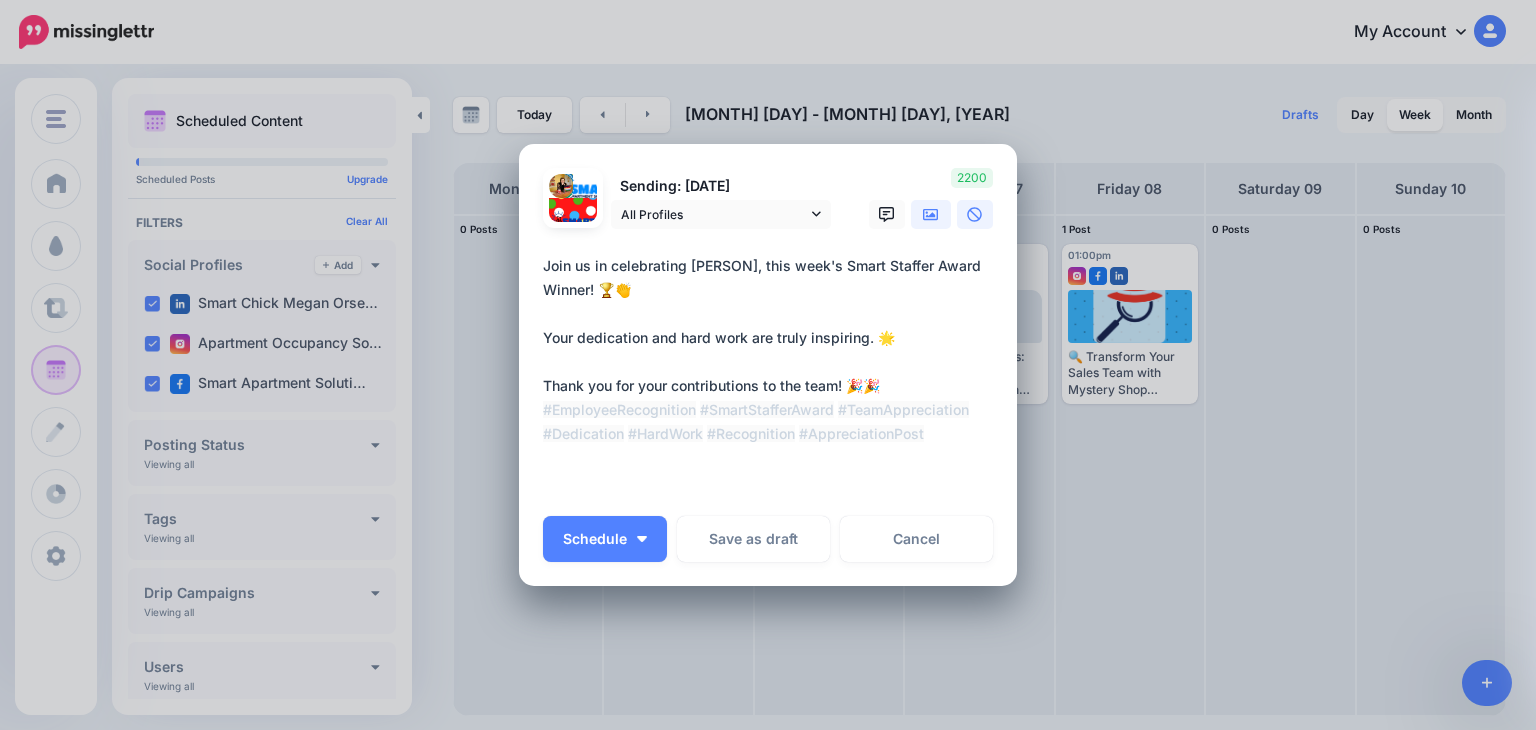 type on "**********" 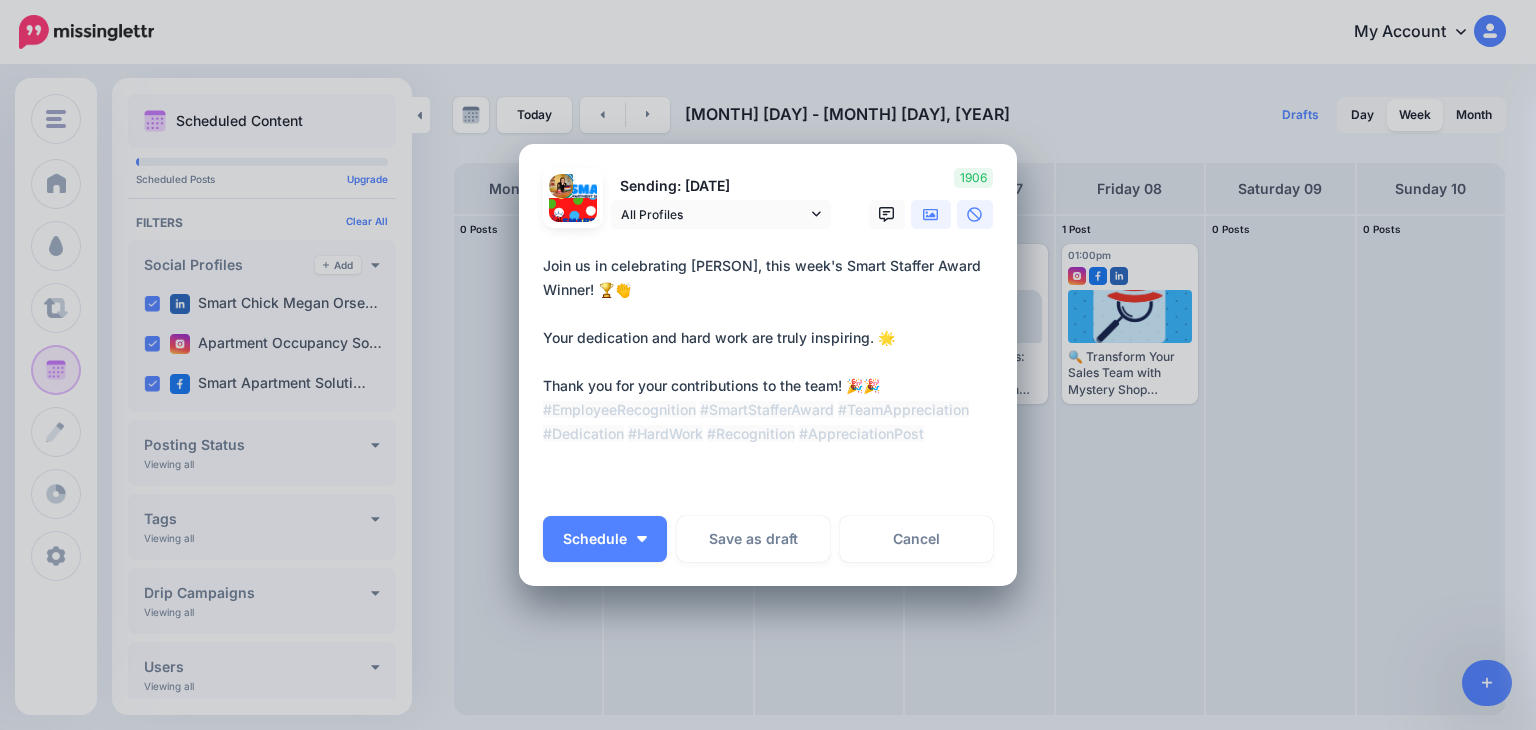 click 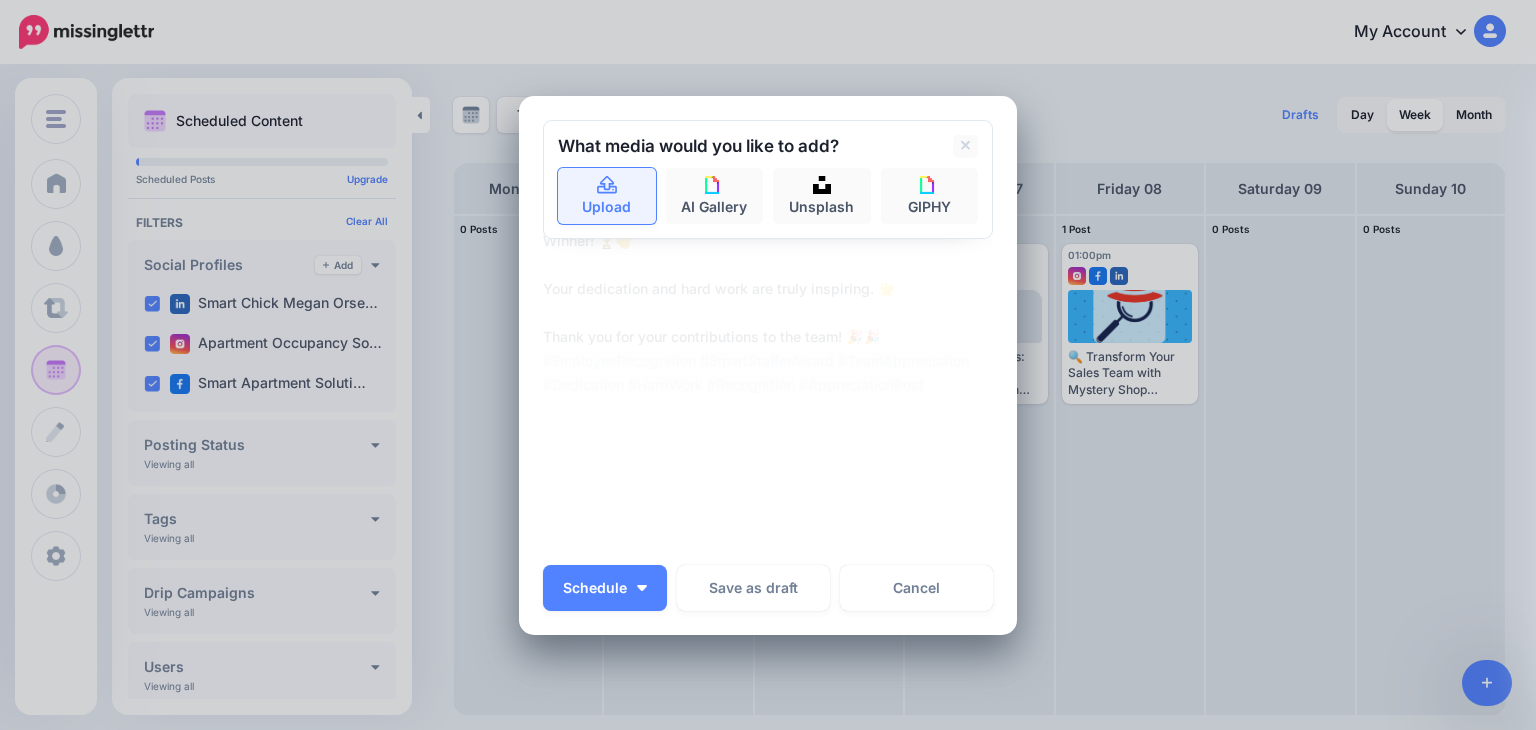 click 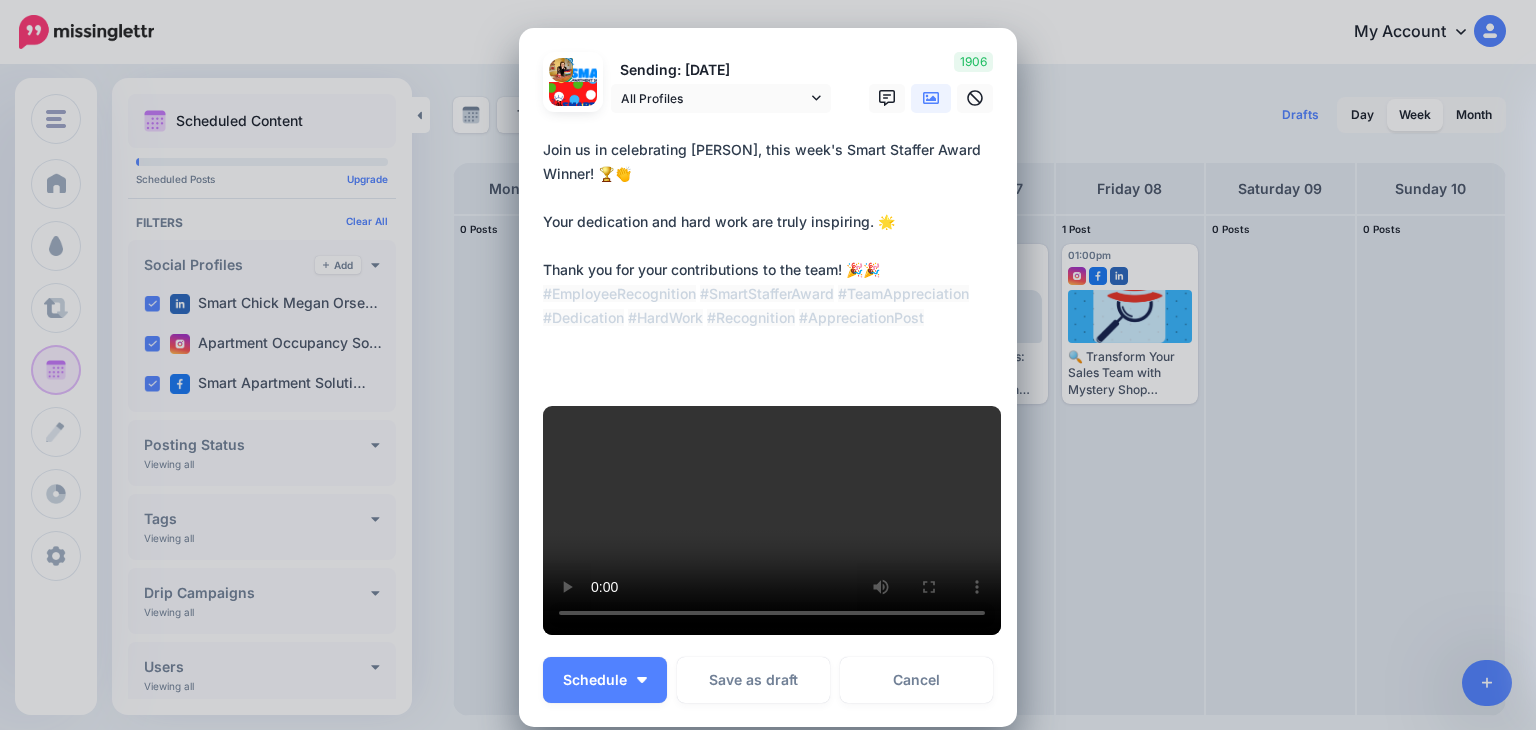 scroll, scrollTop: 389, scrollLeft: 0, axis: vertical 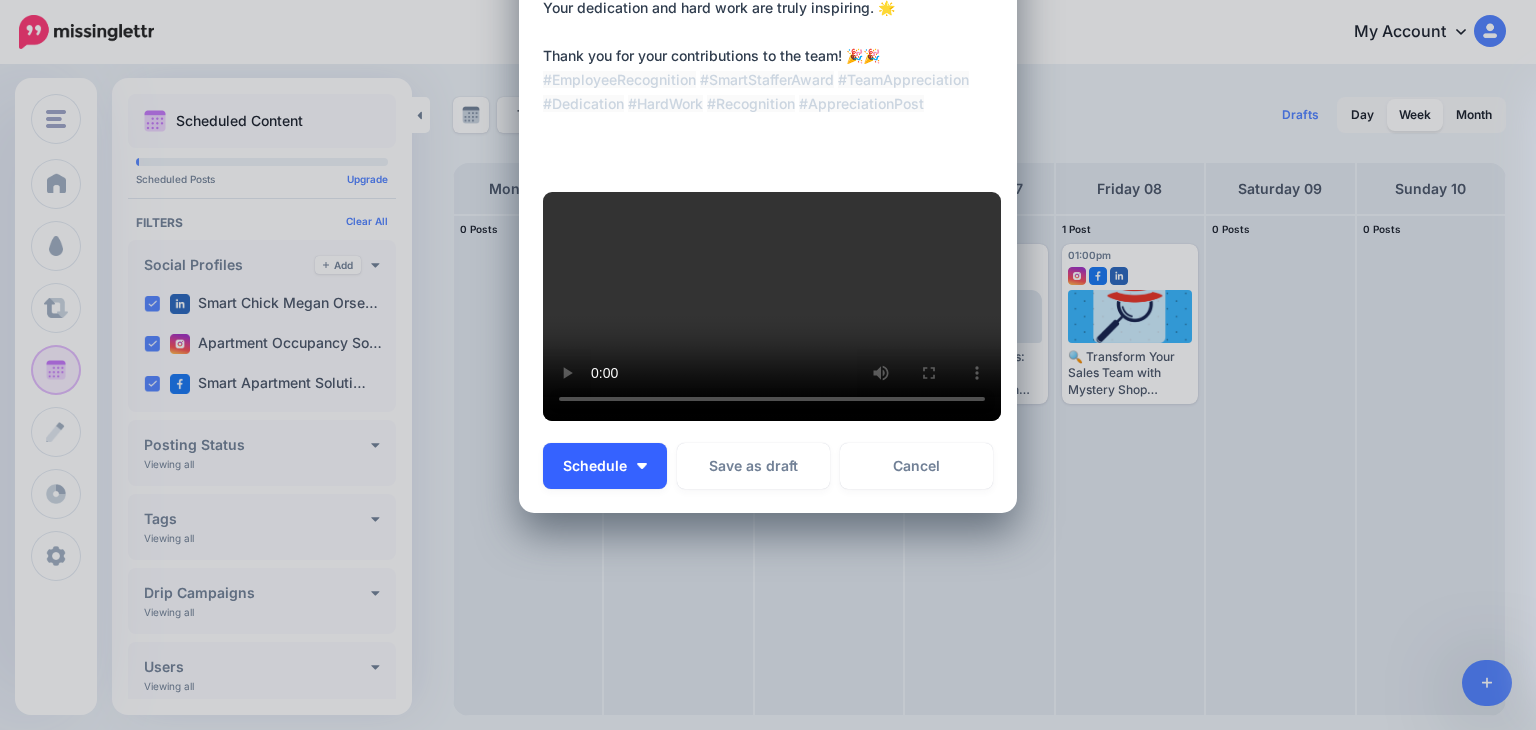click on "Schedule" at bounding box center (595, 466) 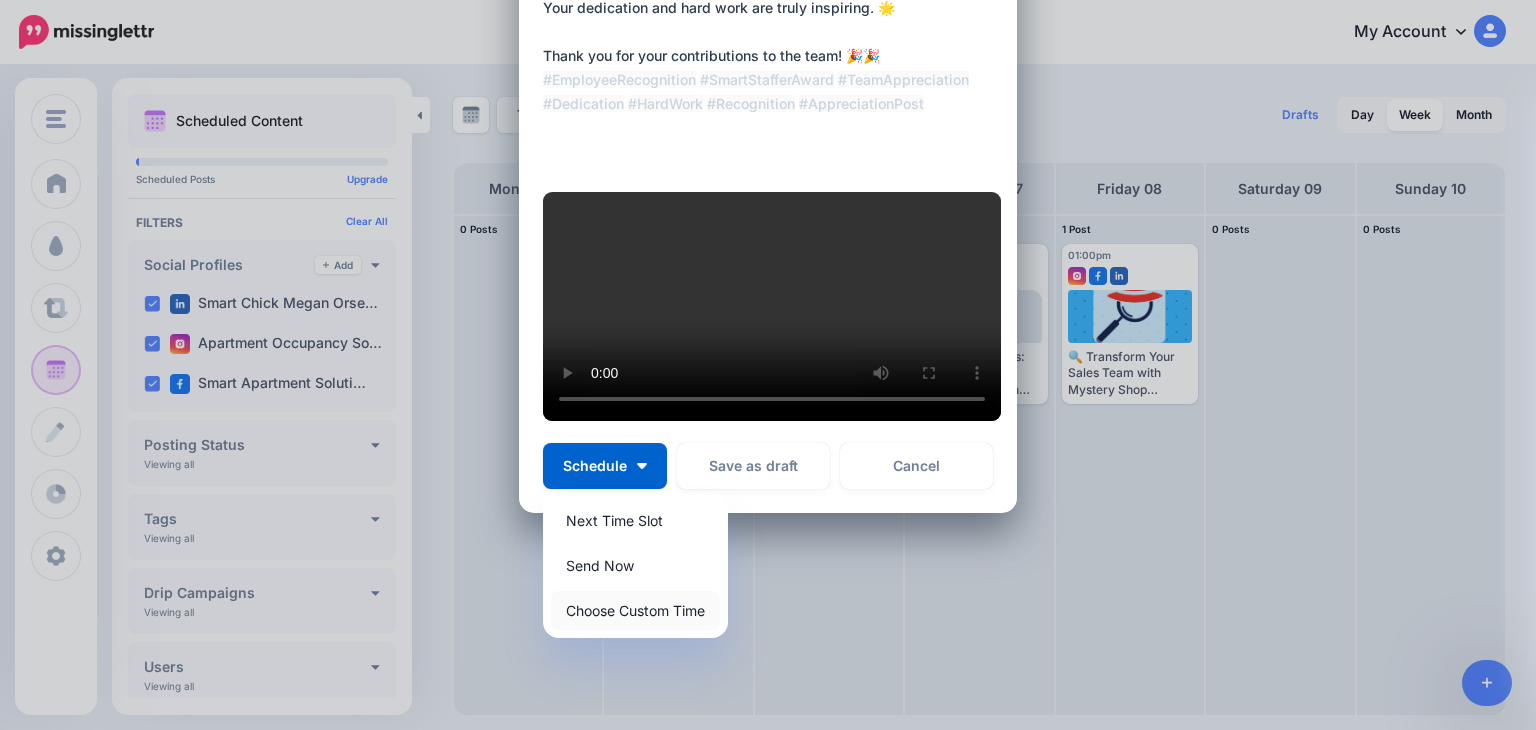 click on "Choose Custom Time" at bounding box center [635, 610] 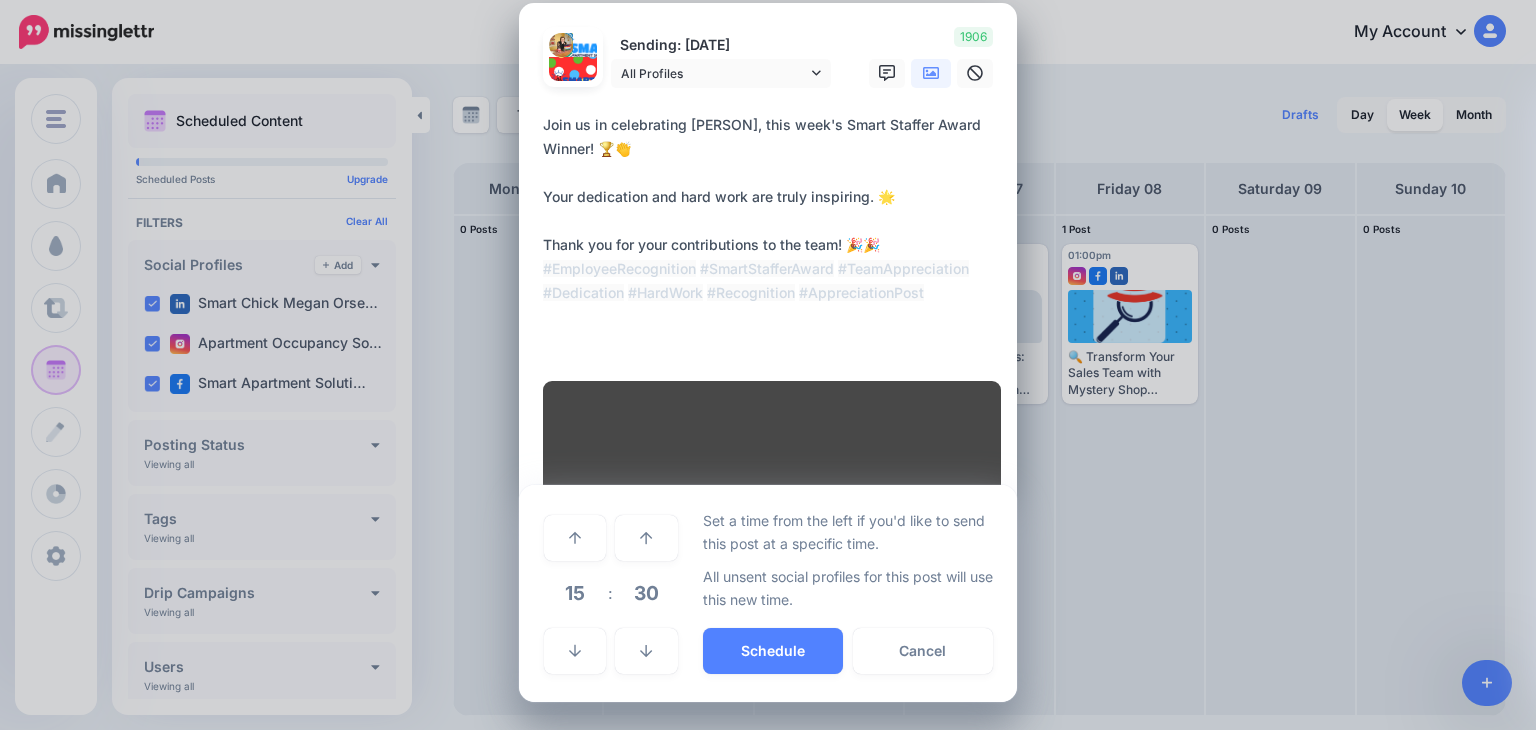 scroll, scrollTop: 252, scrollLeft: 0, axis: vertical 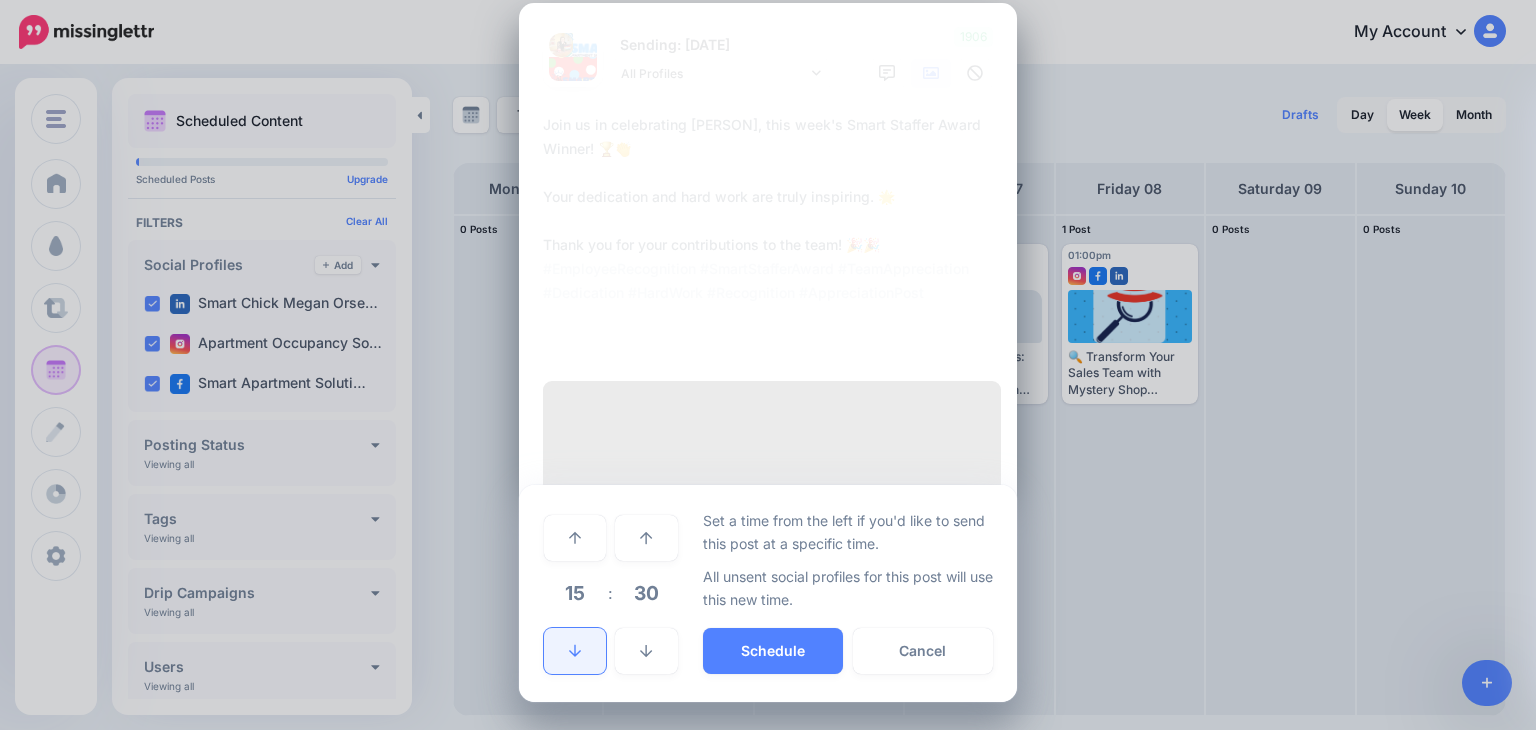 click 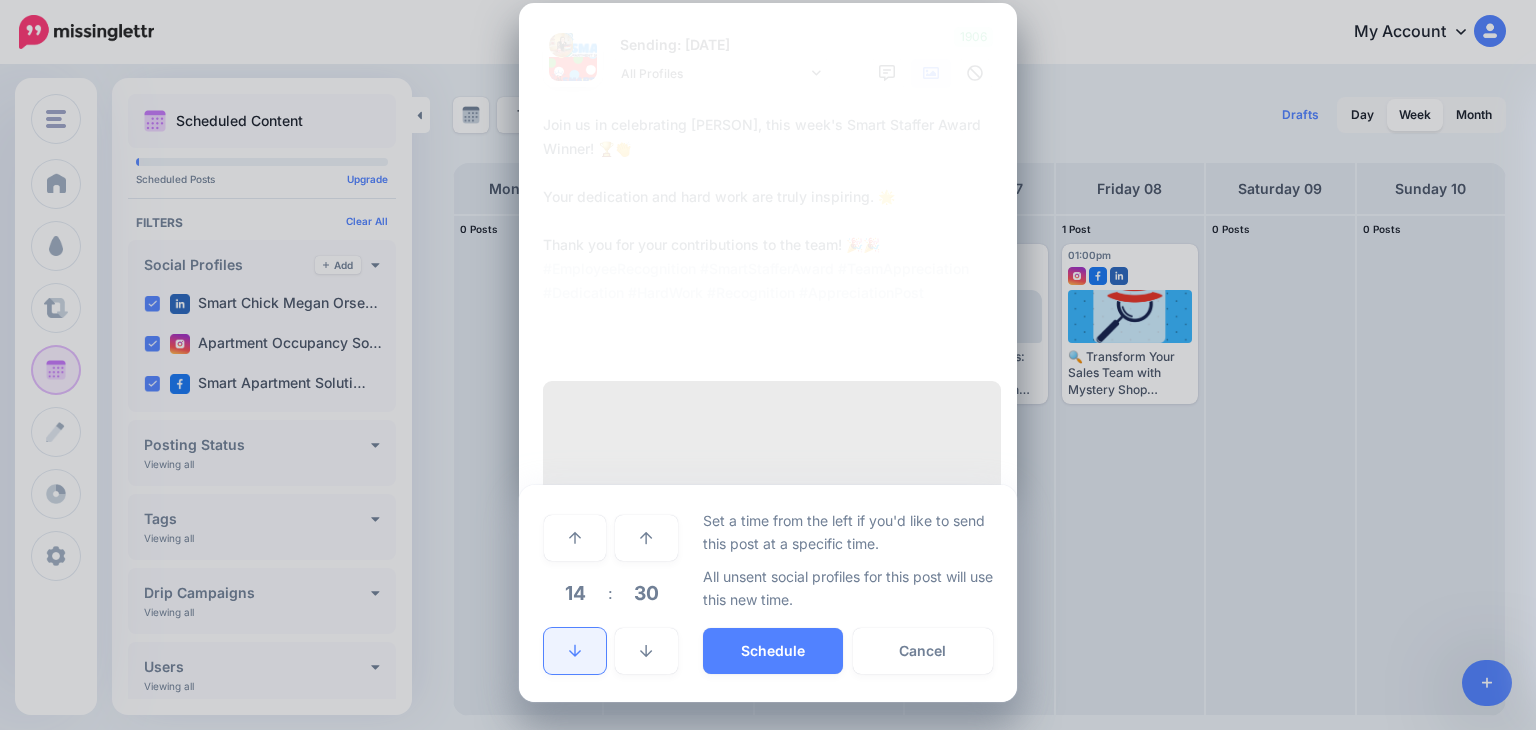 click 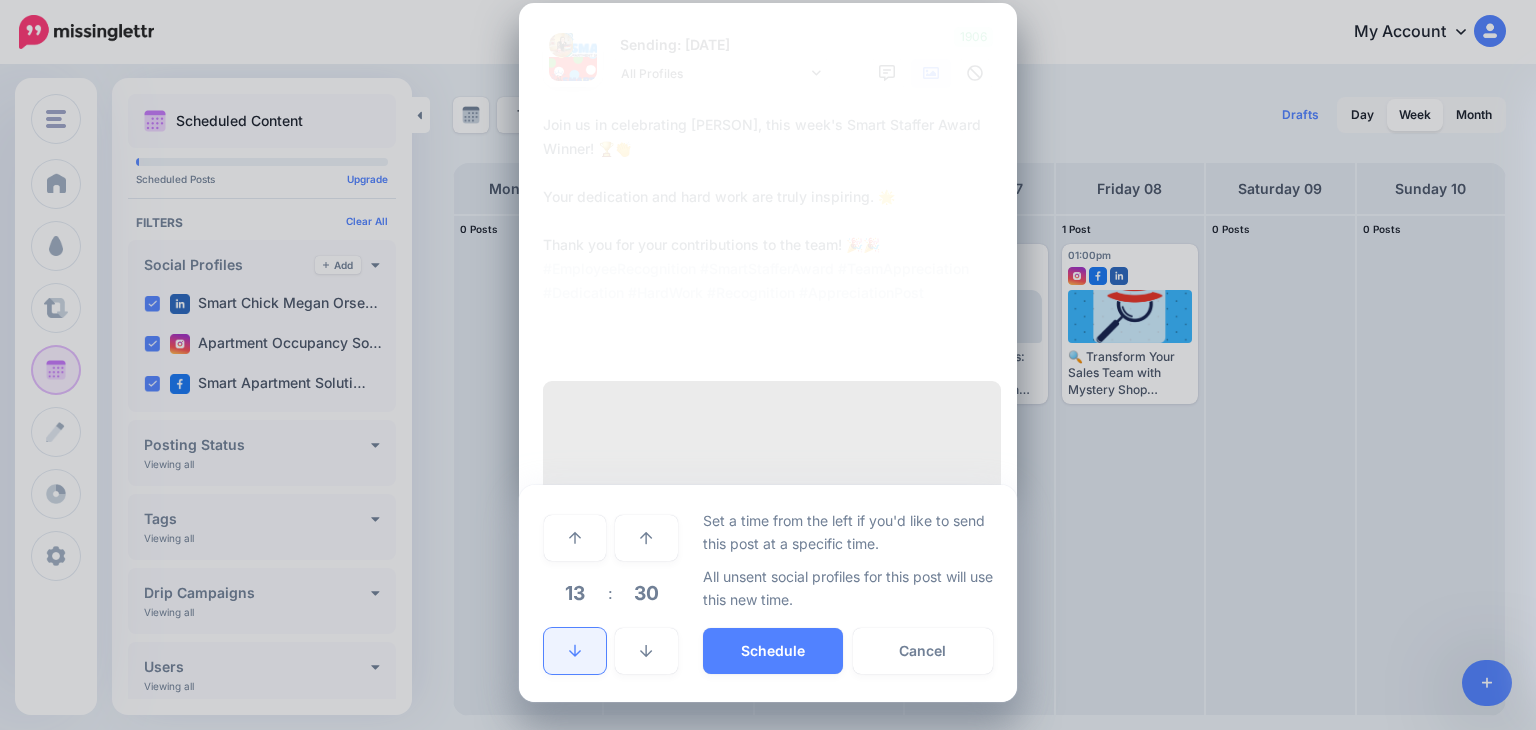 click 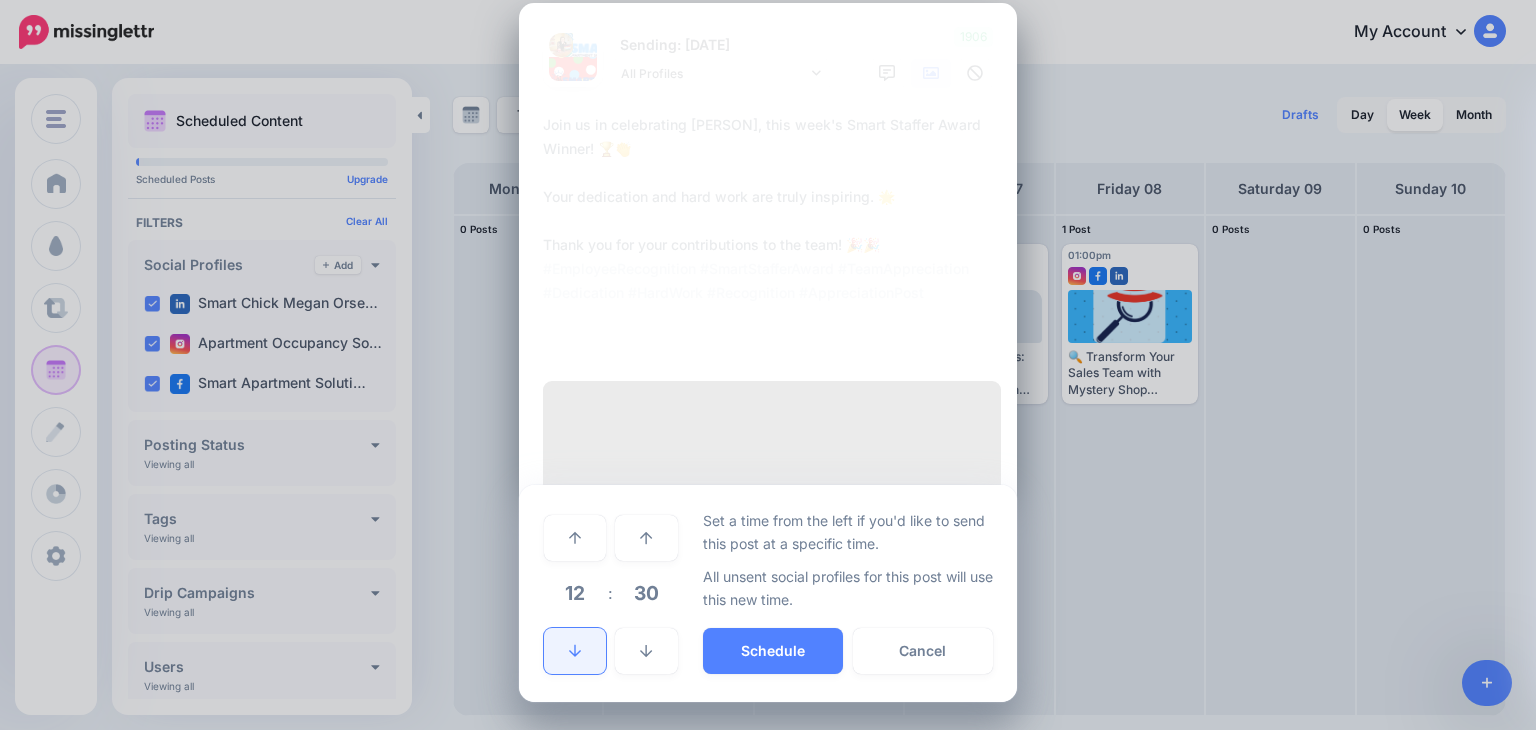 click at bounding box center [575, 651] 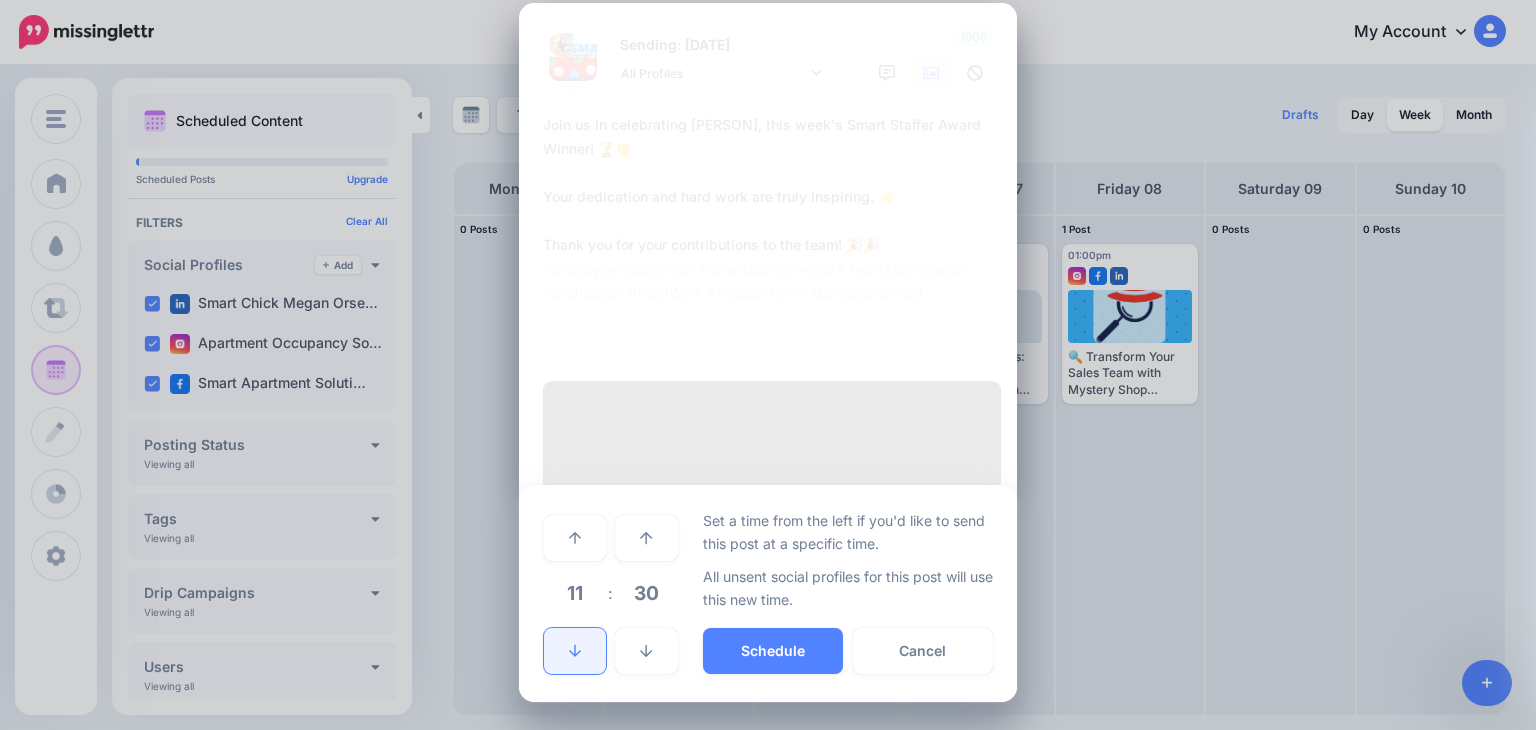 click at bounding box center [575, 651] 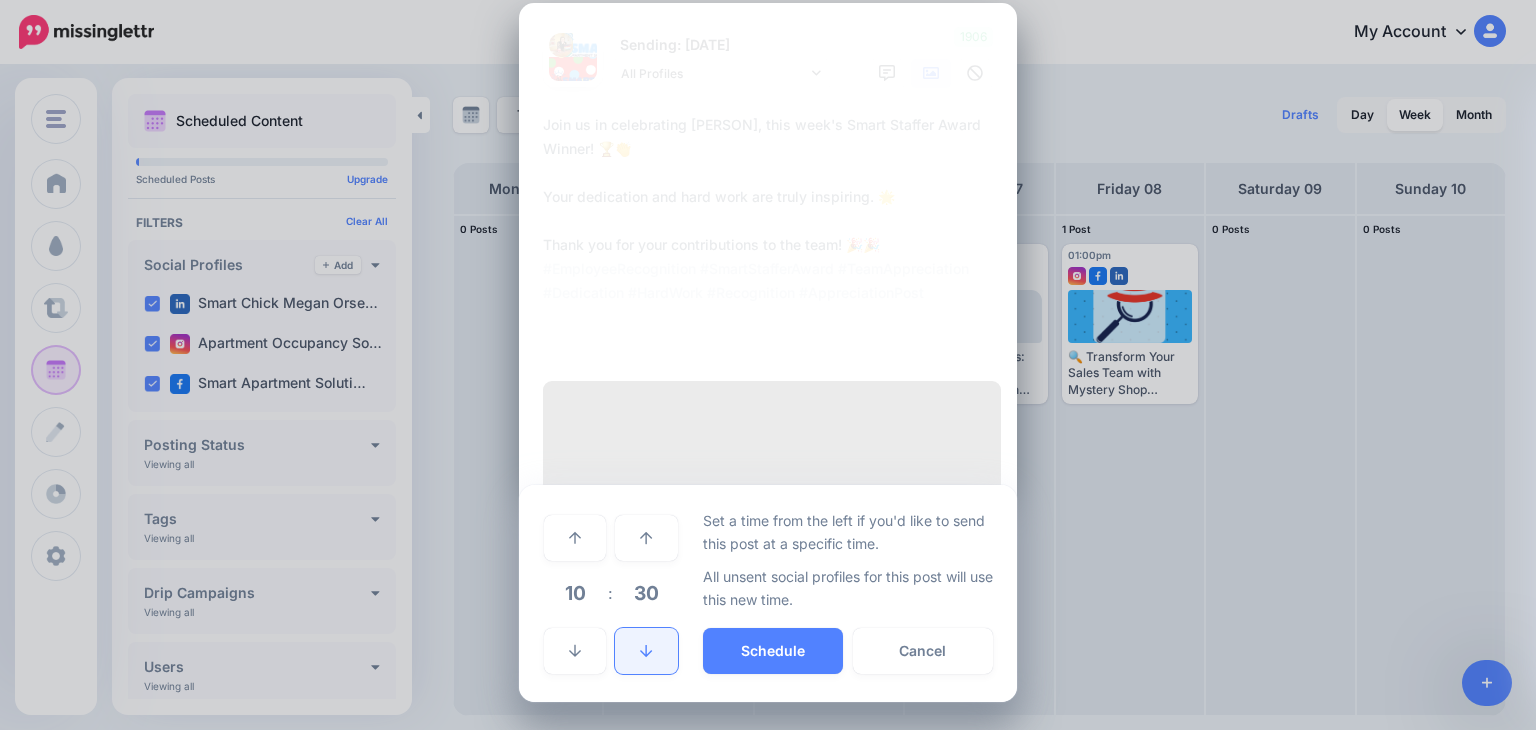 click 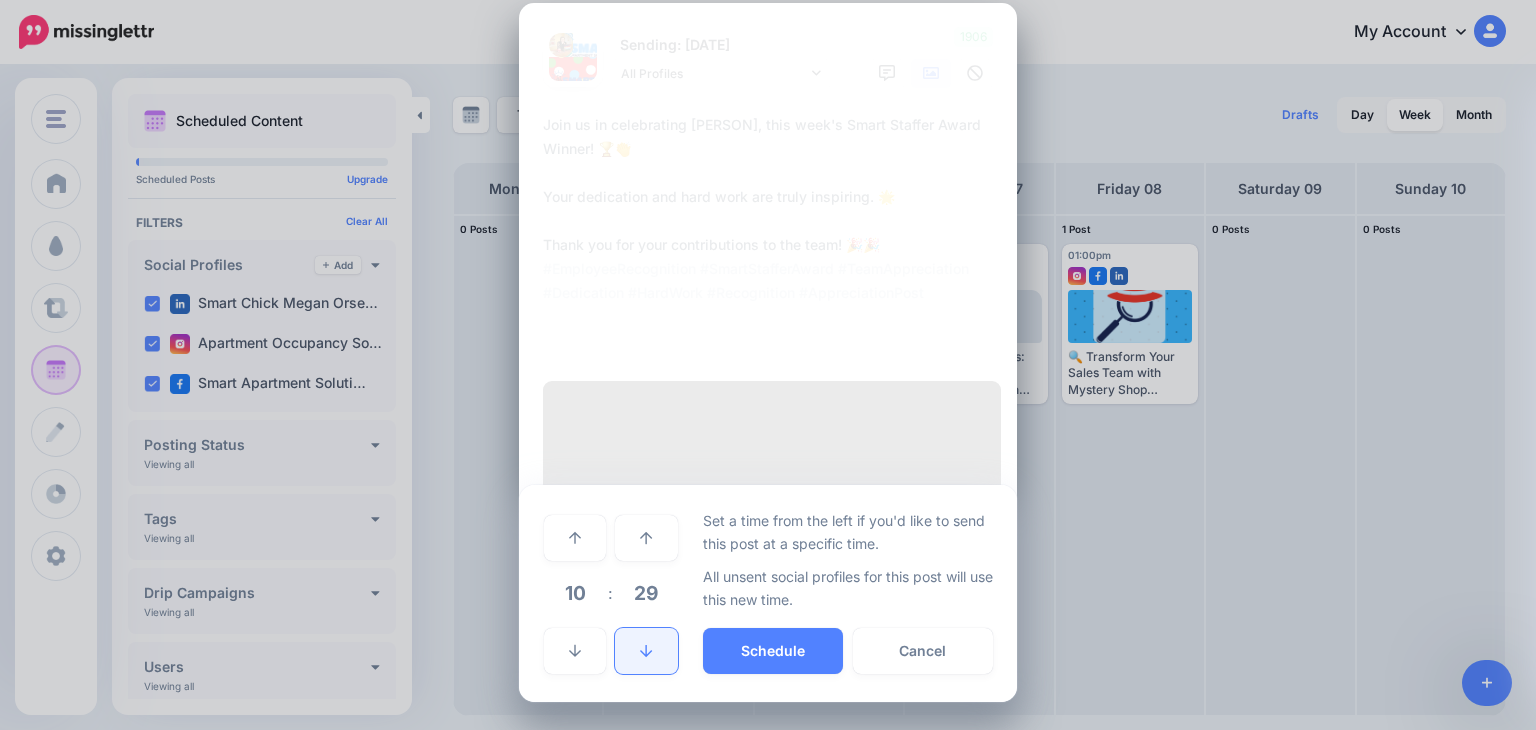 click 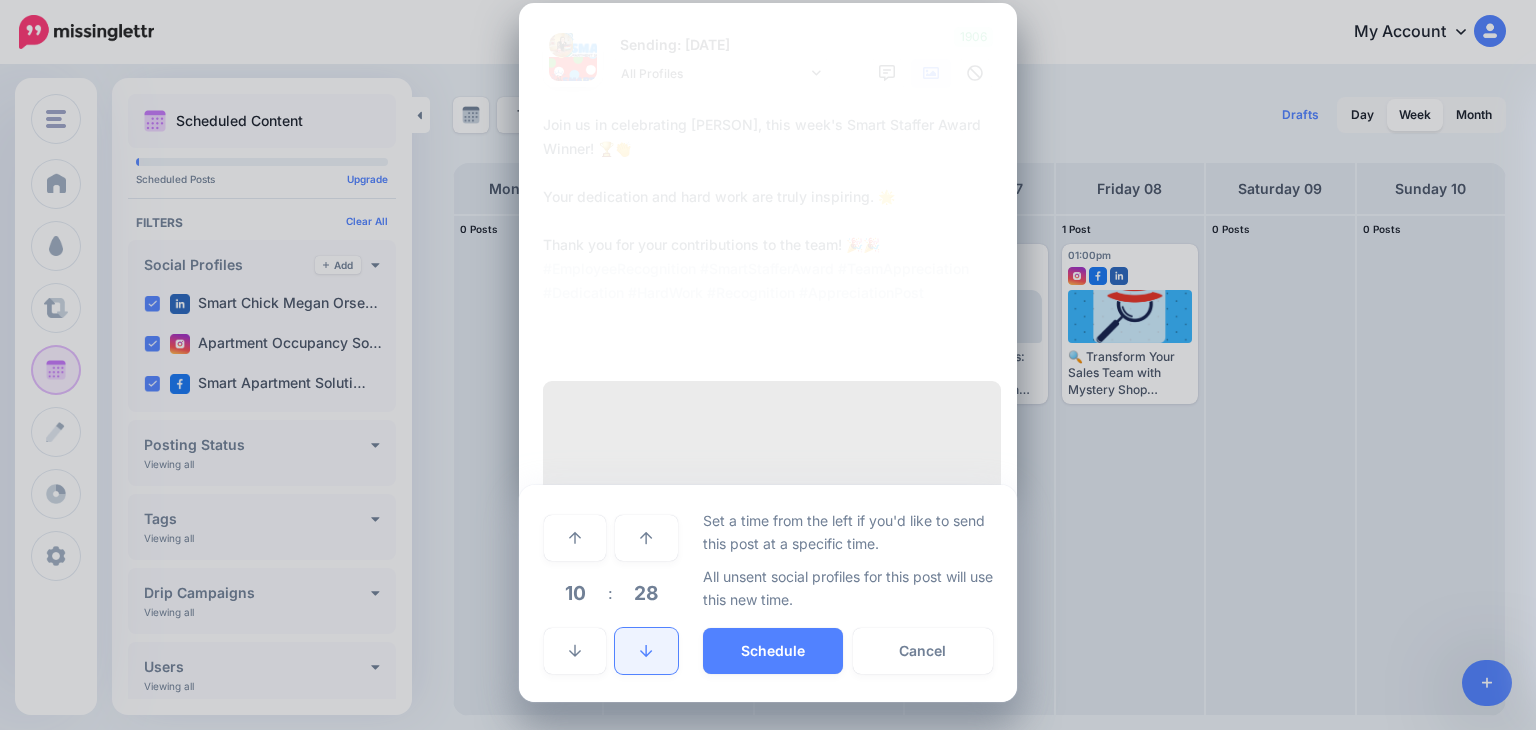click 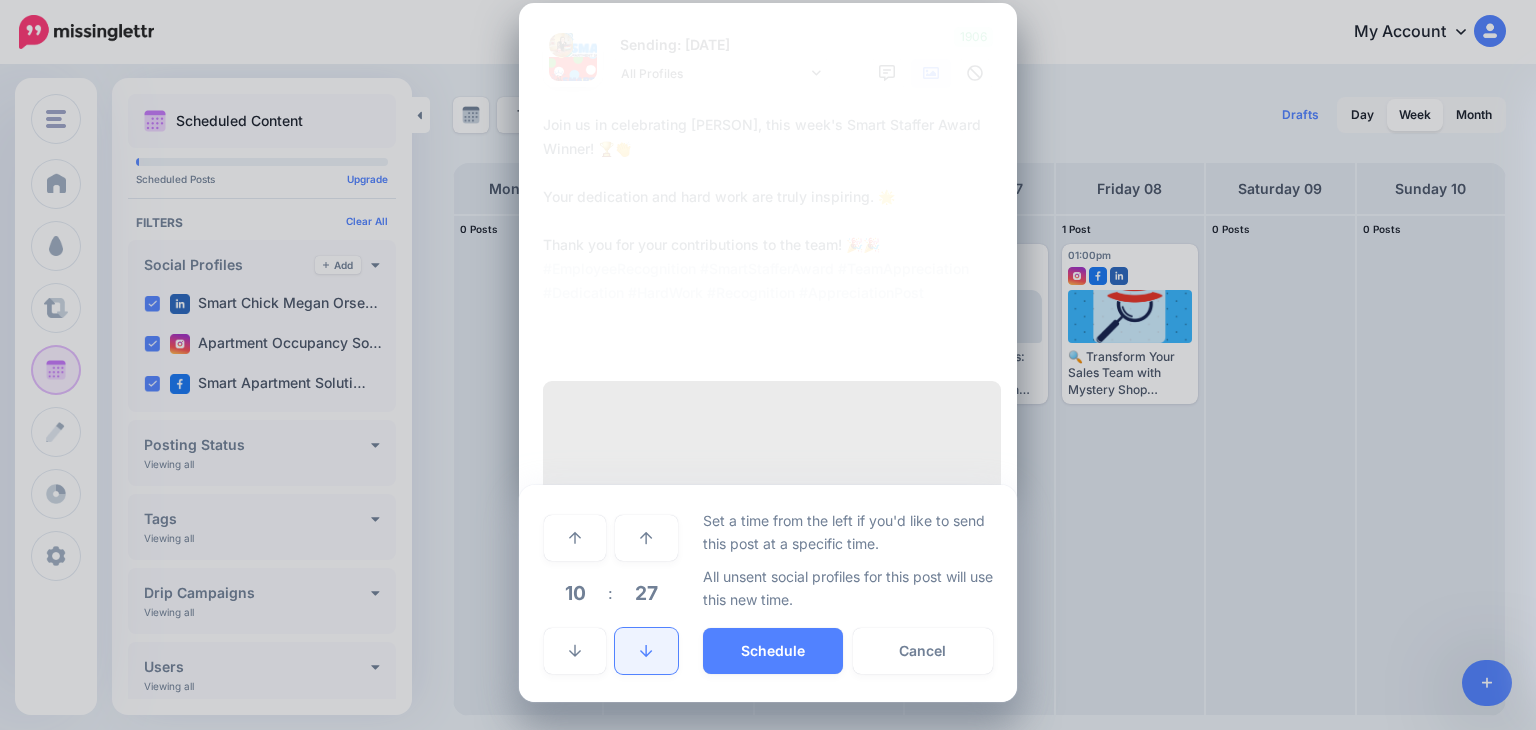 click 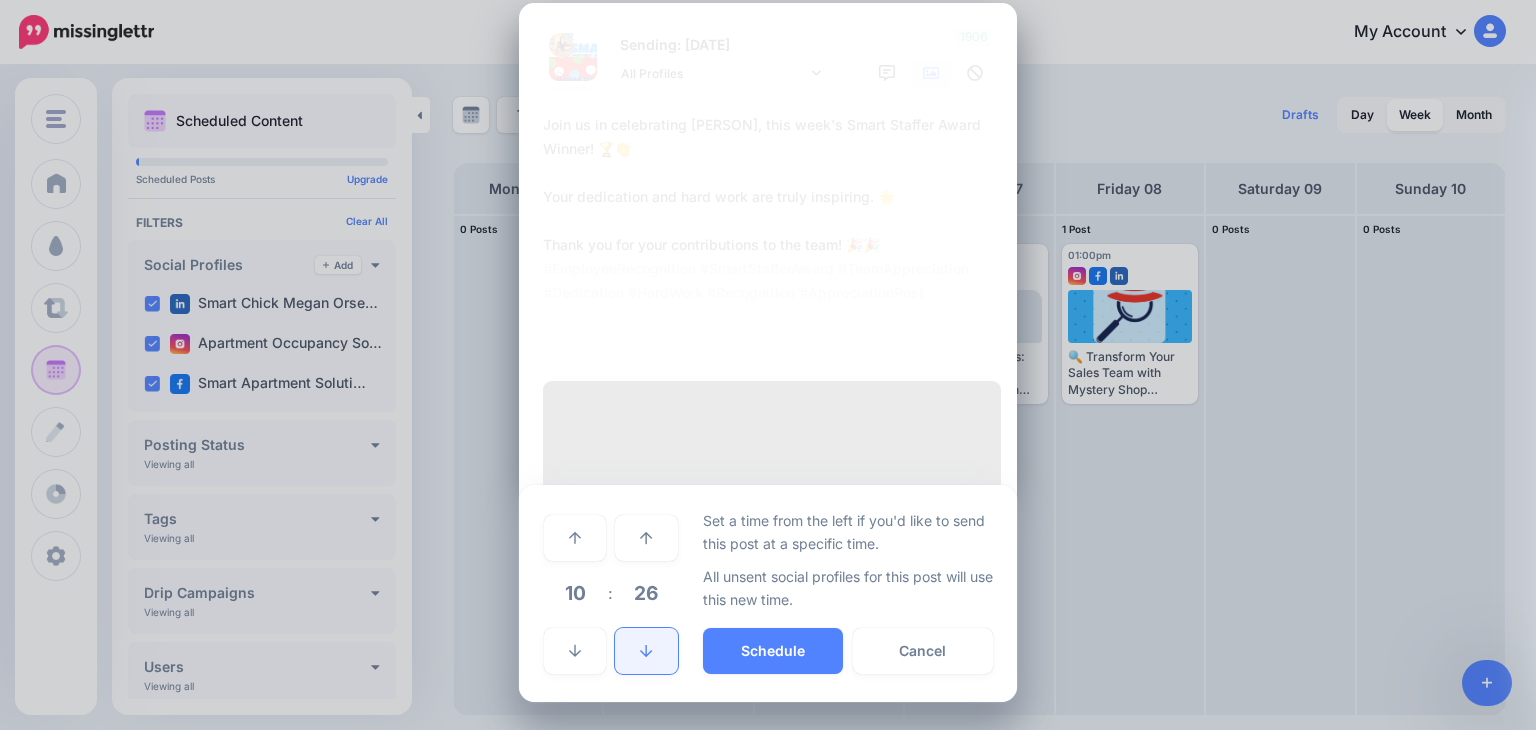 click 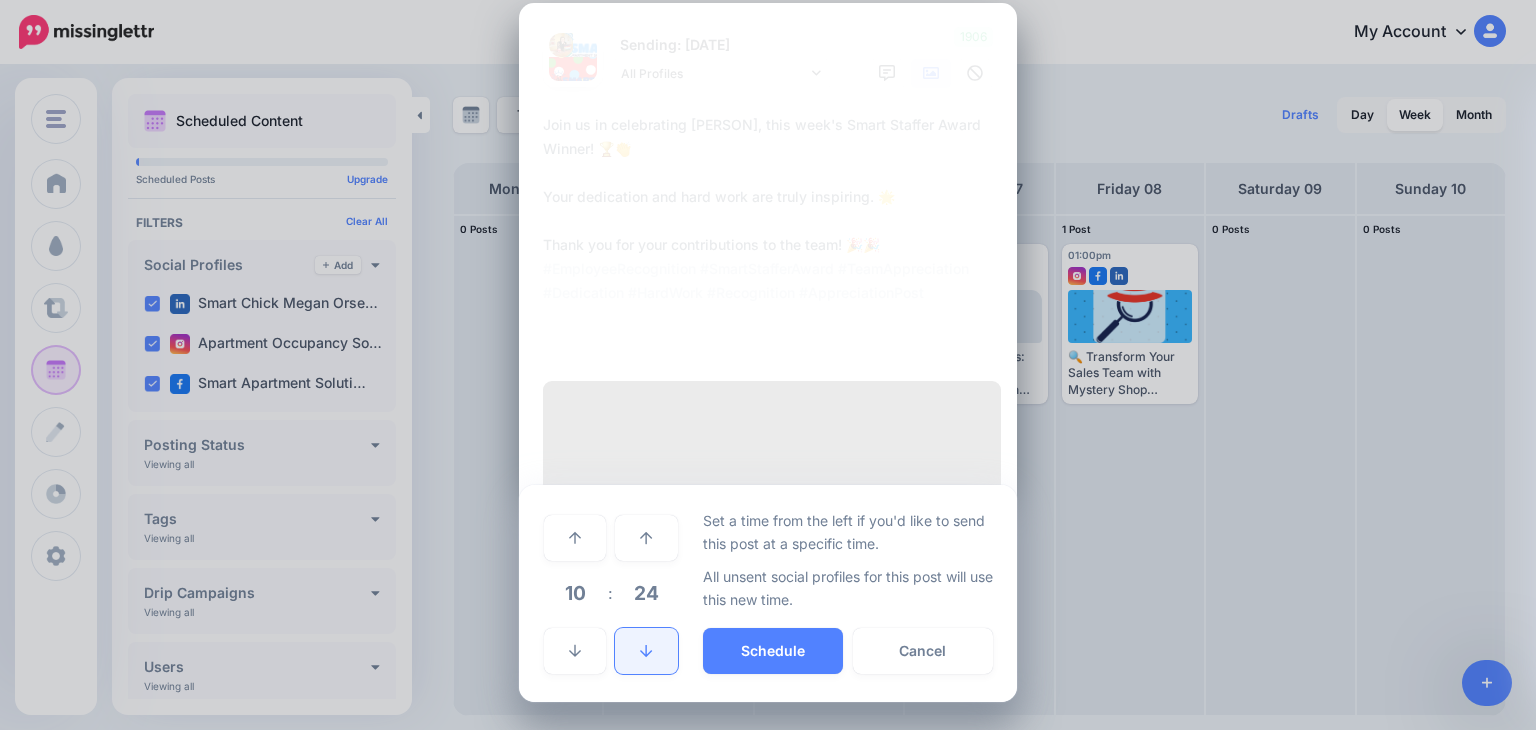 click 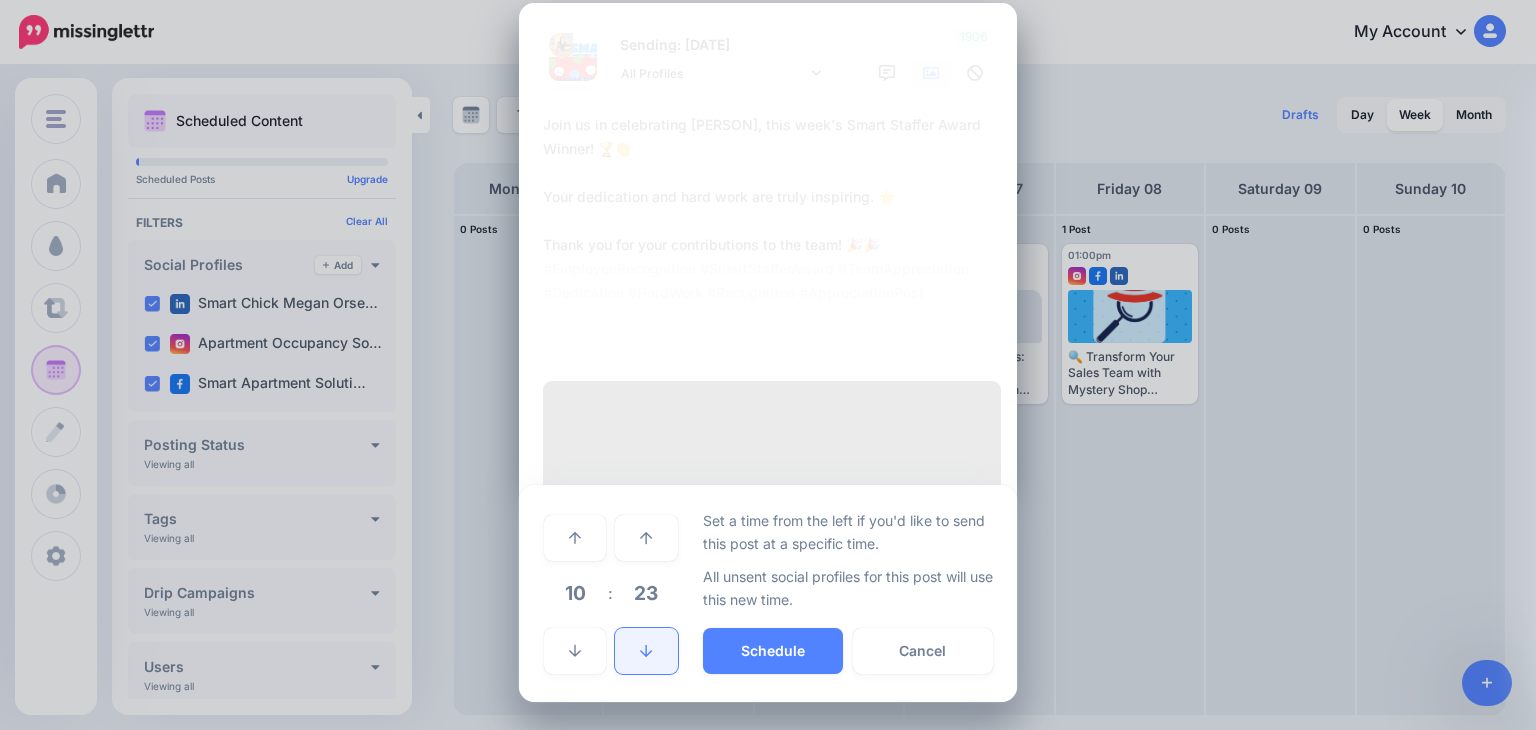 click 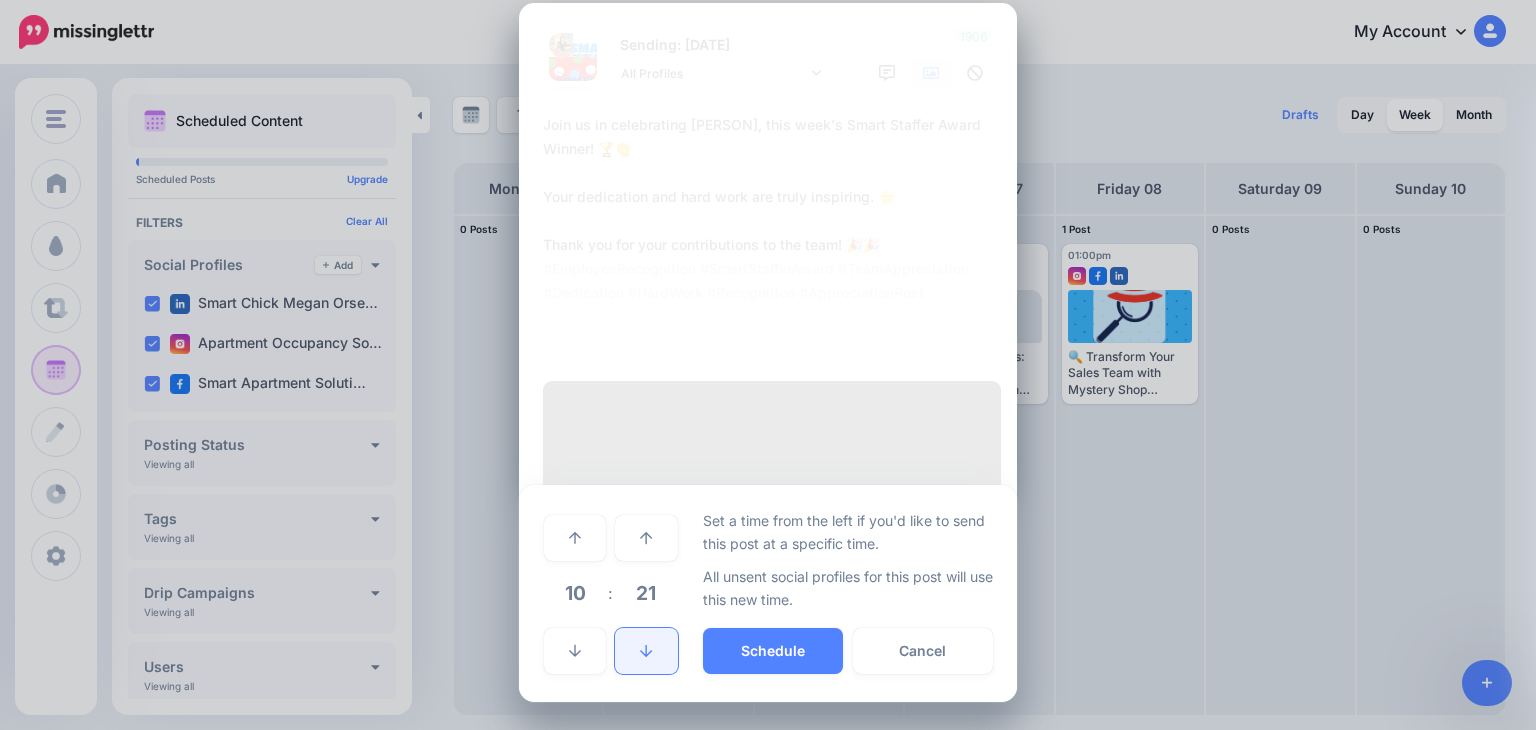 click 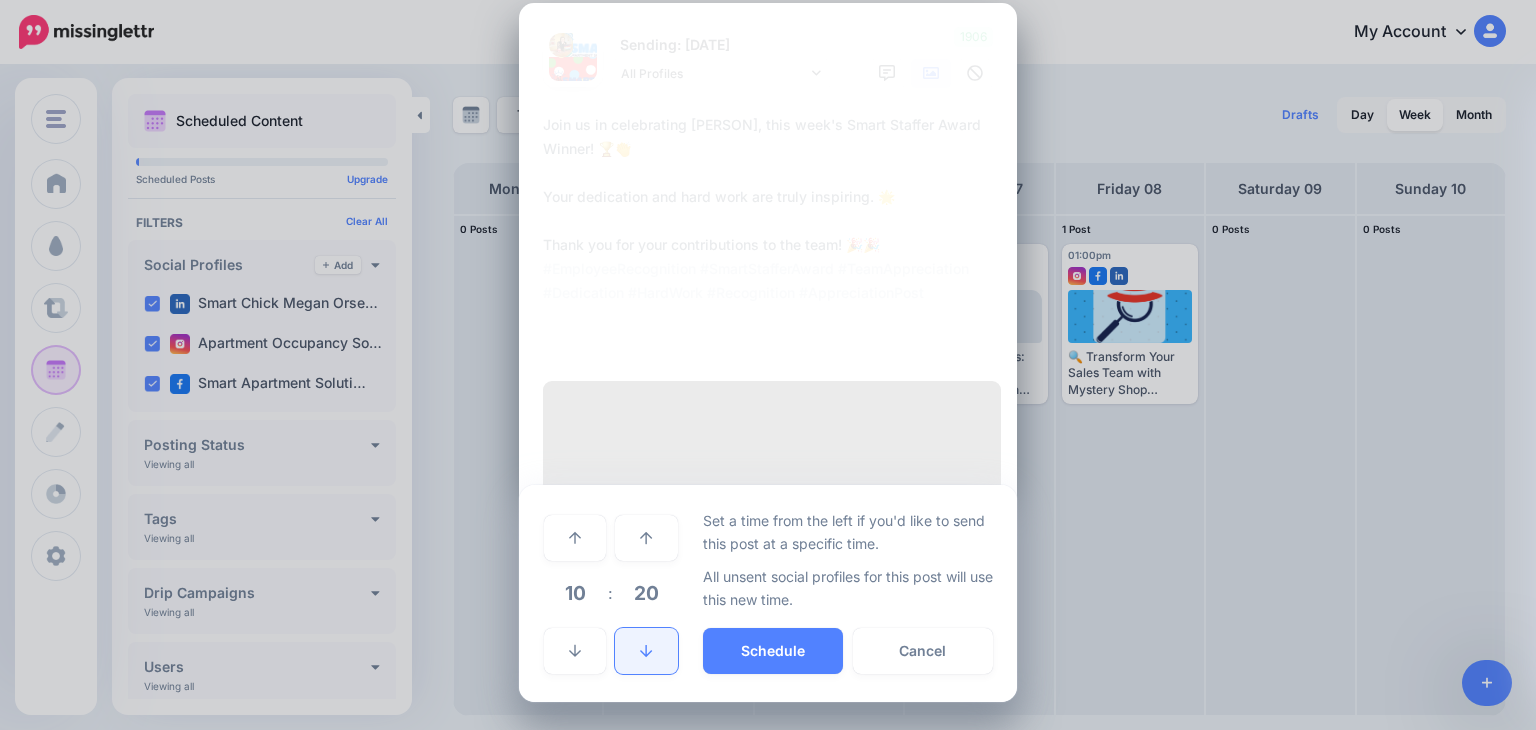 click 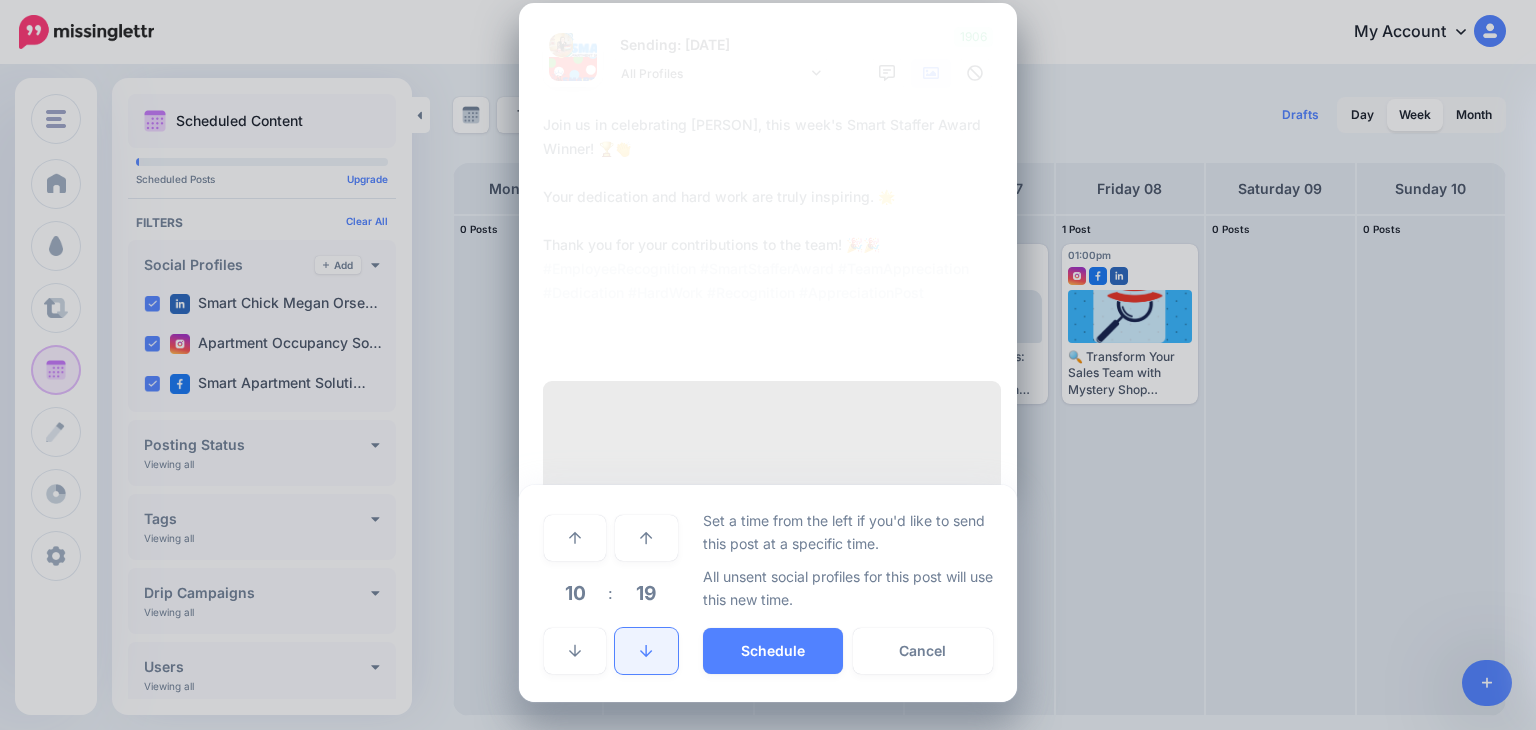 click 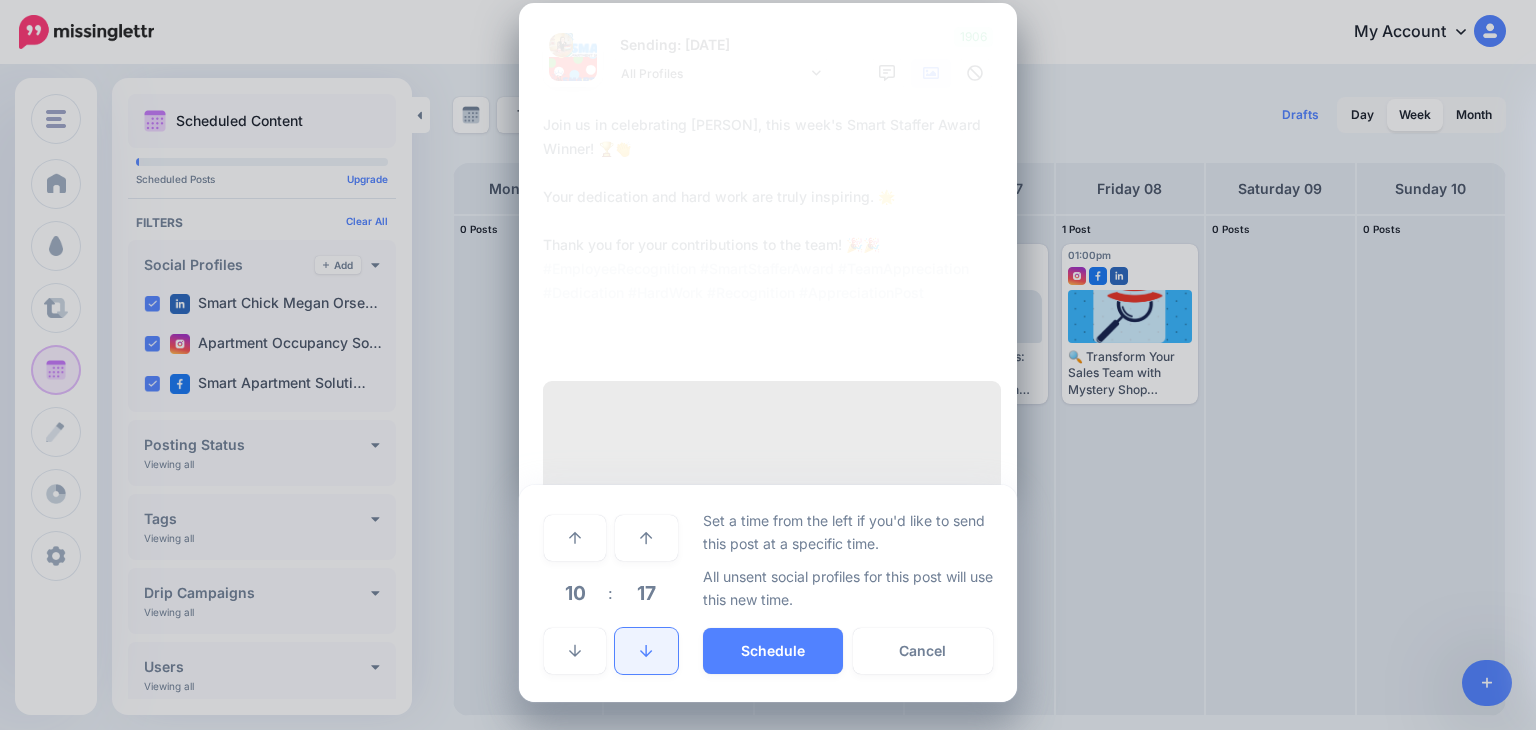 click 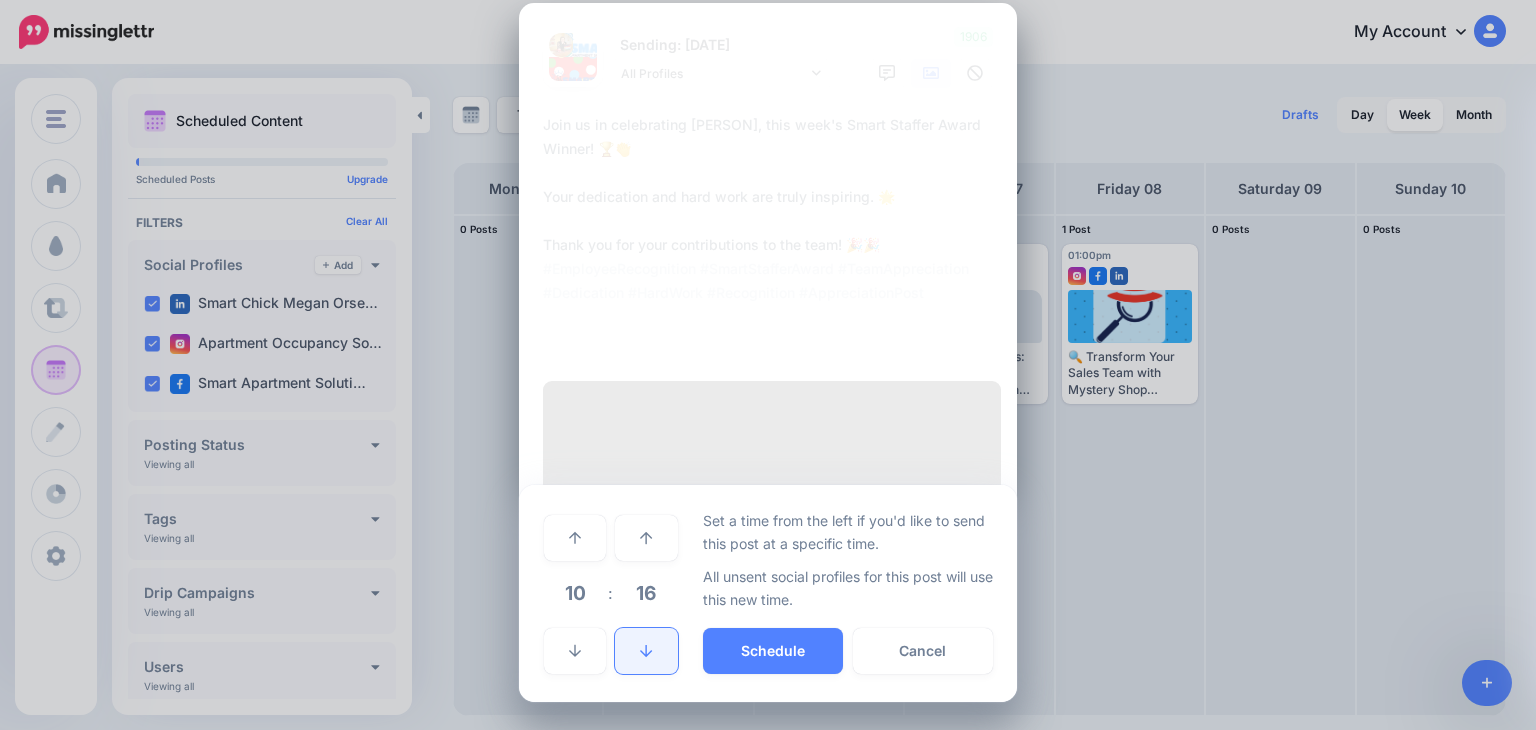 click 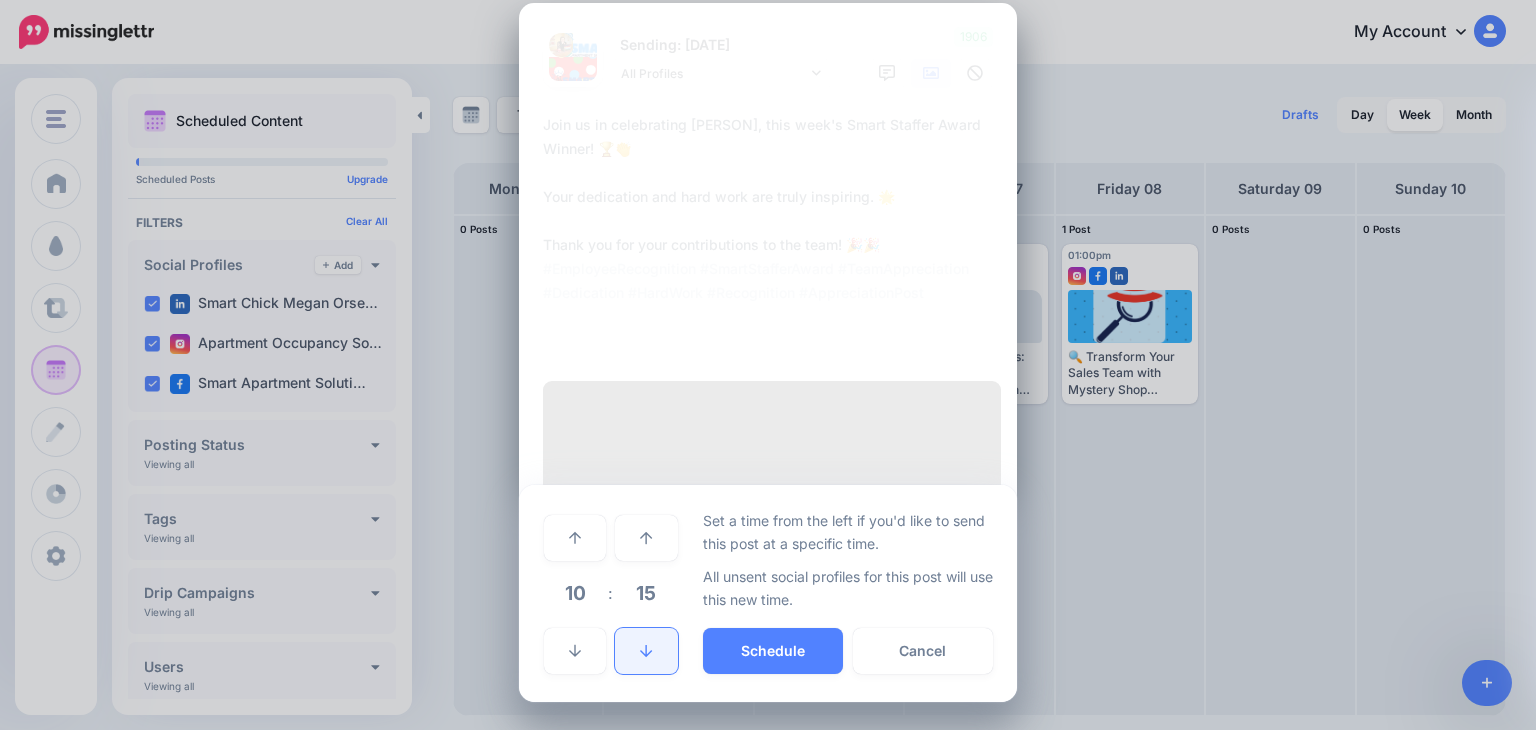 click 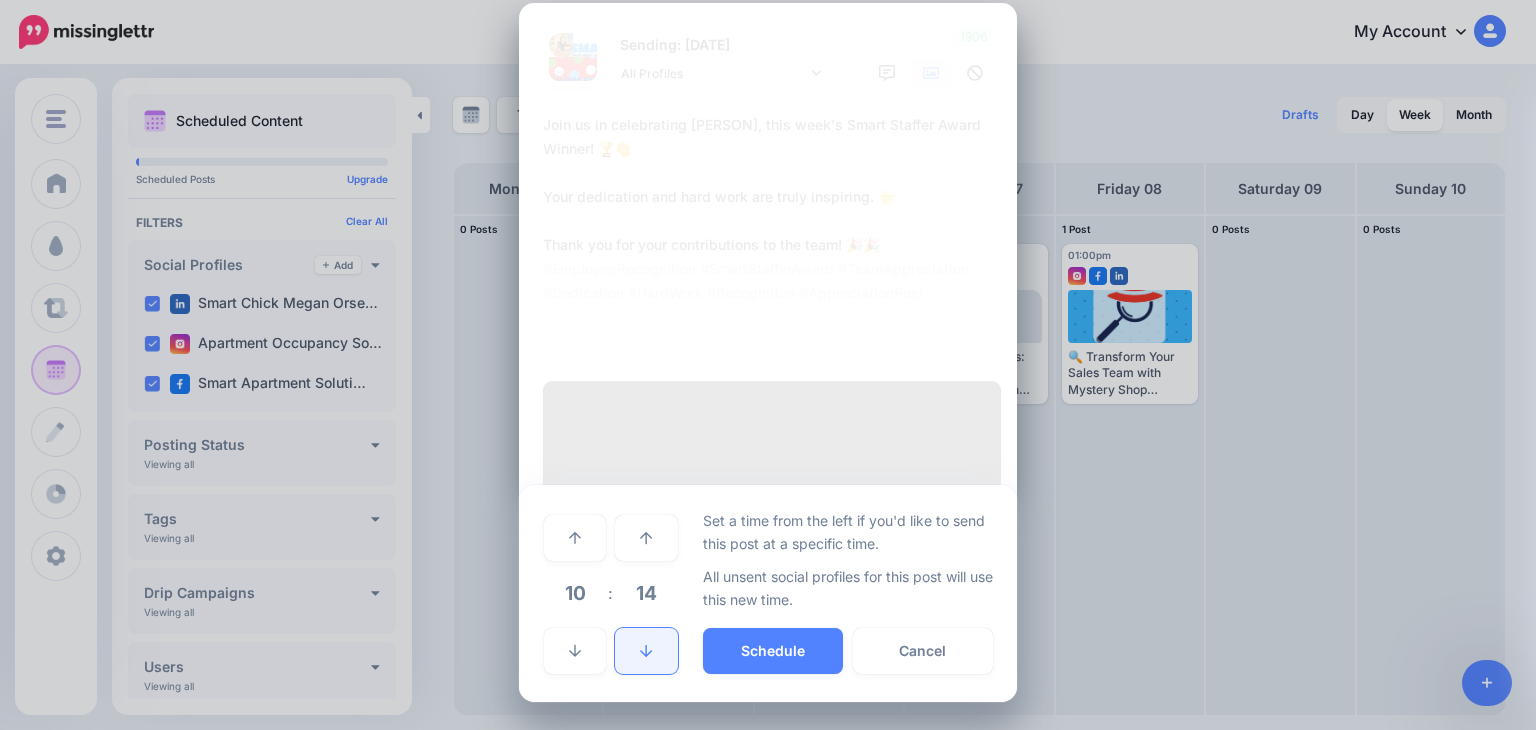 click 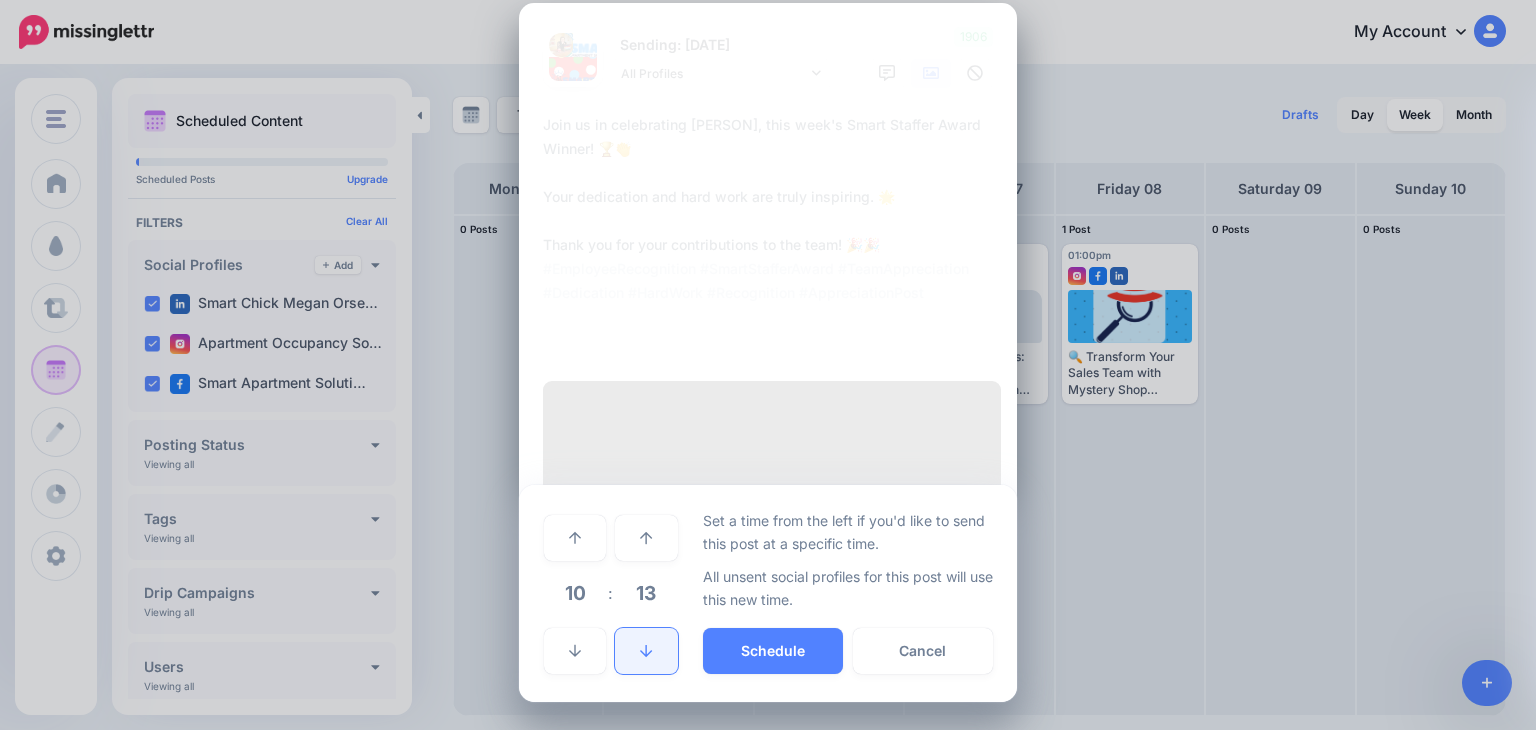 click 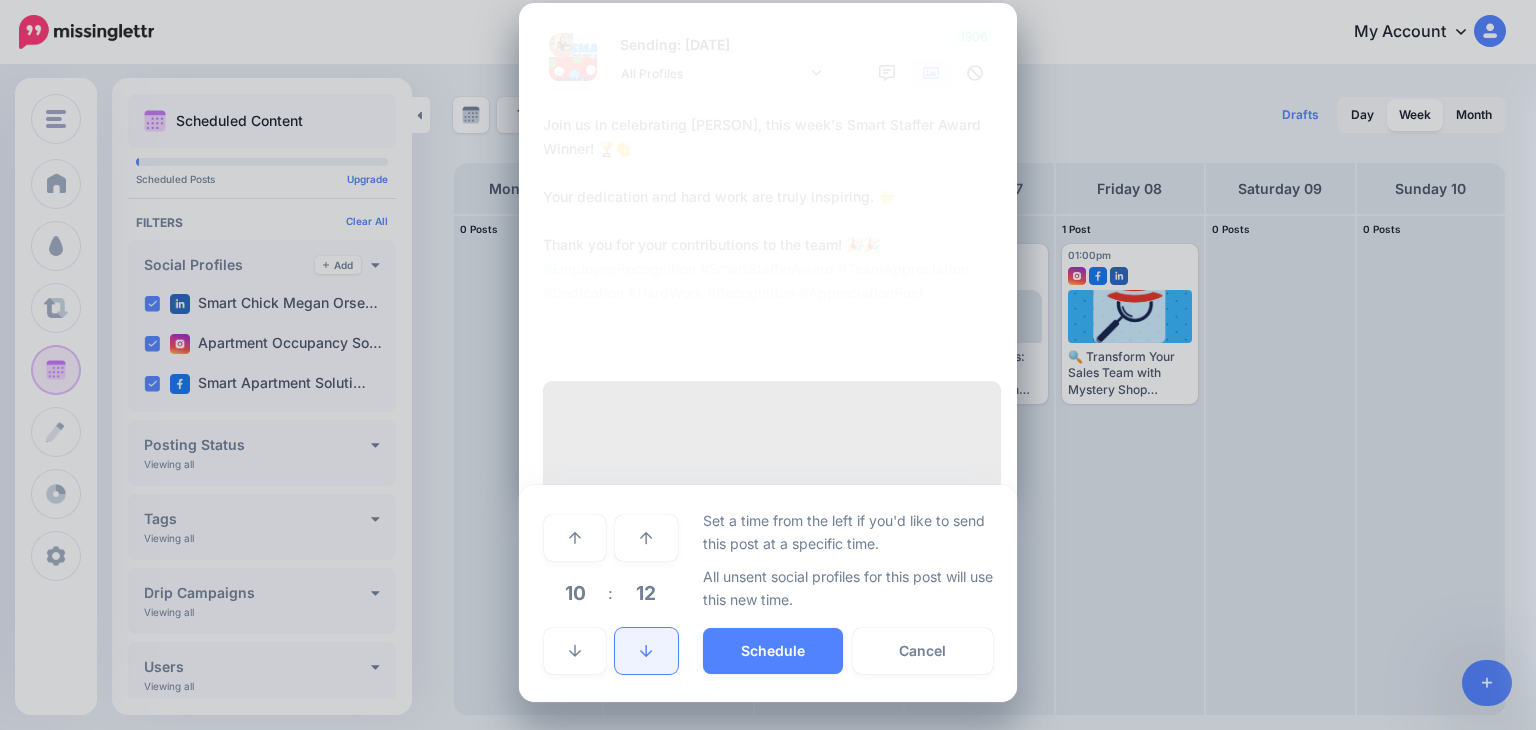 click 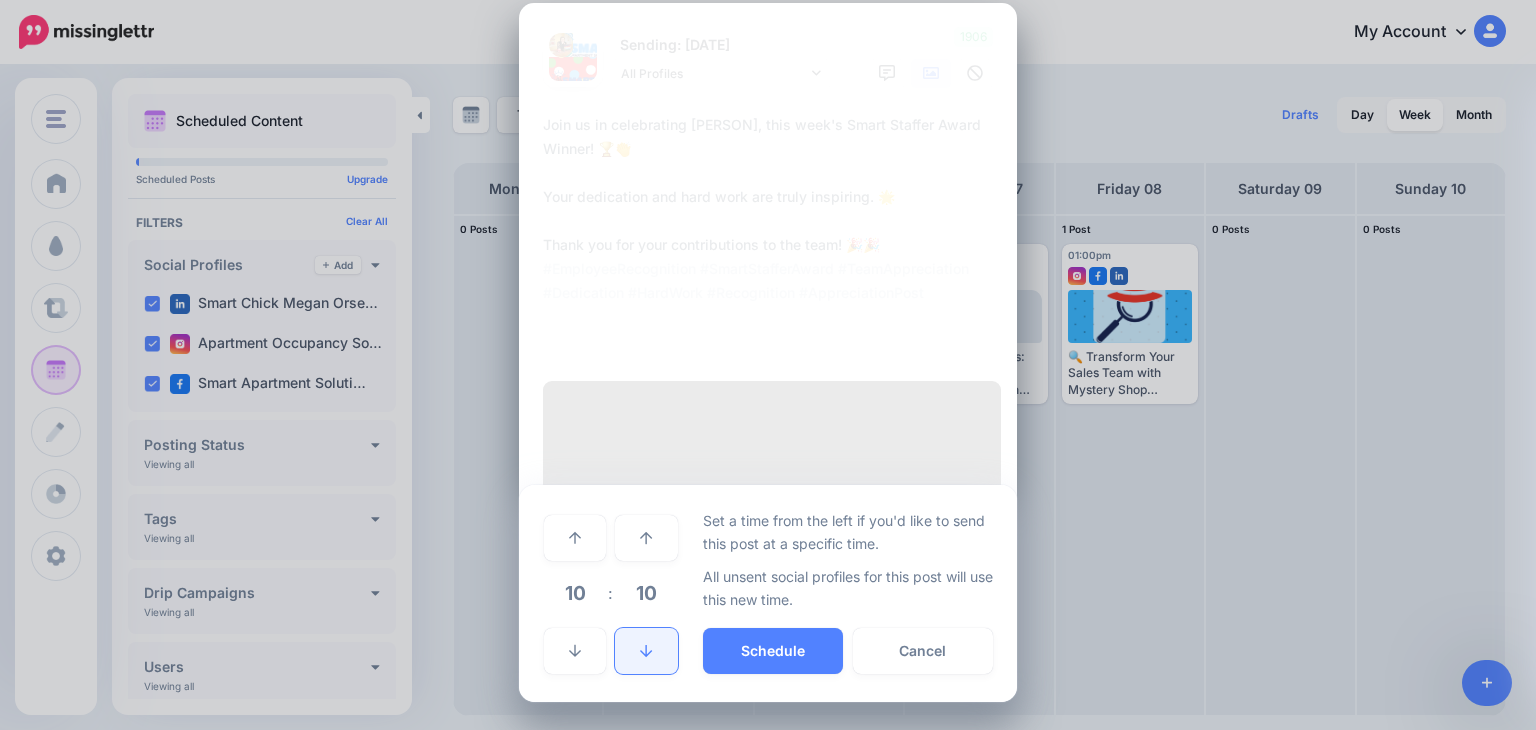 click 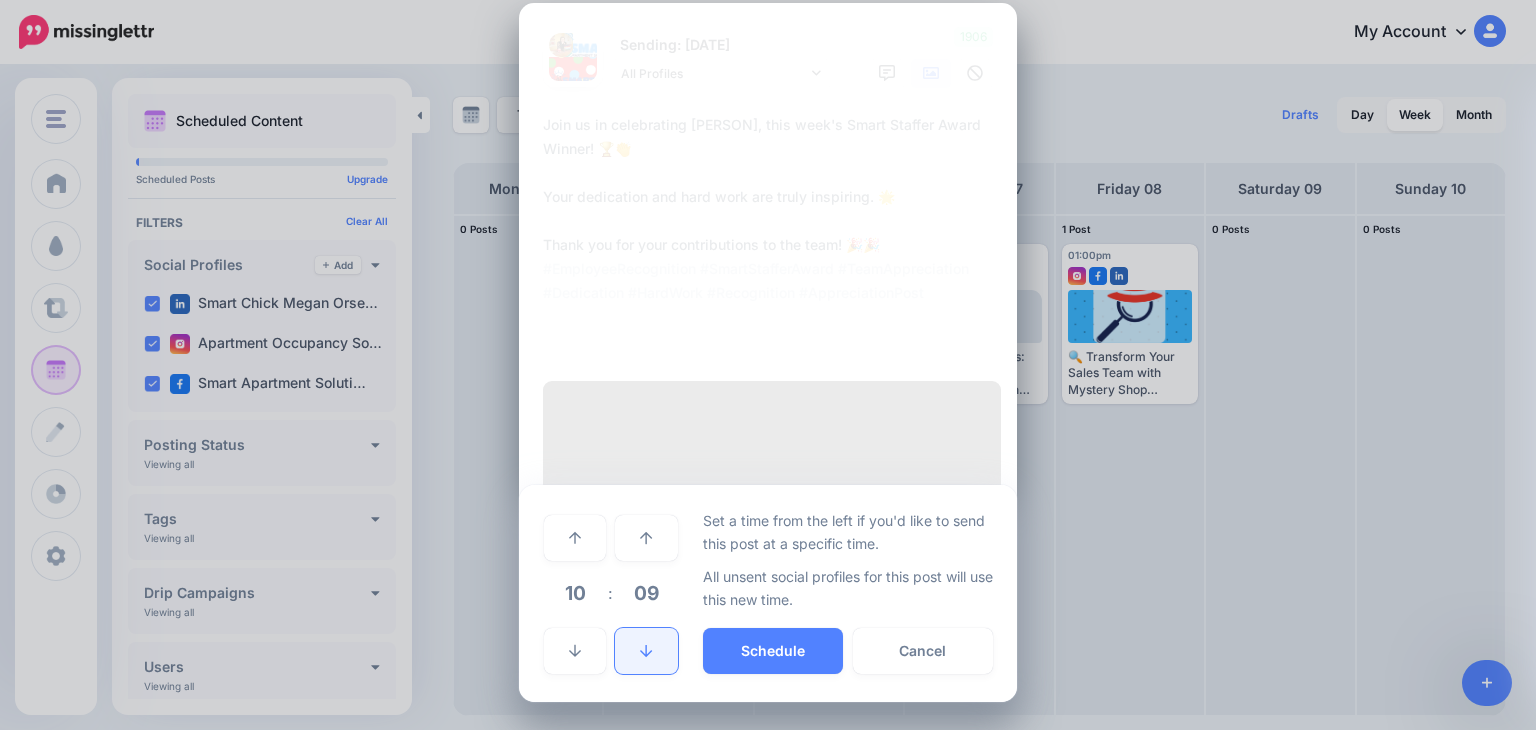 click 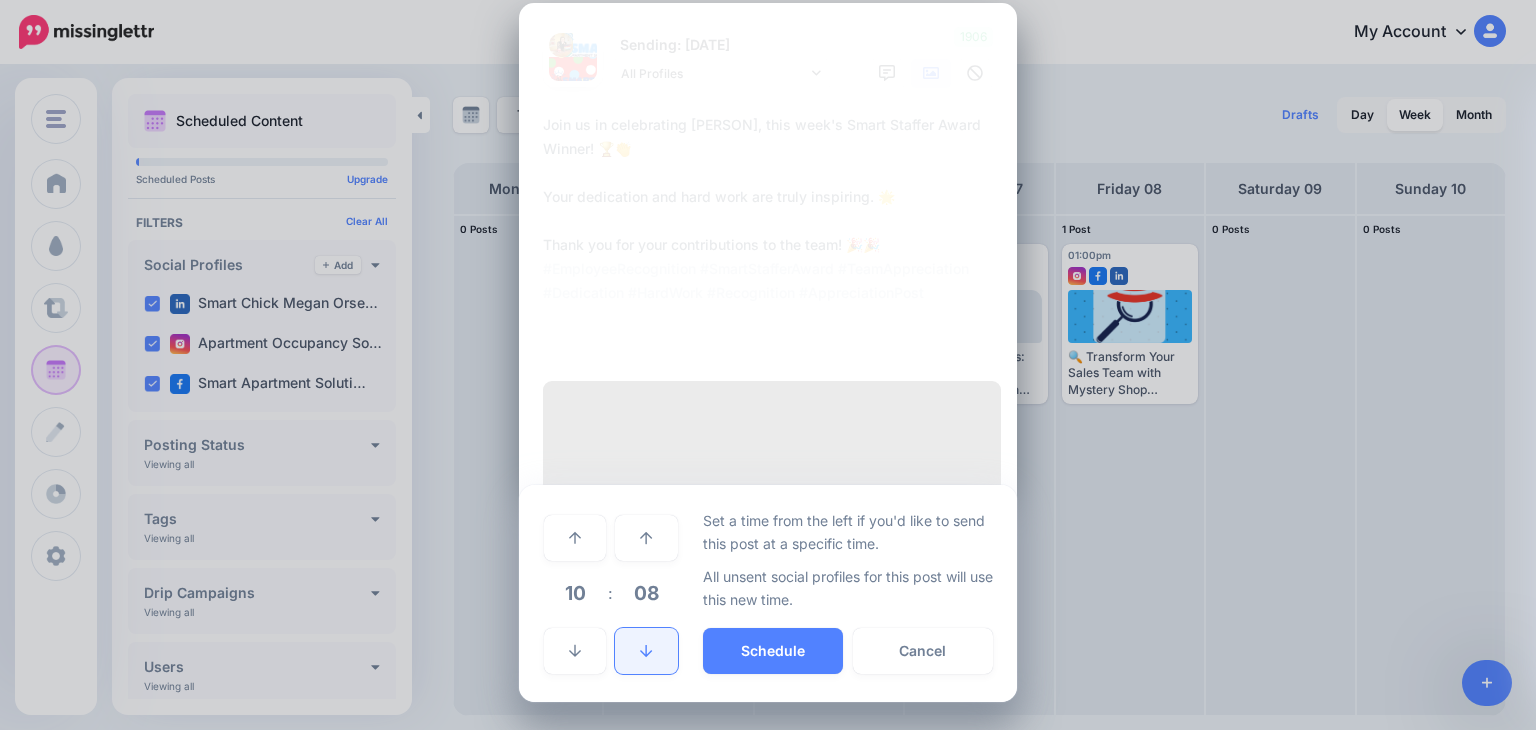 click 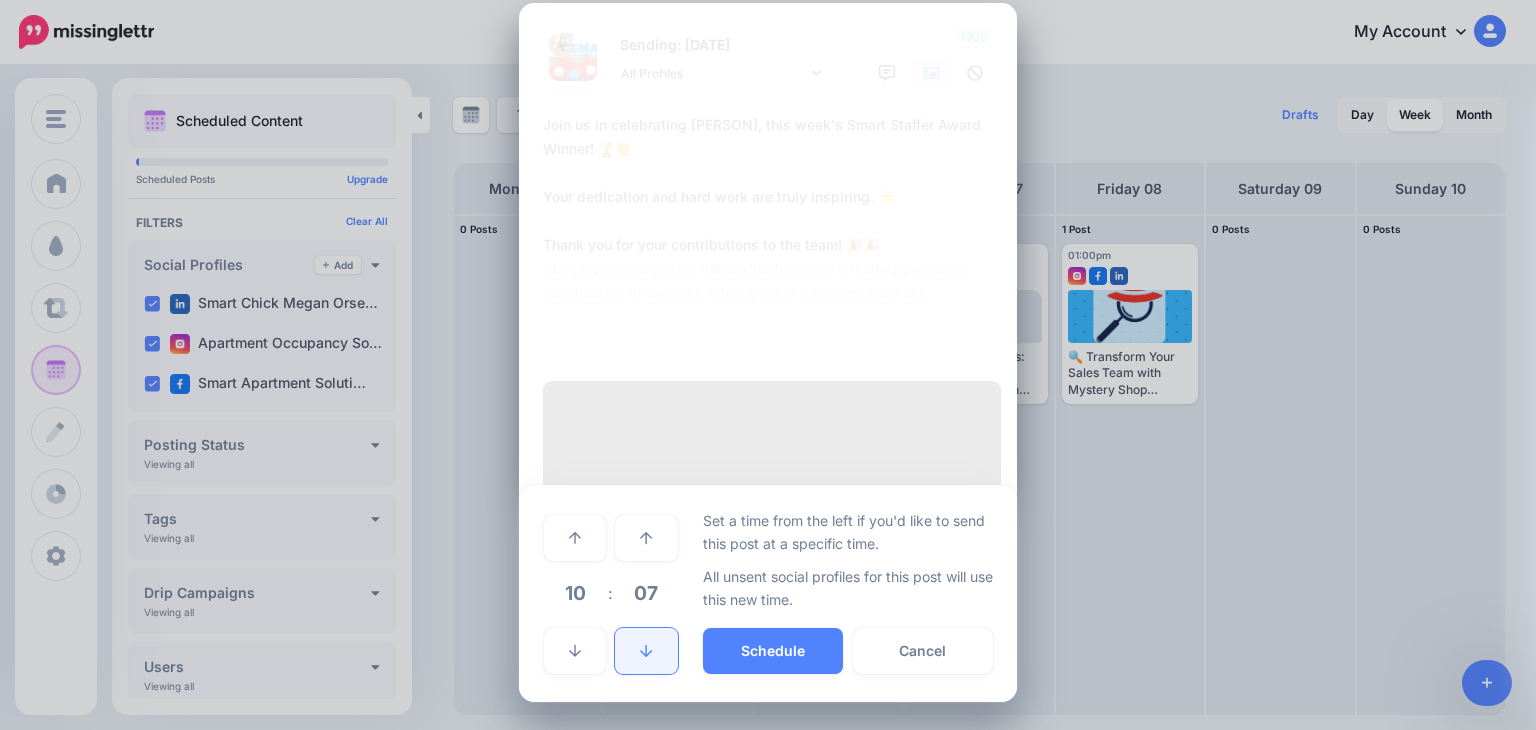 click 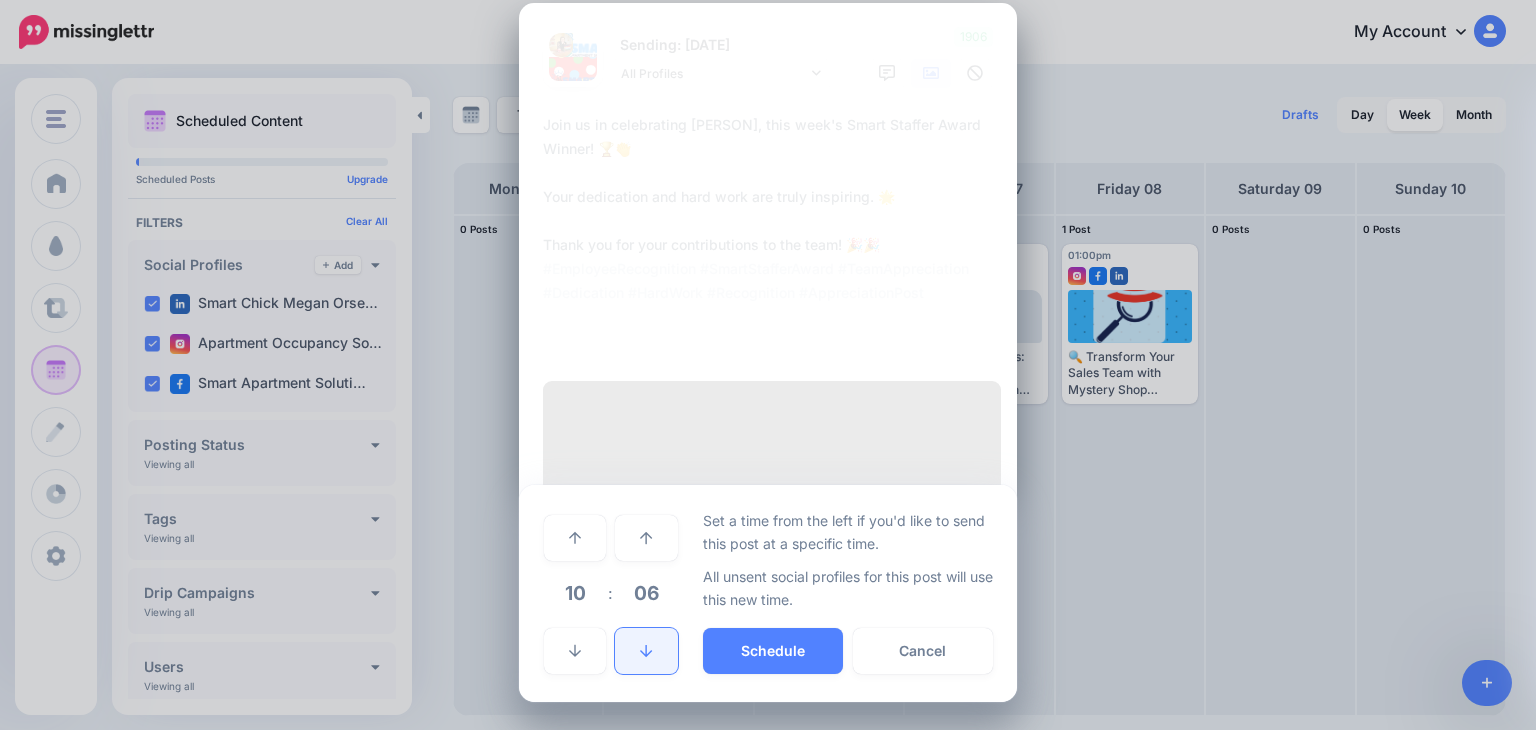 click 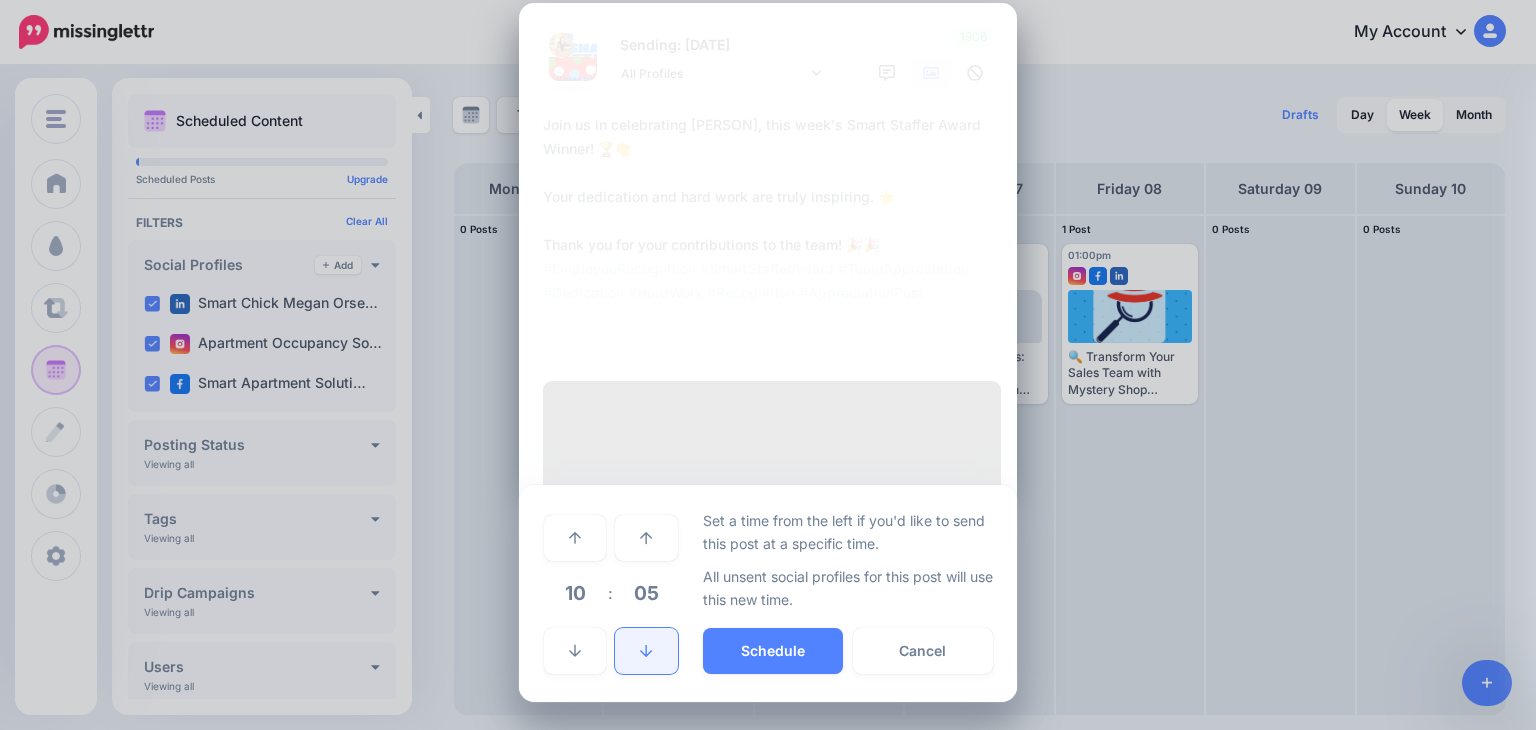 click 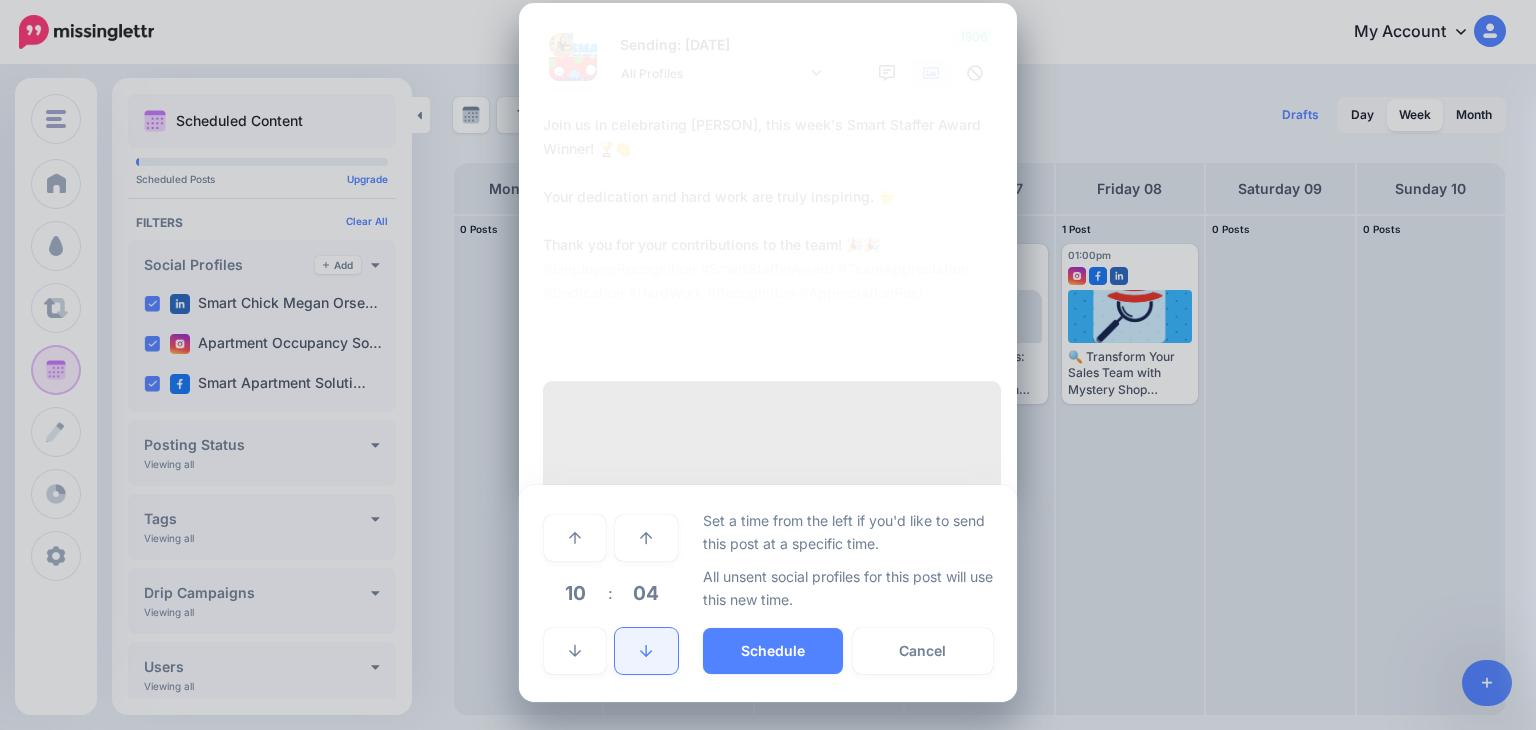 click 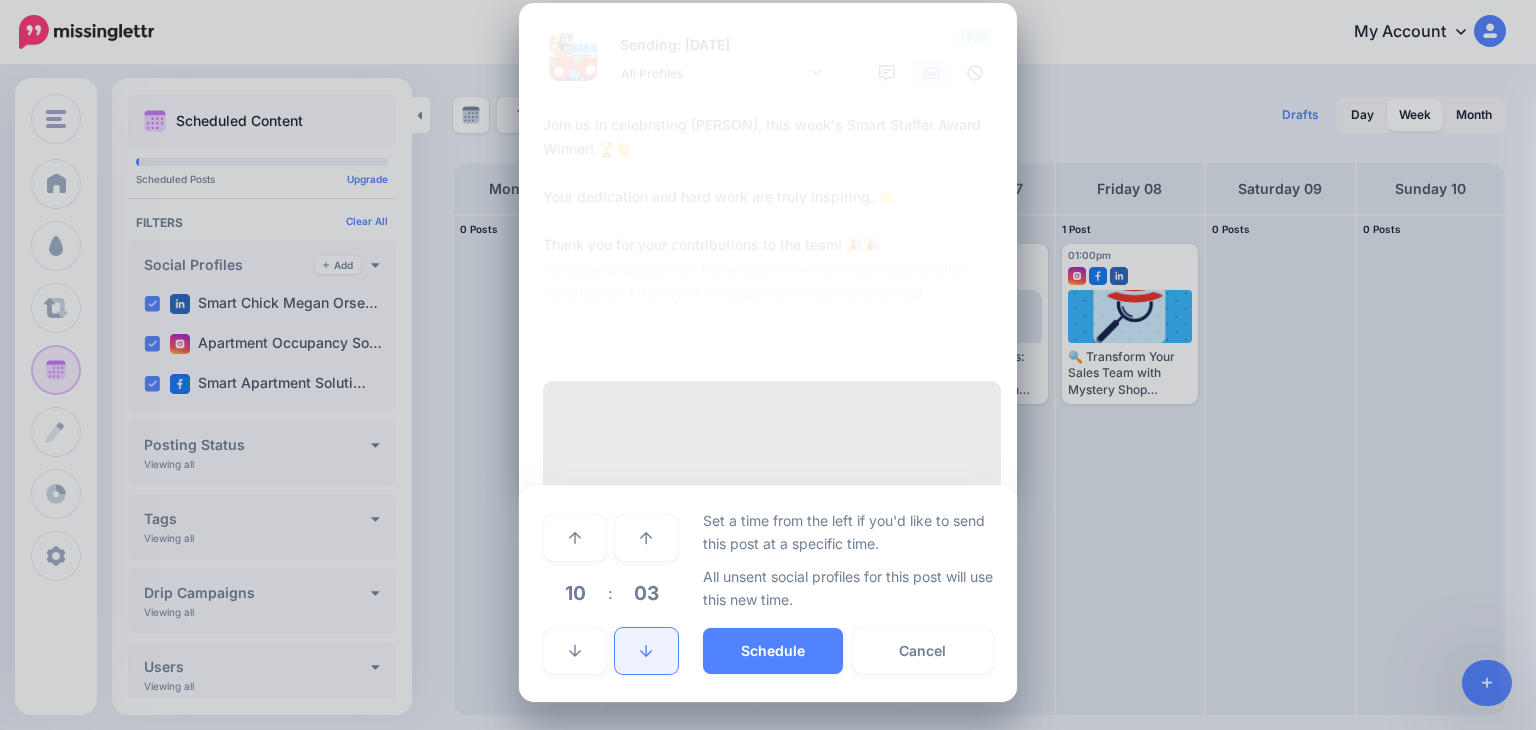 click 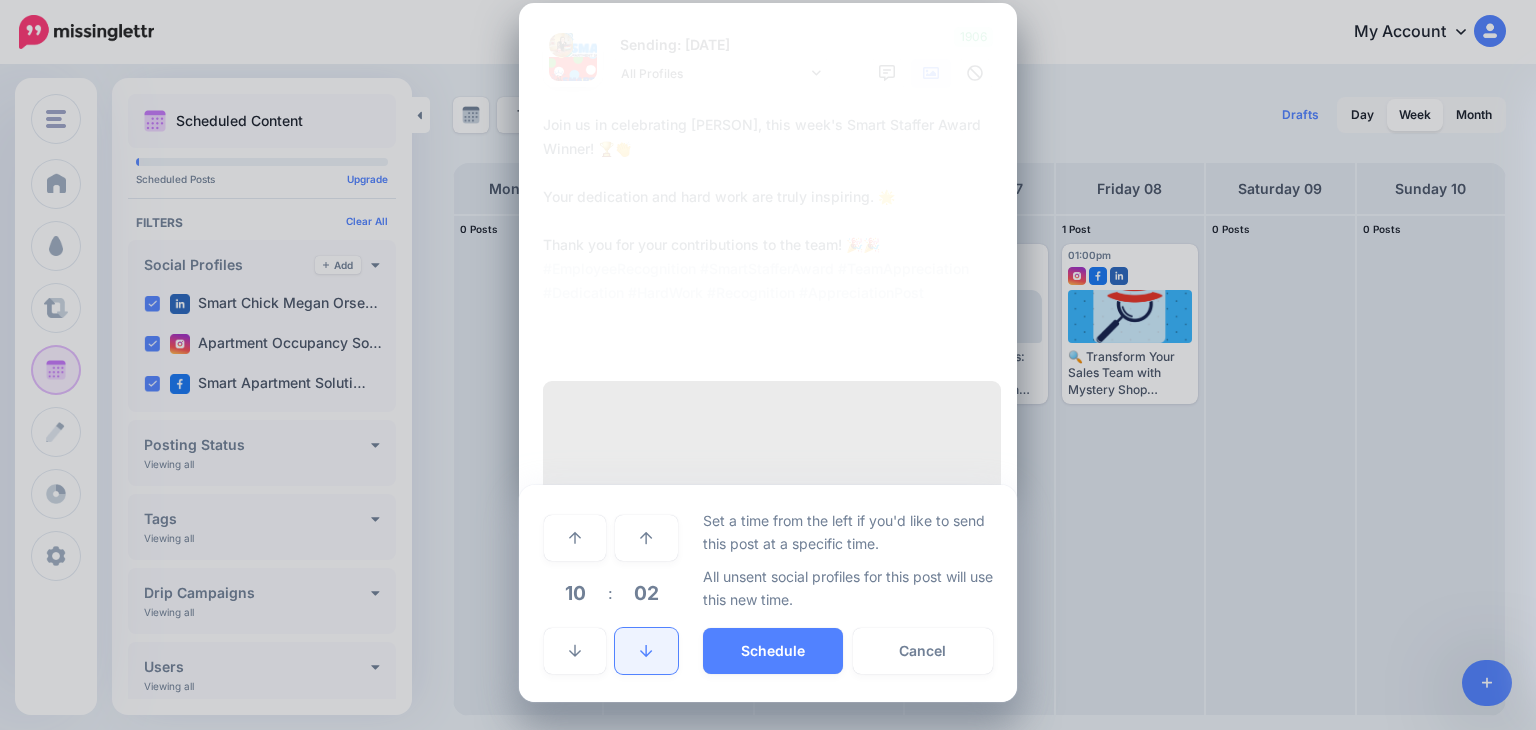 click 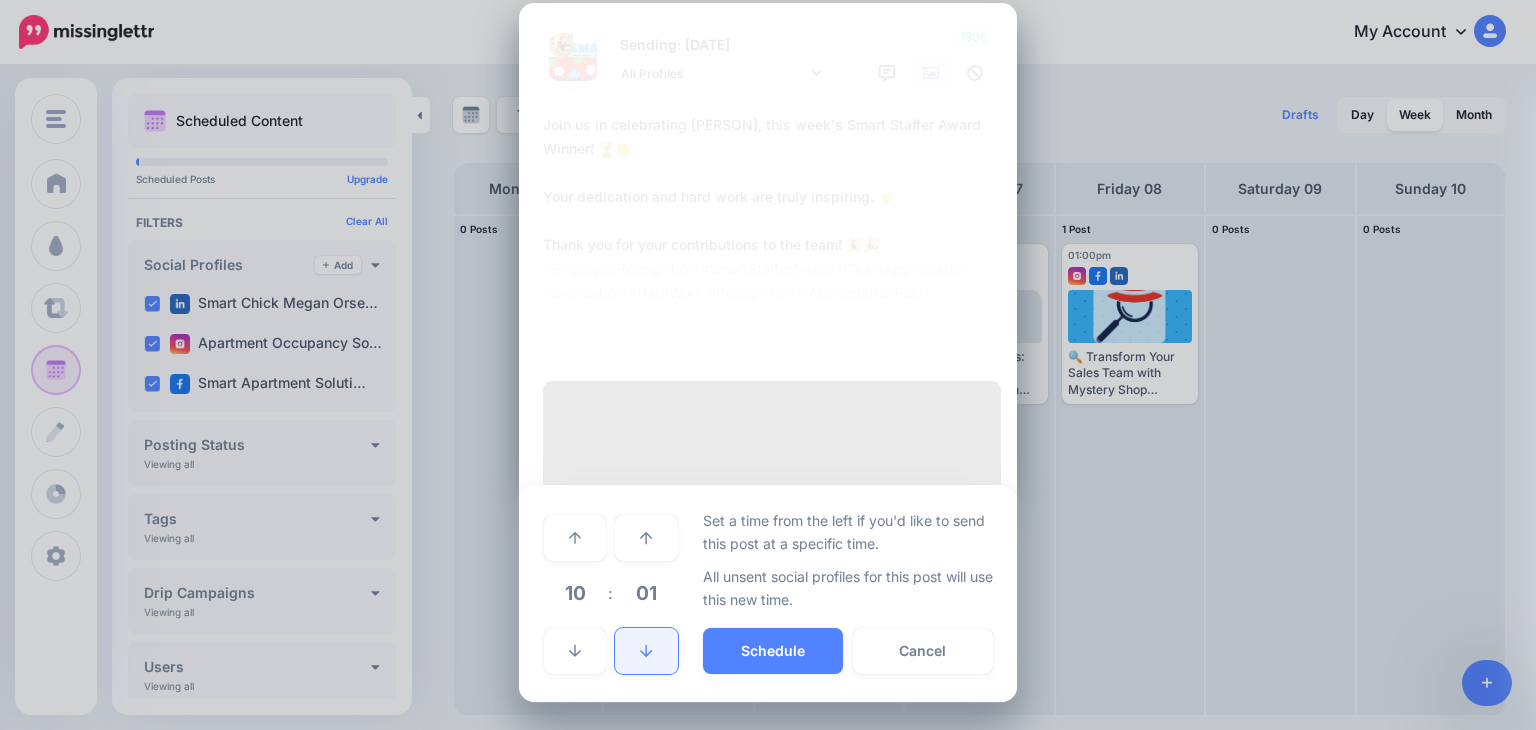 click 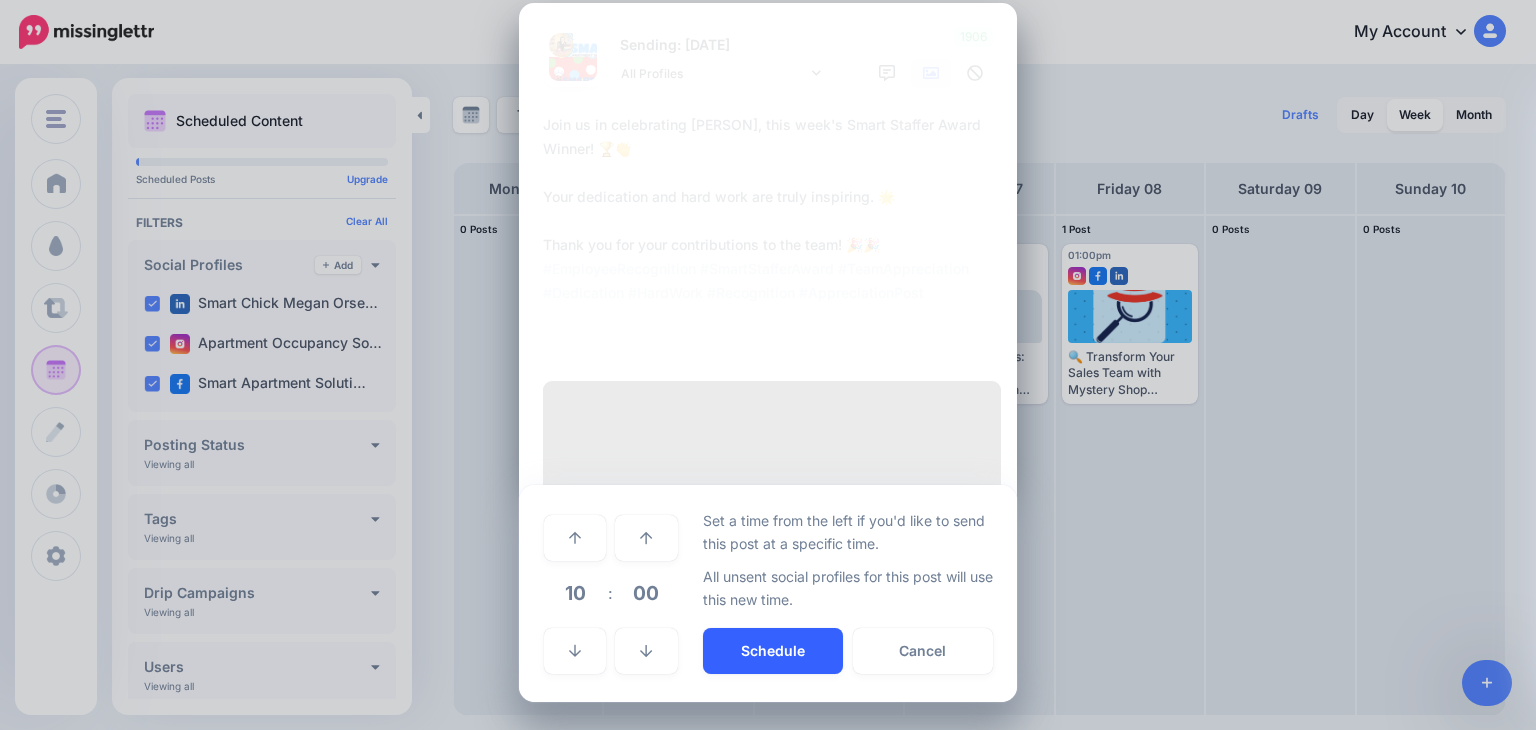 click on "Schedule" at bounding box center [773, 651] 